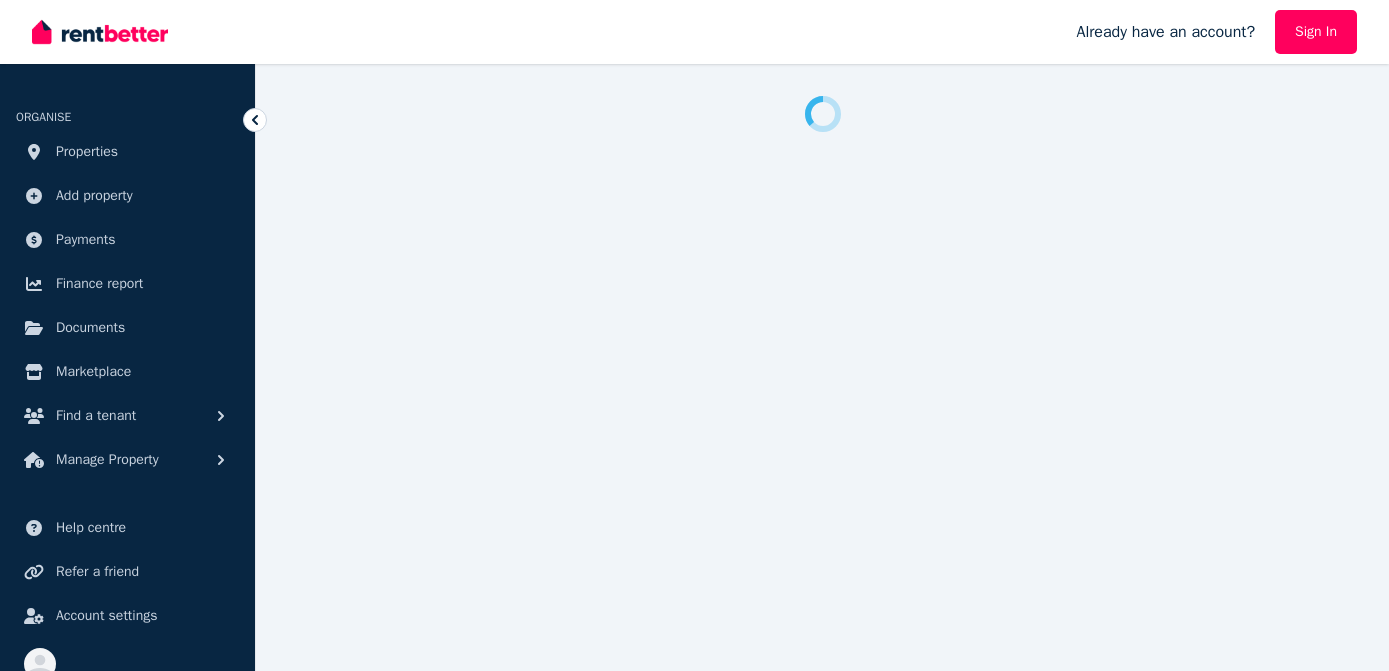 scroll, scrollTop: 0, scrollLeft: 0, axis: both 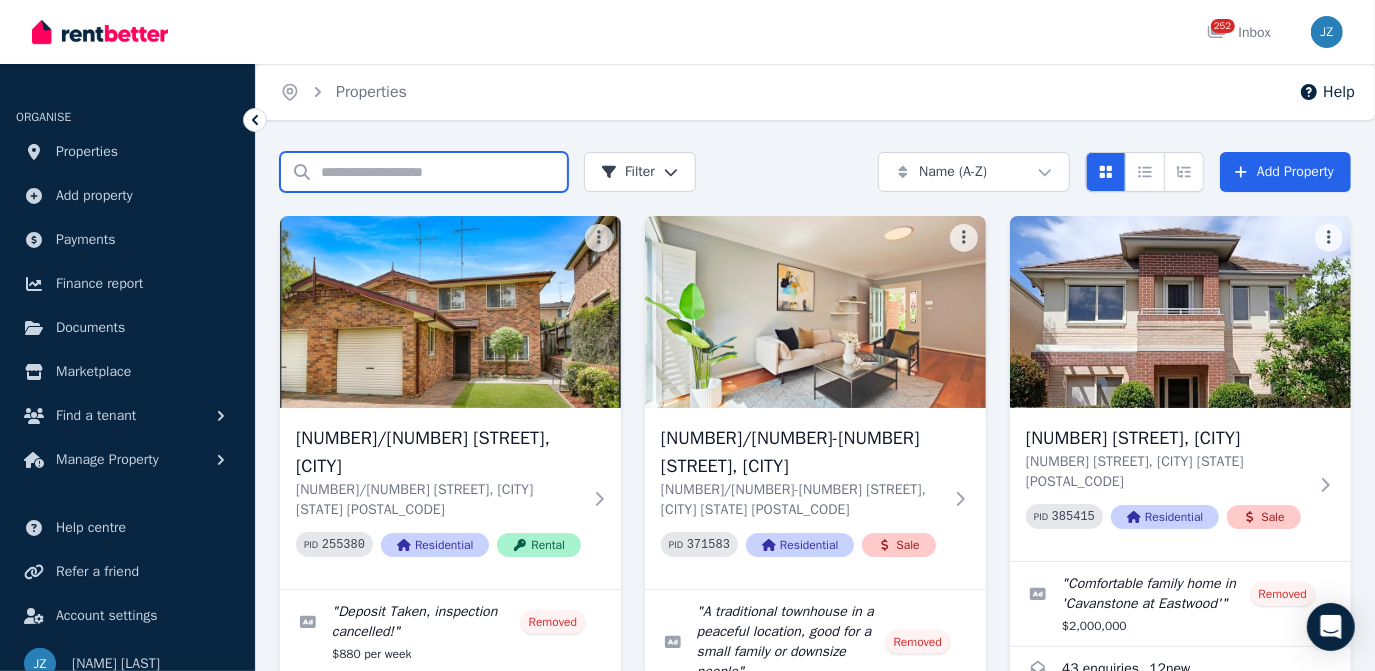 click on "Search properties" at bounding box center [424, 172] 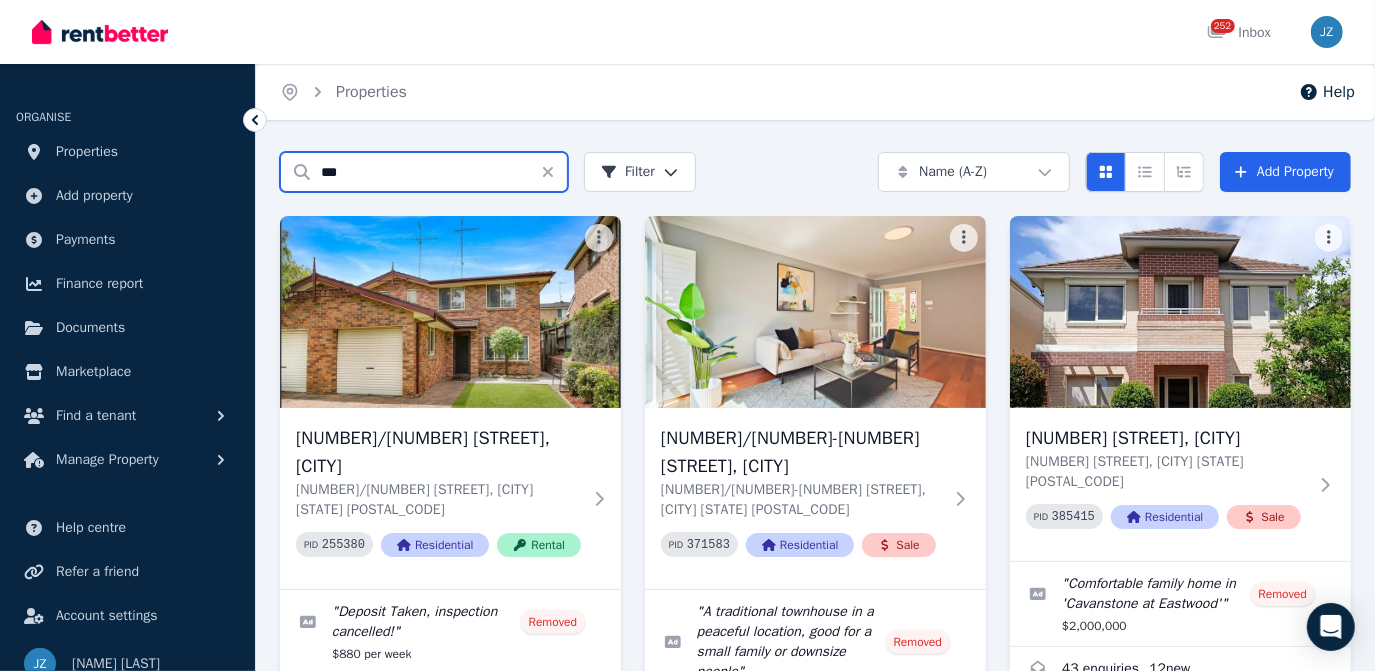 type on "***" 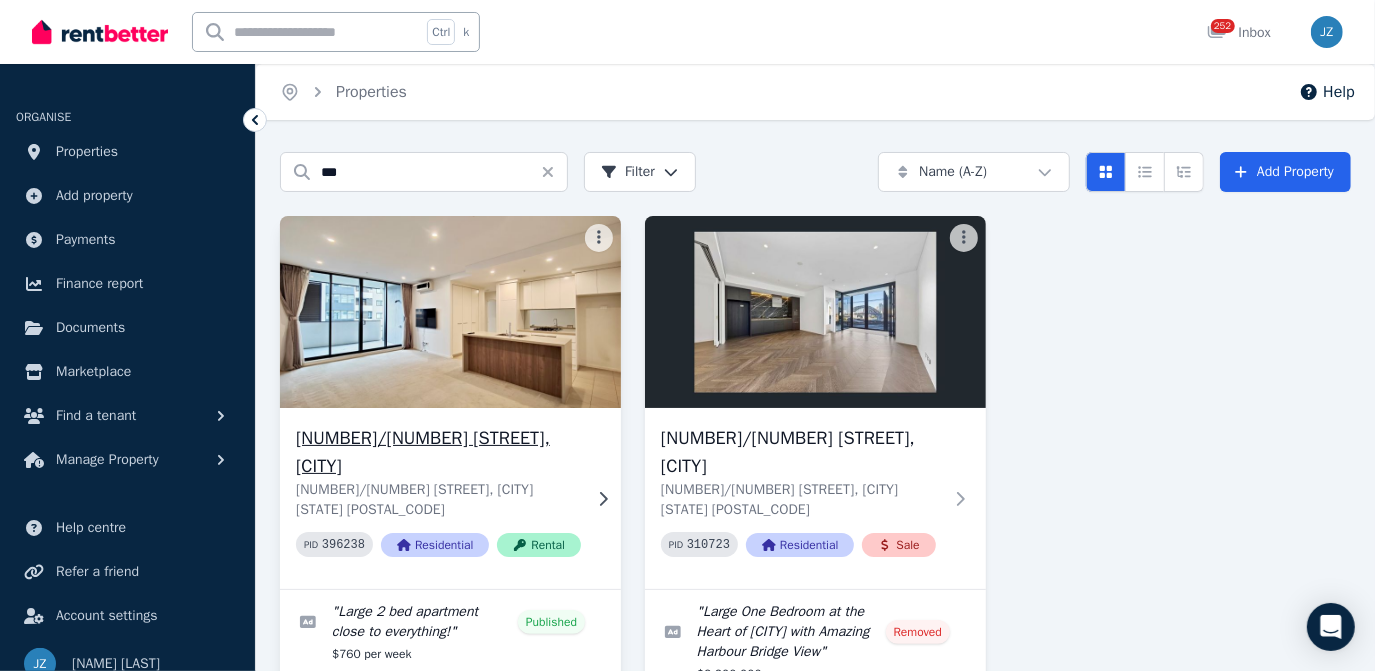 click at bounding box center (450, 312) 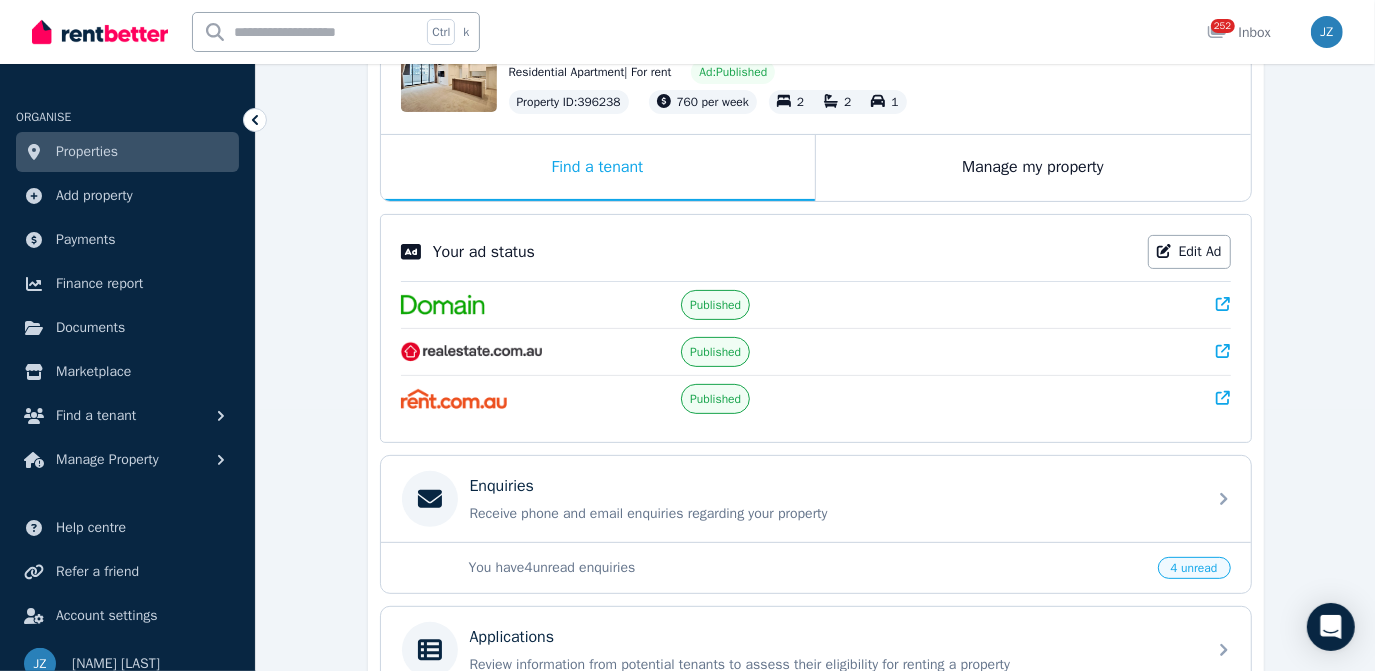 scroll, scrollTop: 389, scrollLeft: 0, axis: vertical 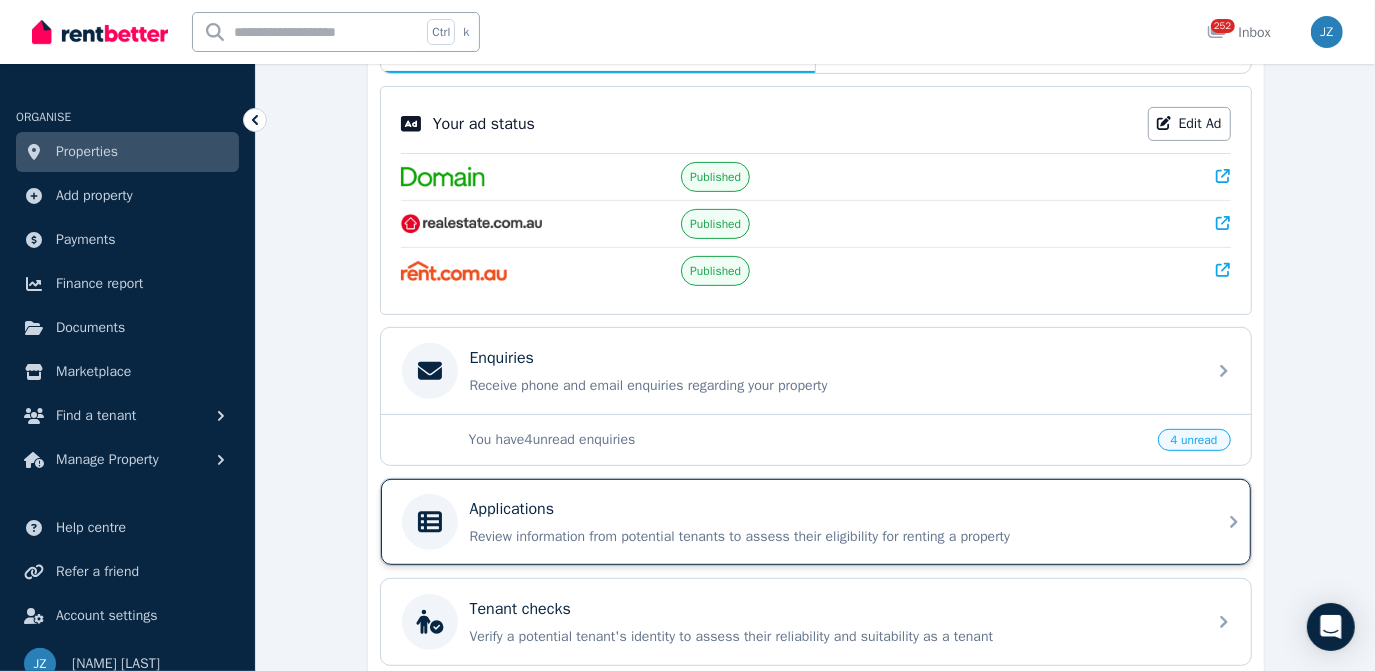 click on "Applications" at bounding box center (832, 509) 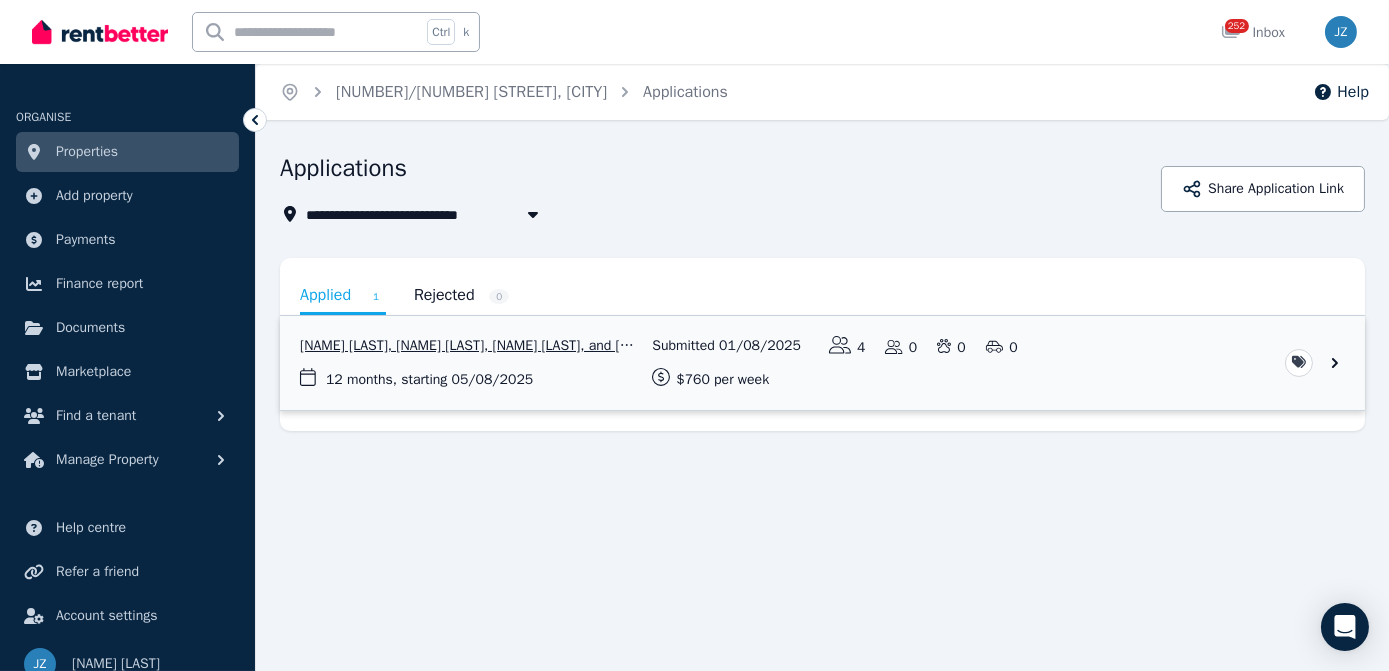 click at bounding box center [822, 363] 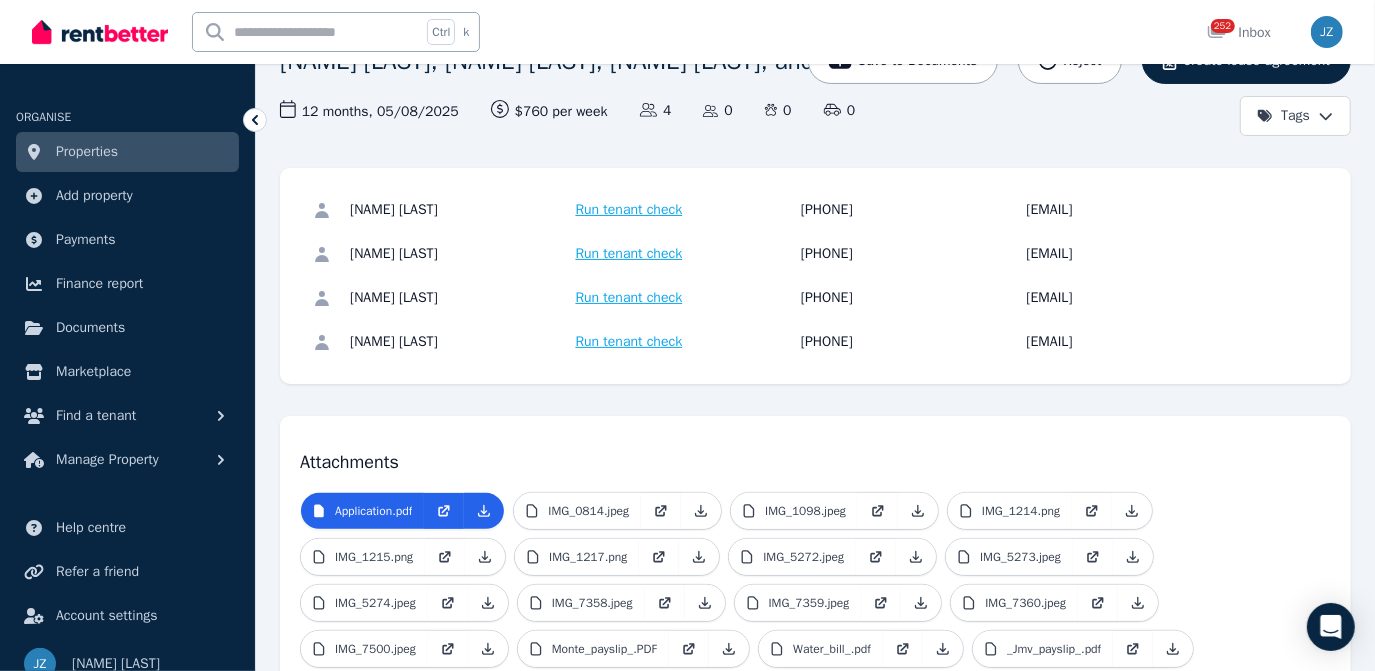 scroll, scrollTop: 180, scrollLeft: 0, axis: vertical 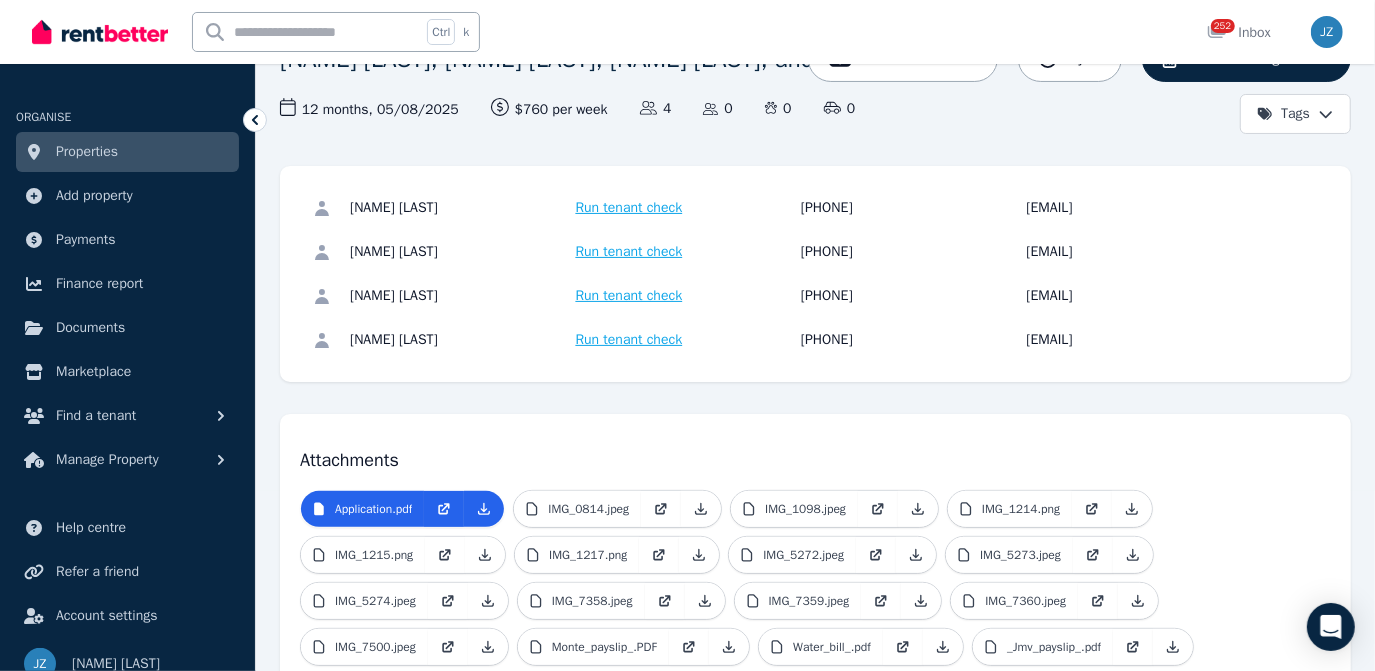 drag, startPoint x: 345, startPoint y: 247, endPoint x: 498, endPoint y: 259, distance: 153.46986 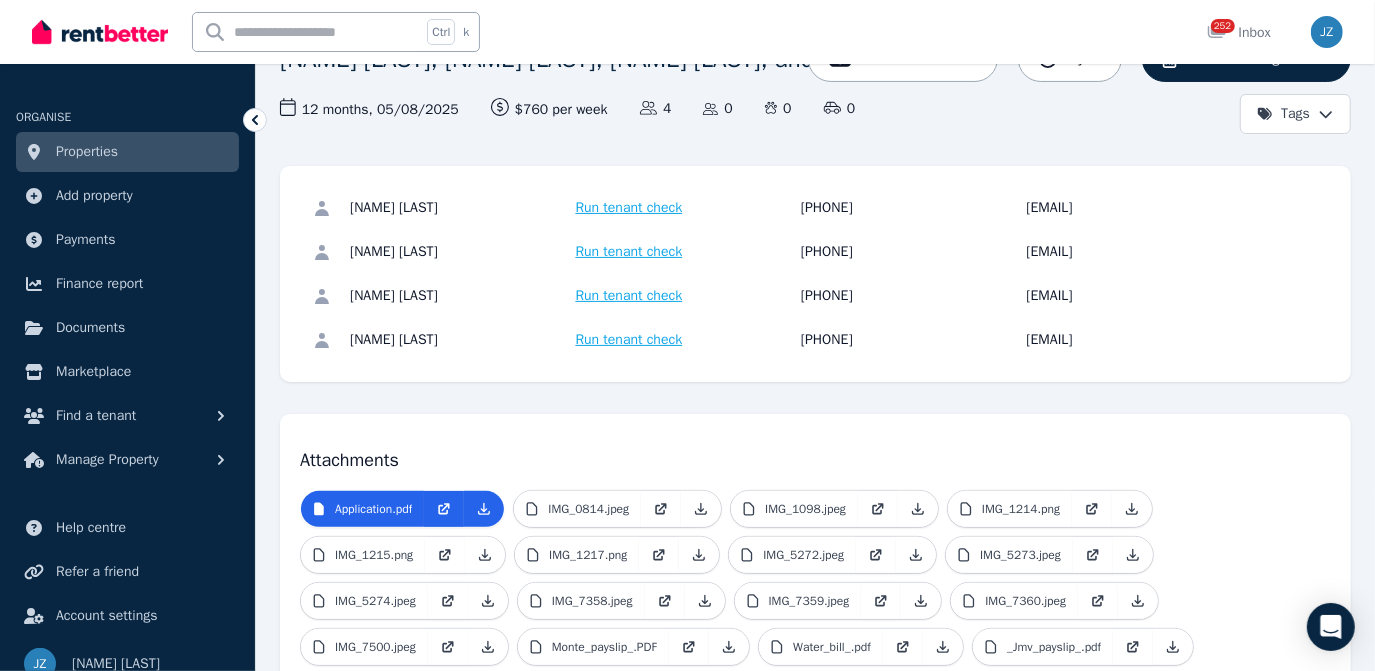 drag, startPoint x: 793, startPoint y: 253, endPoint x: 896, endPoint y: 265, distance: 103.69667 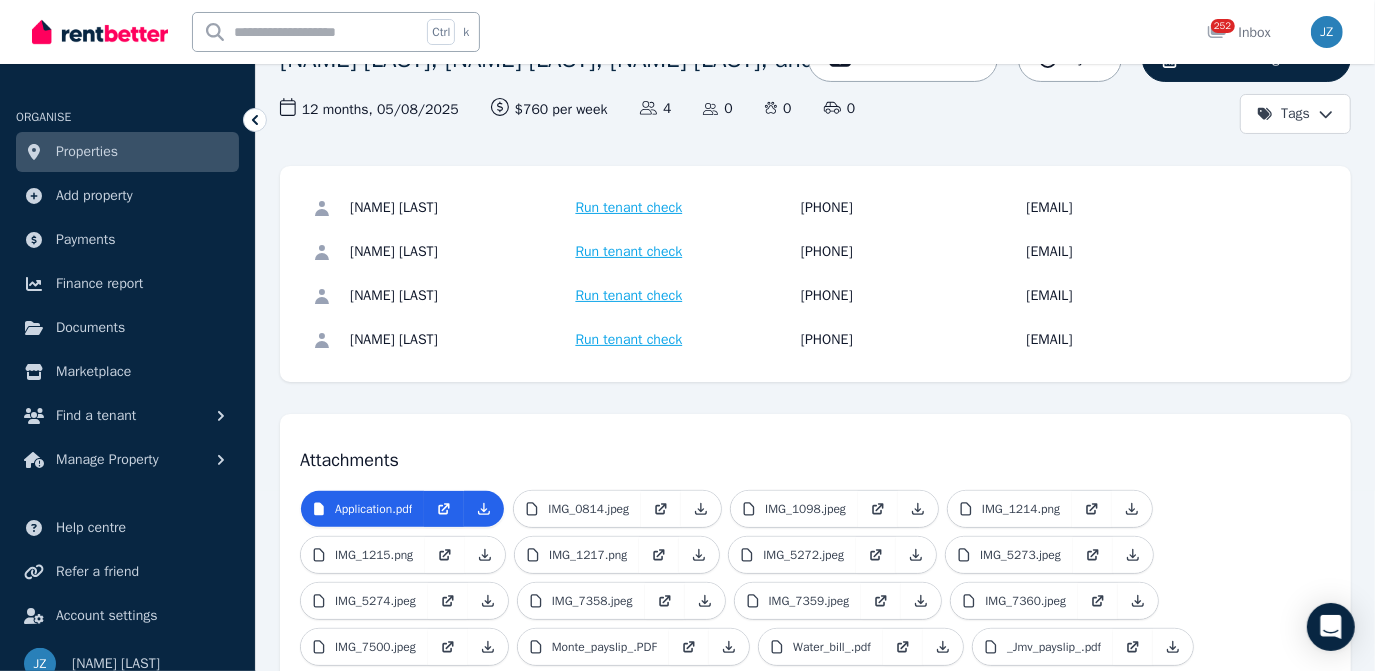 drag, startPoint x: 1212, startPoint y: 253, endPoint x: 1023, endPoint y: 263, distance: 189.26436 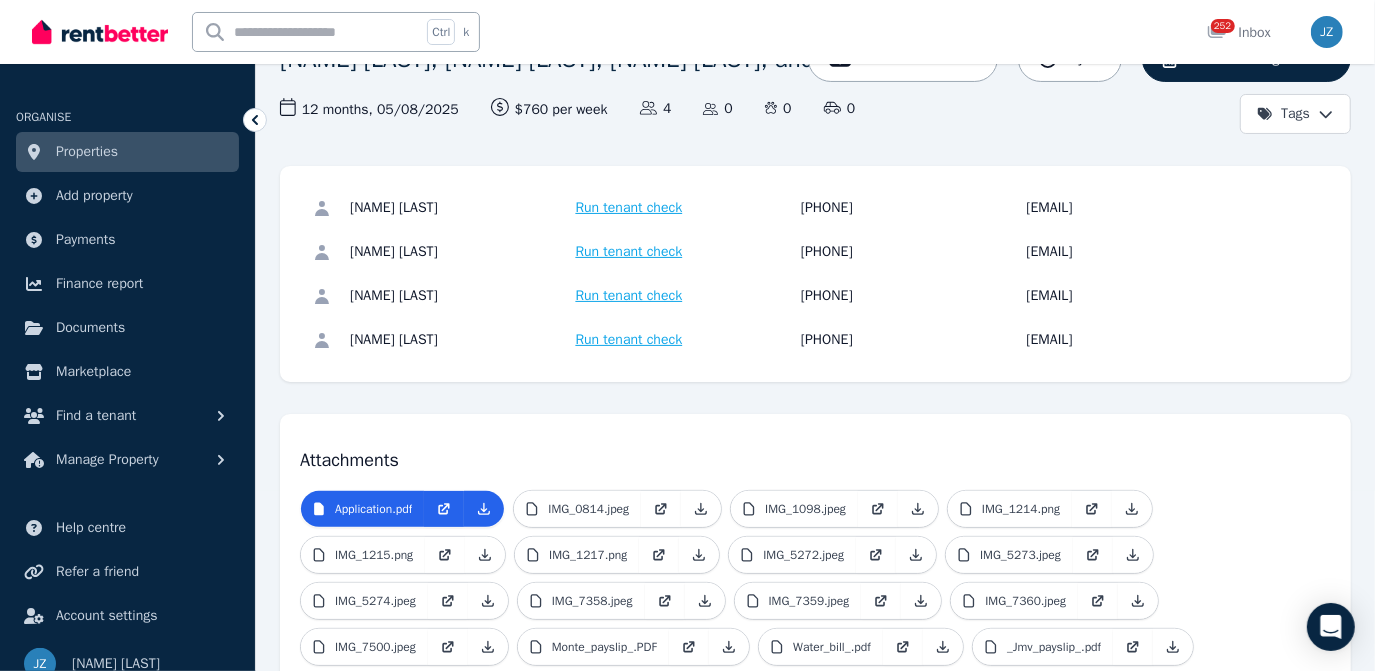 click on "Upasana Thapa Magar Run tenant check 0449 973 854 thapashoba2000@gmail.com" at bounding box center [798, 252] 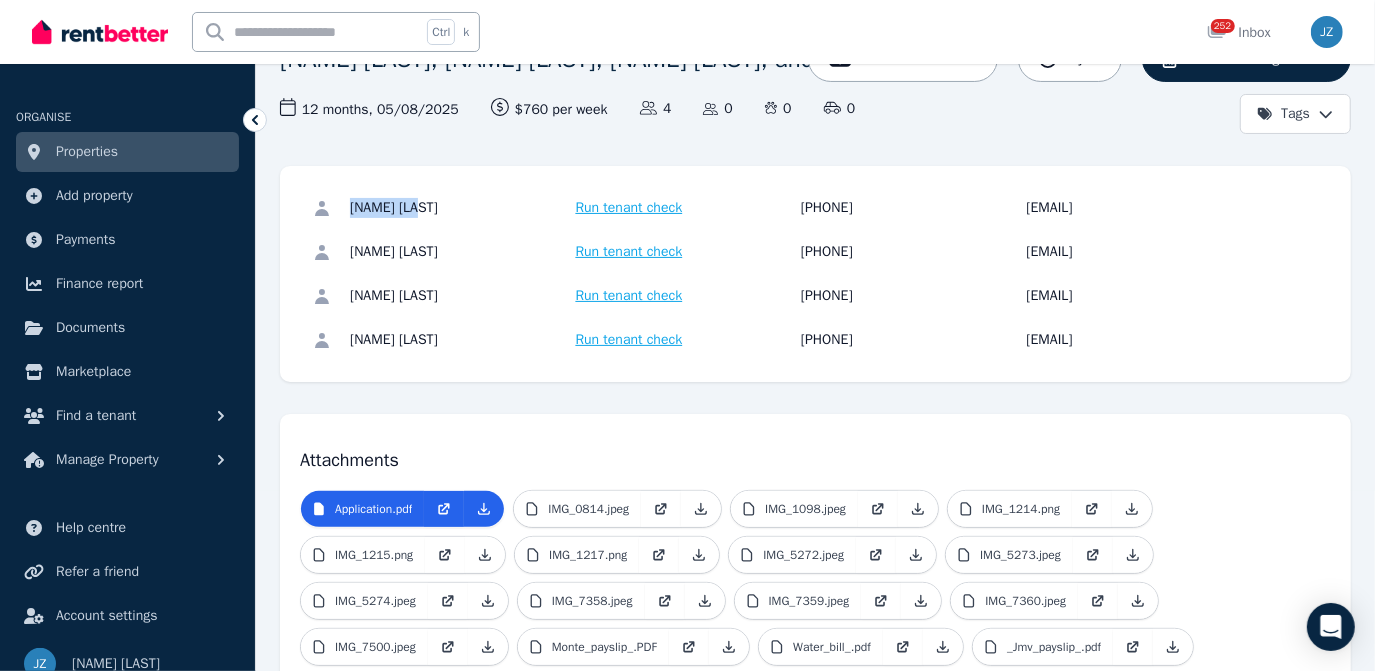 drag, startPoint x: 342, startPoint y: 210, endPoint x: 419, endPoint y: 220, distance: 77.64664 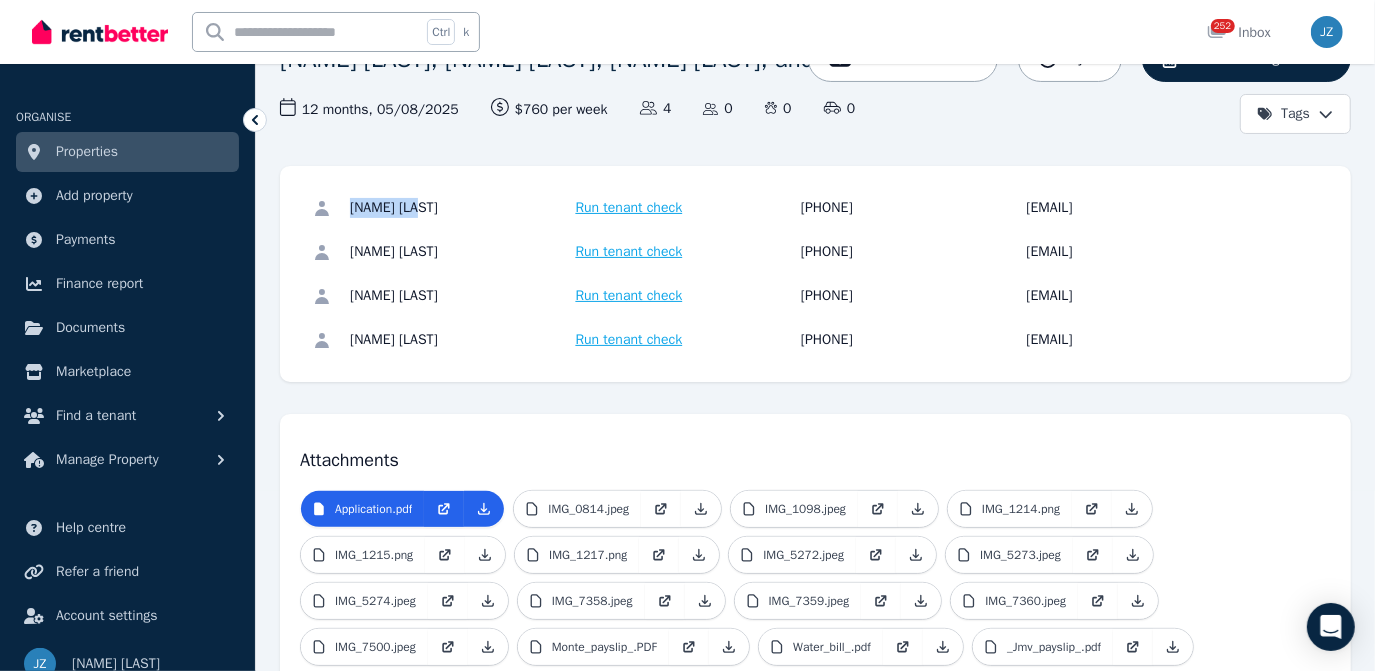 drag, startPoint x: 1226, startPoint y: 207, endPoint x: 1024, endPoint y: 205, distance: 202.0099 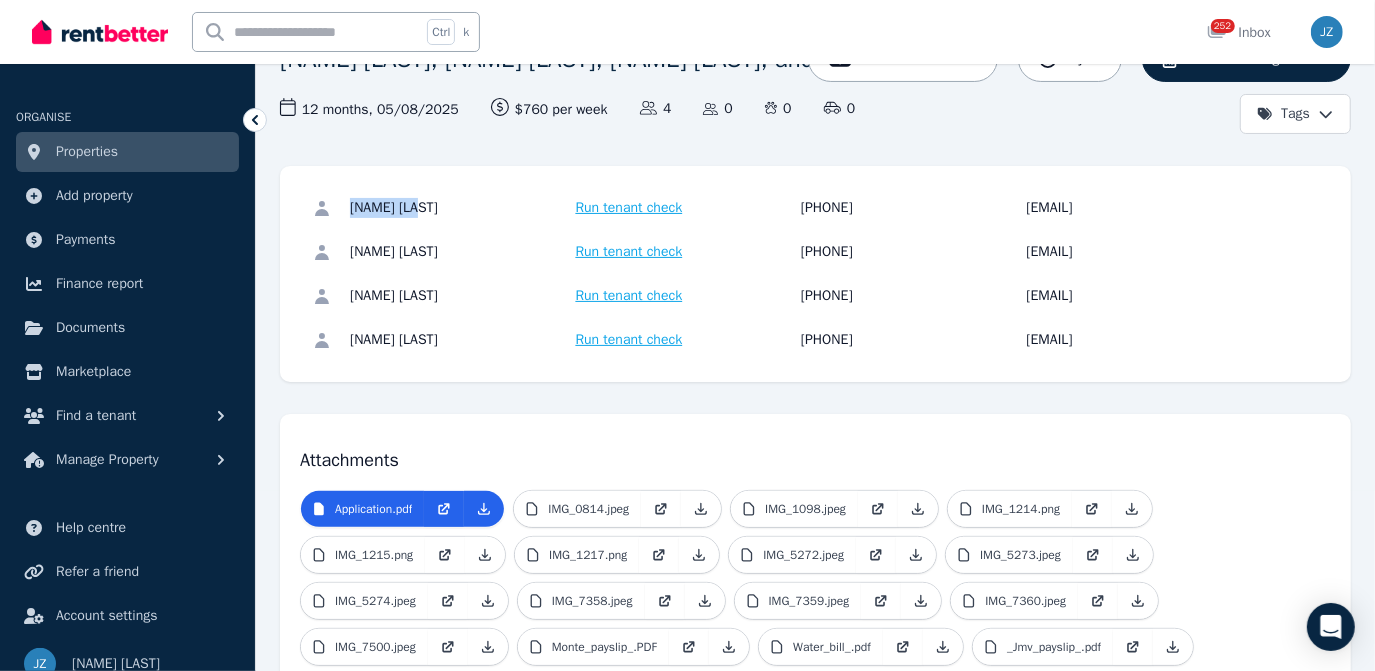 click on "Bidesh Rai Run tenant check 0404 599 867 bideshchamlingrai@gmail.com" at bounding box center [798, 208] 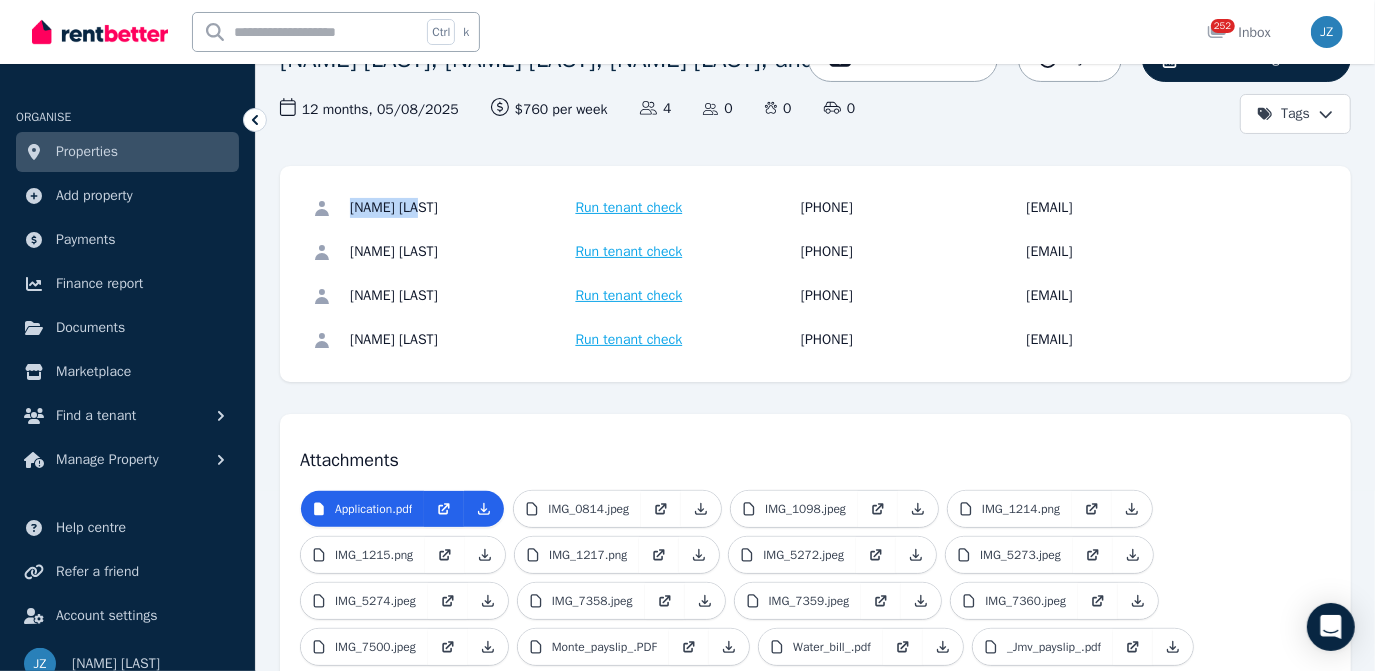 drag, startPoint x: 888, startPoint y: 204, endPoint x: 794, endPoint y: 211, distance: 94.26028 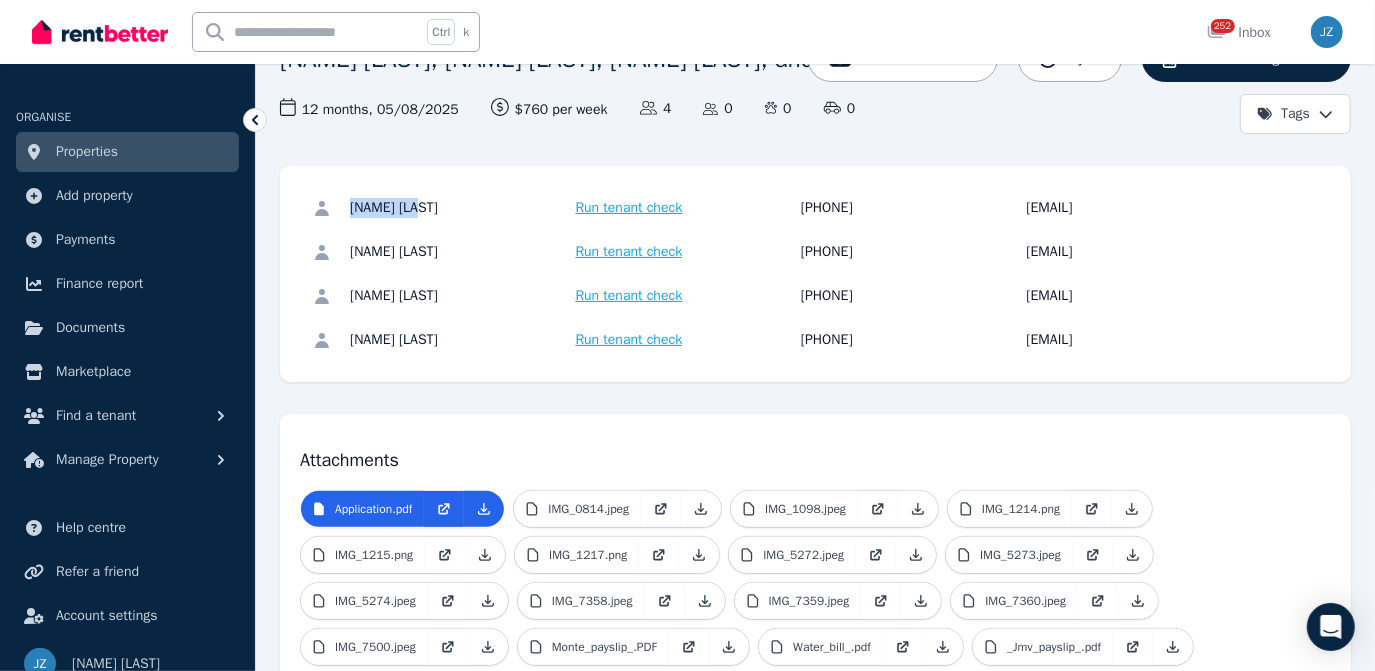 click on "Bidesh Rai Run tenant check 0404 599 867 bideshchamlingrai@gmail.com" at bounding box center [798, 208] 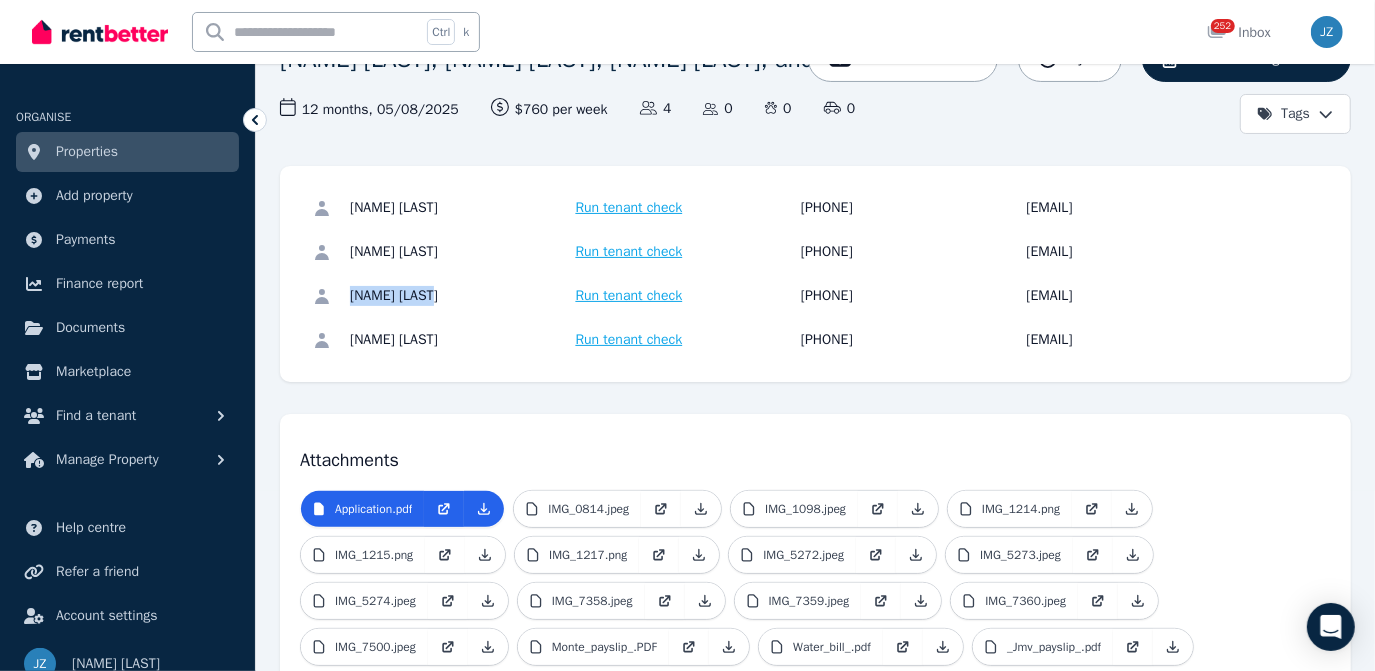 drag, startPoint x: 438, startPoint y: 298, endPoint x: 349, endPoint y: 305, distance: 89.27486 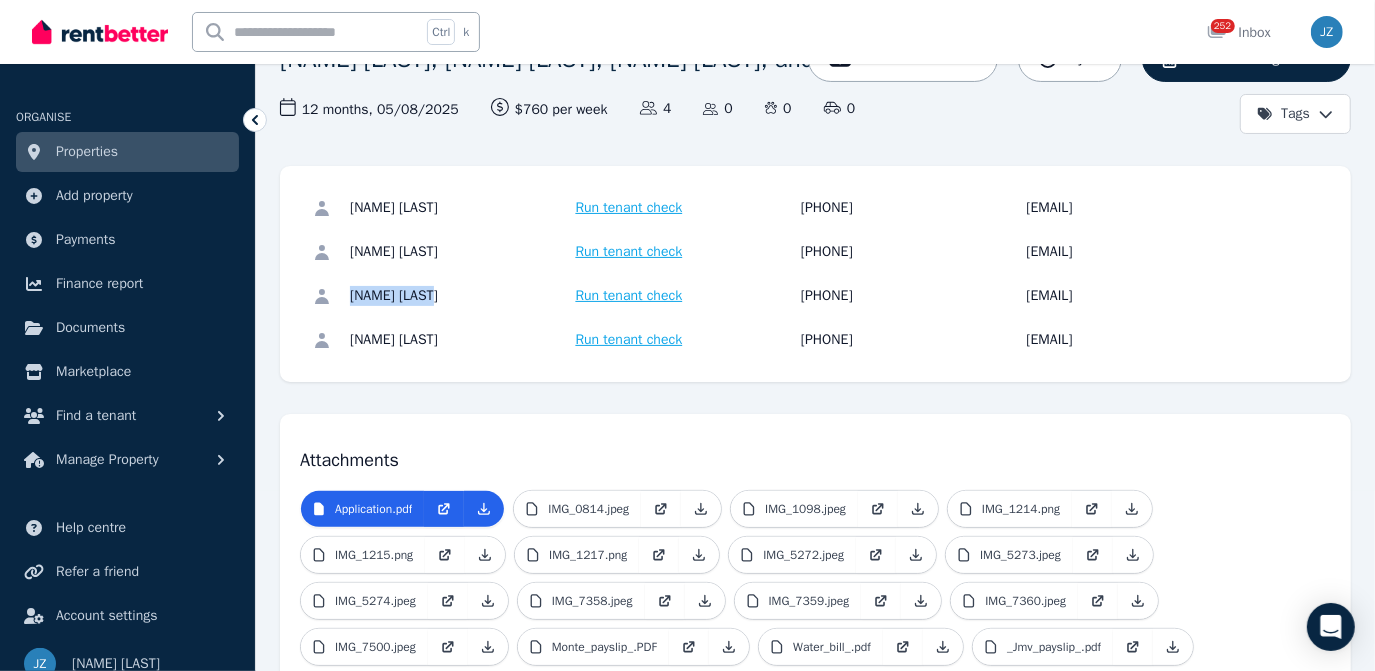 drag, startPoint x: 1023, startPoint y: 340, endPoint x: 1214, endPoint y: 350, distance: 191.2616 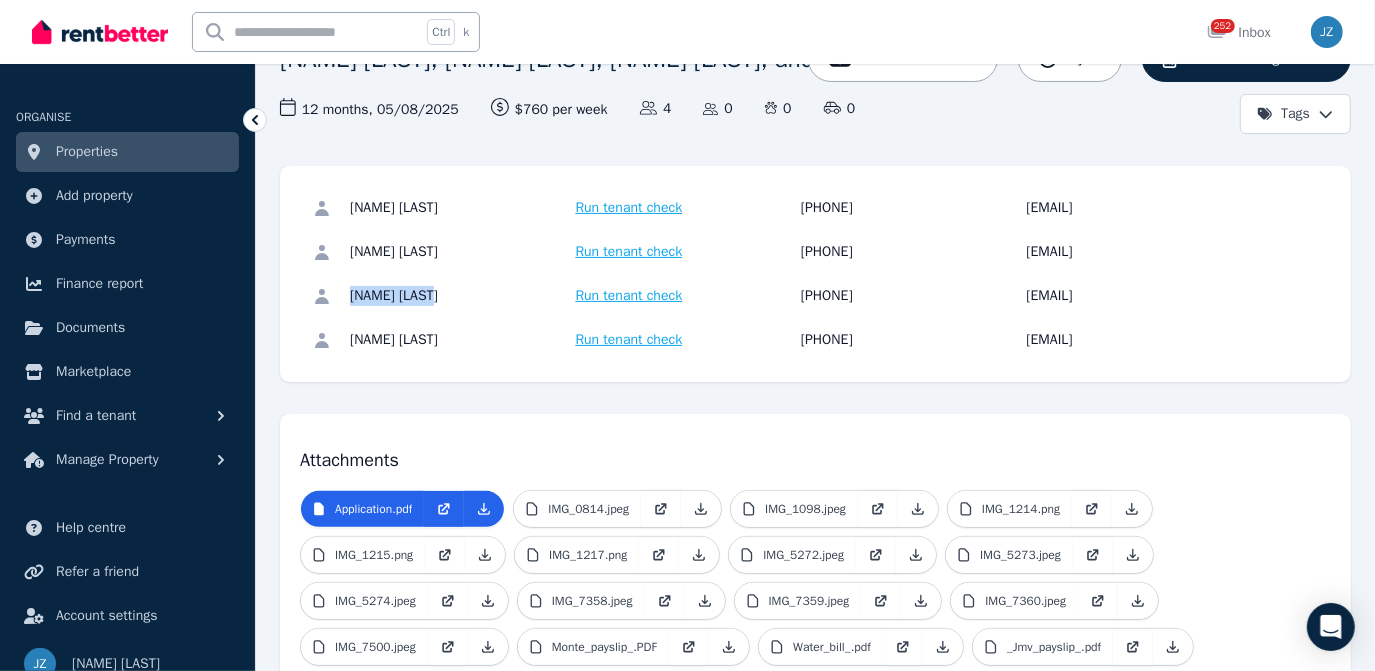 click on "Parash Chhetri Run tenant check 0430 612 100 chhetriparash56@gmail.com" at bounding box center (798, 340) 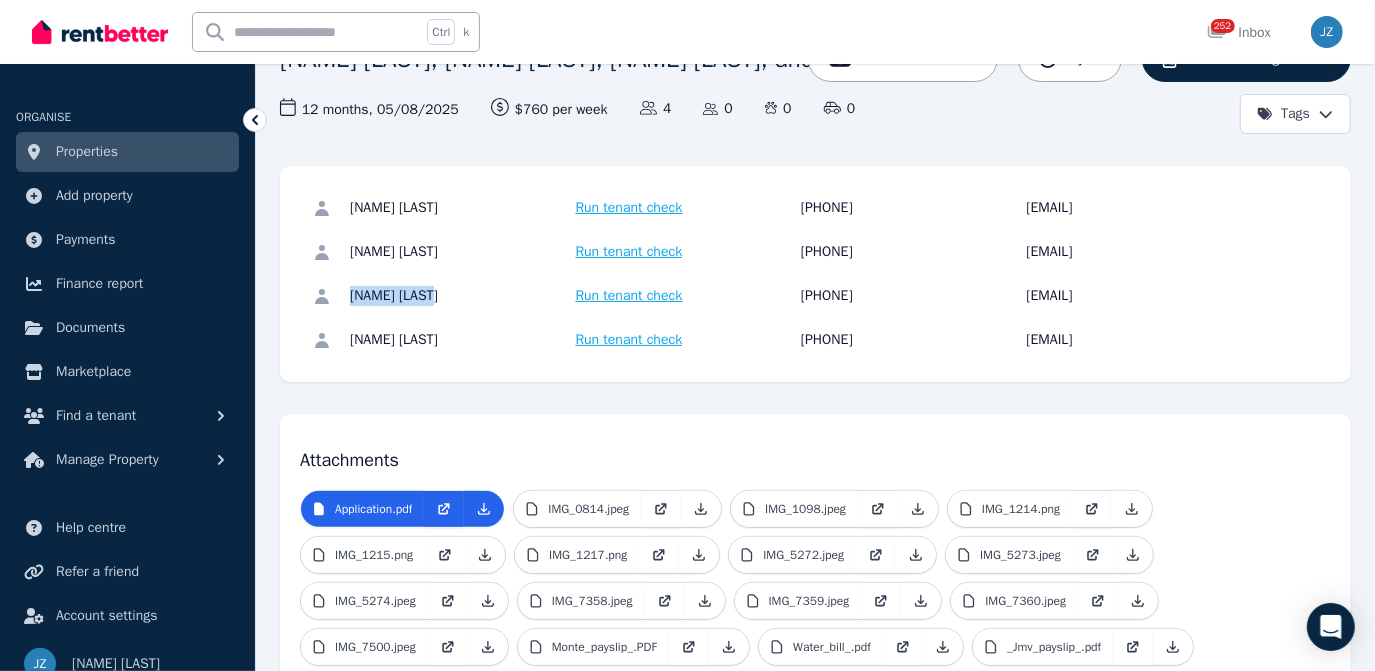 drag, startPoint x: 1024, startPoint y: 257, endPoint x: 1224, endPoint y: 267, distance: 200.24985 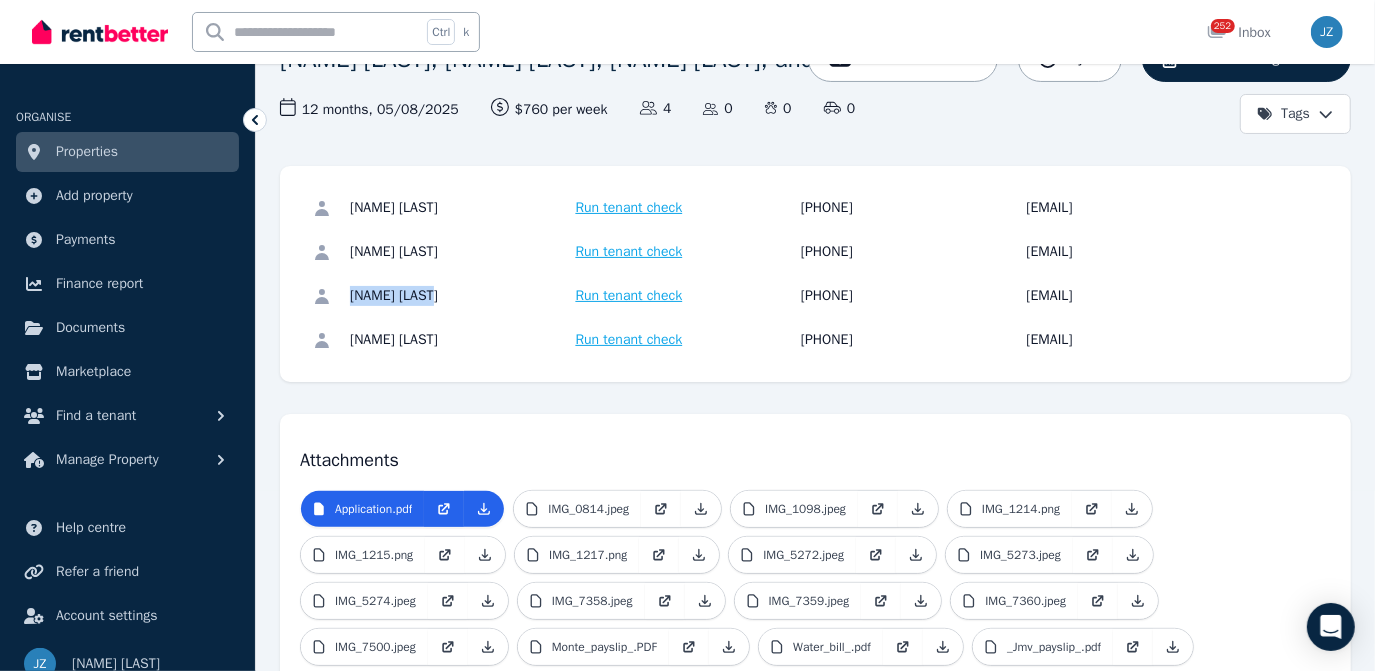 click on "Upasana Thapa Magar Run tenant check 0449 973 854 thapashoba2000@gmail.com" at bounding box center (815, 252) 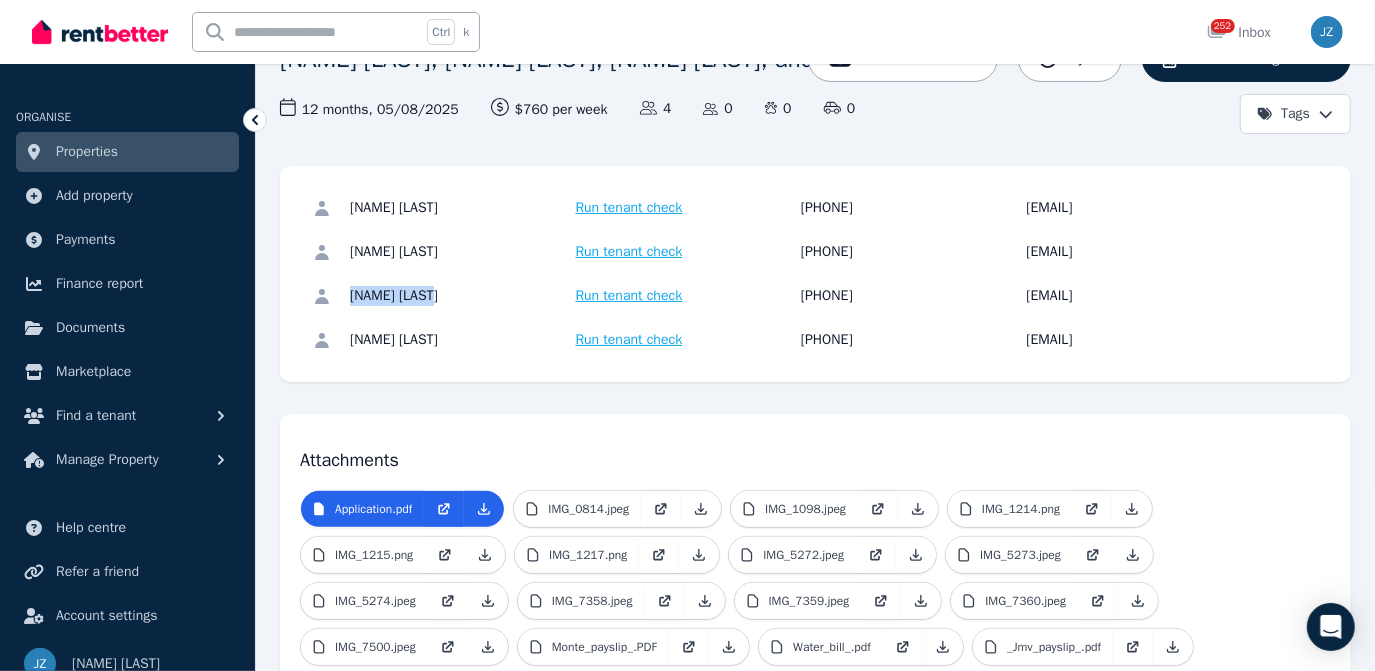 drag, startPoint x: 1020, startPoint y: 348, endPoint x: 1210, endPoint y: 353, distance: 190.06578 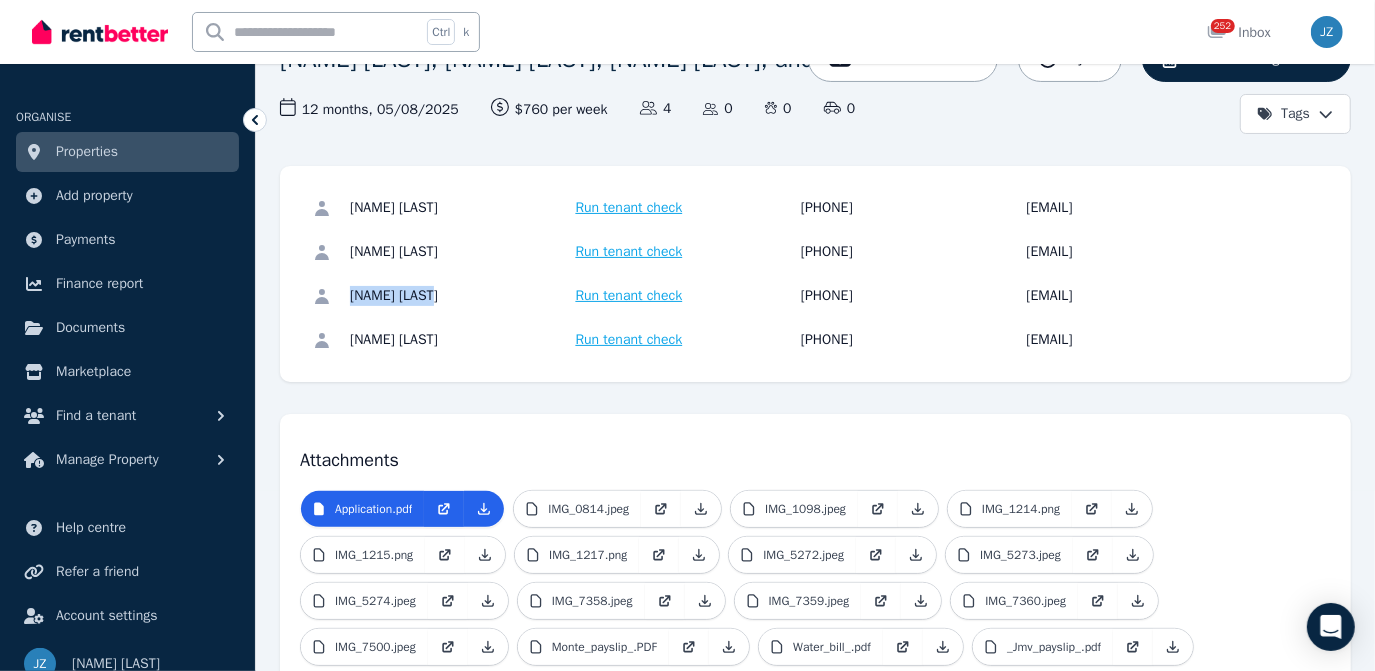 click on "Parash Chhetri Run tenant check 0430 612 100 chhetriparash56@gmail.com" at bounding box center (815, 340) 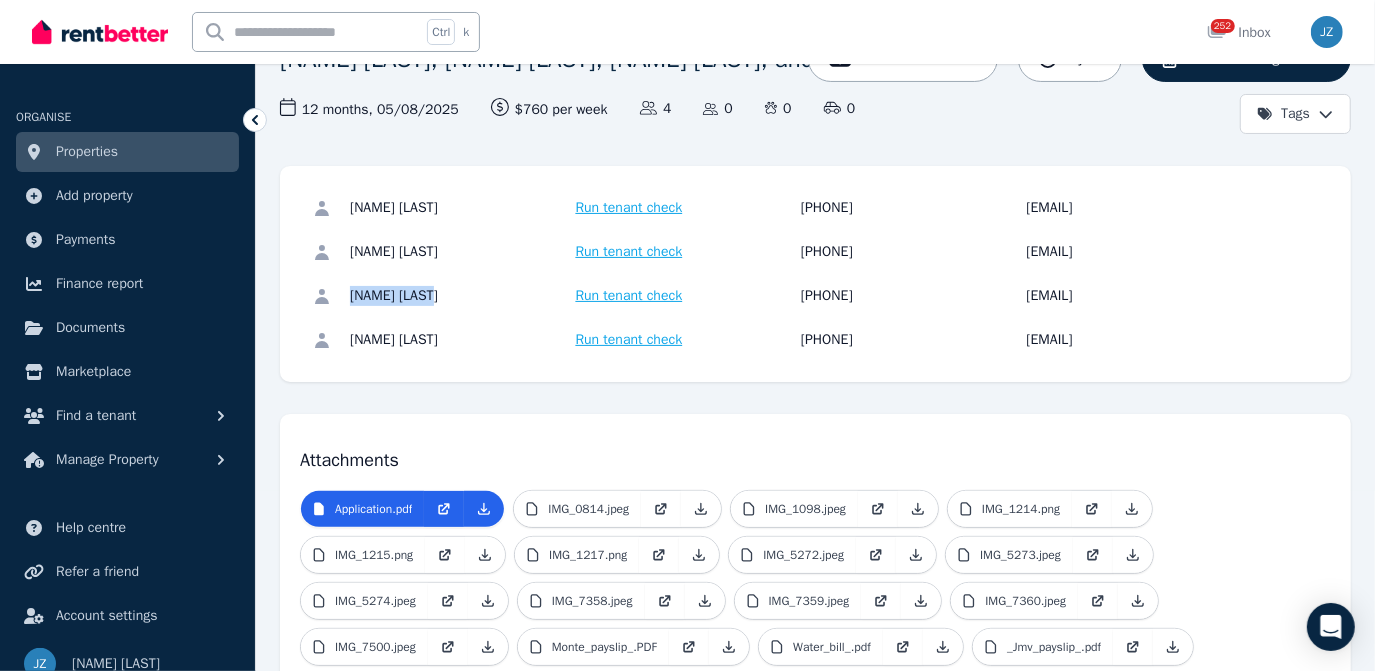 drag, startPoint x: 1019, startPoint y: 257, endPoint x: 1203, endPoint y: 260, distance: 184.02446 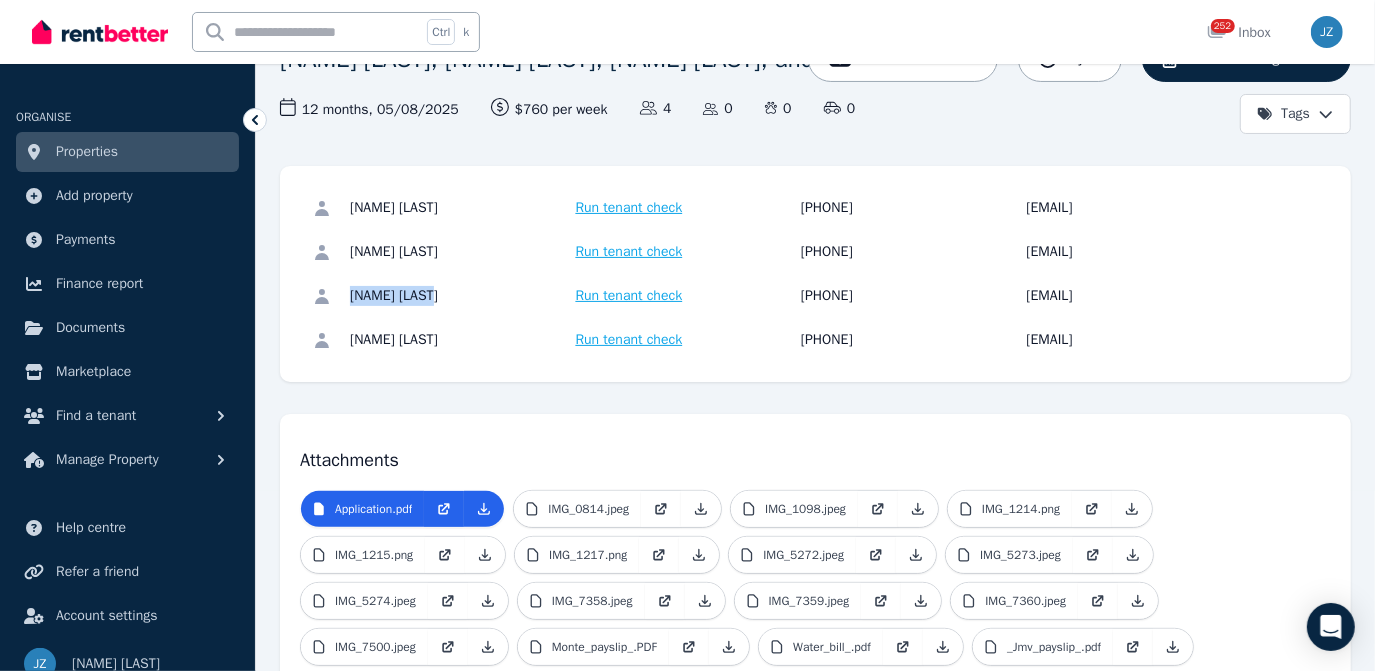 click on "Upasana Thapa Magar Run tenant check 0449 973 854 thapashoba2000@gmail.com" at bounding box center [798, 252] 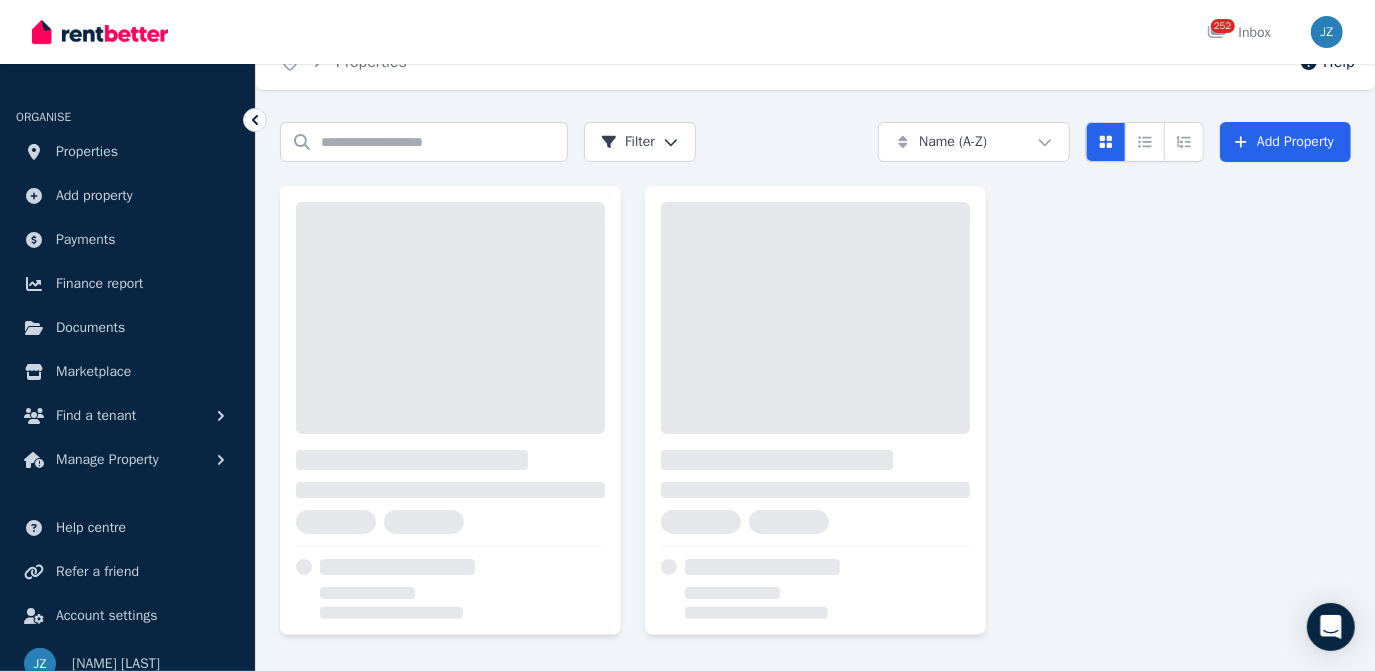 scroll, scrollTop: 0, scrollLeft: 0, axis: both 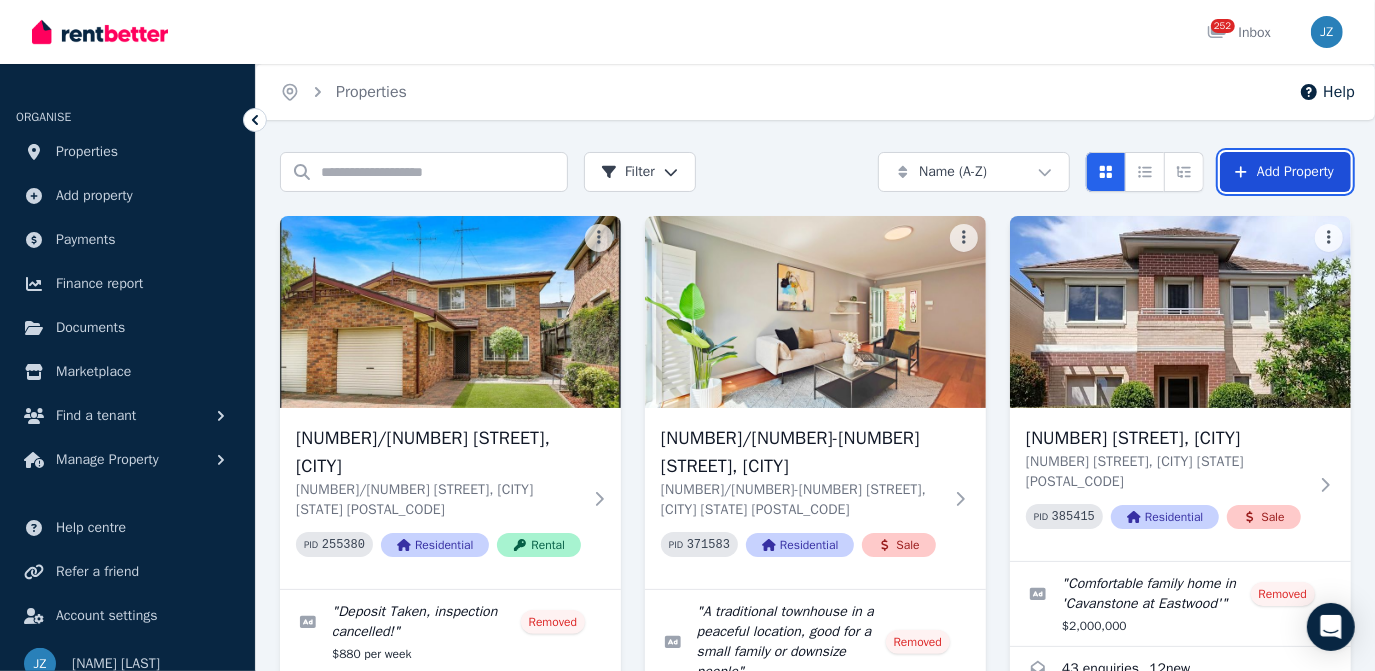 click on "Add Property" at bounding box center (1285, 172) 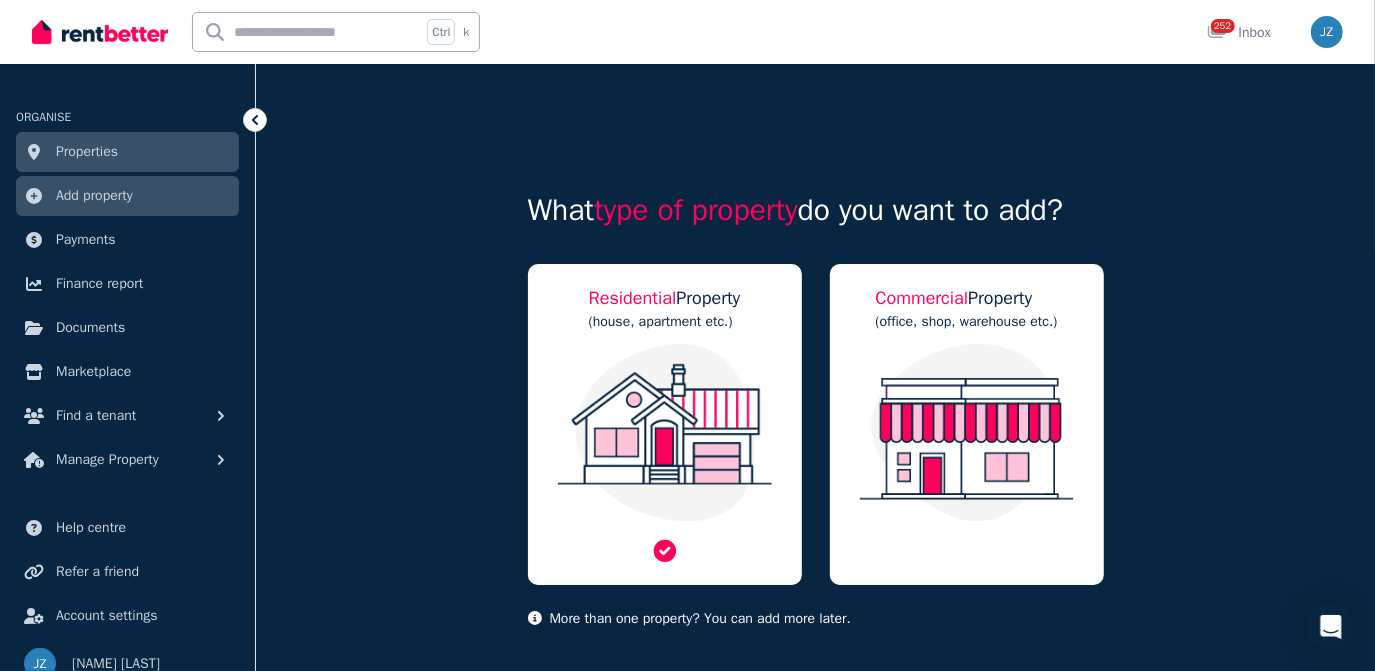 click at bounding box center (665, 433) 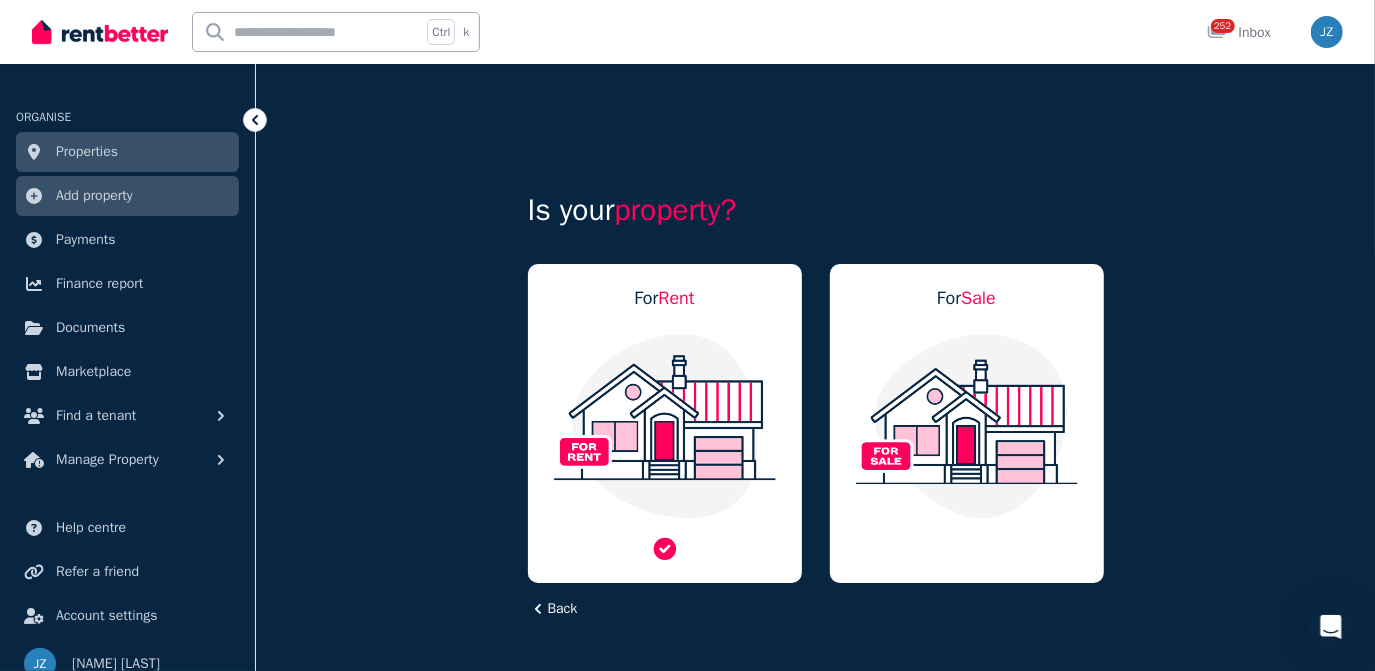 click at bounding box center (665, 426) 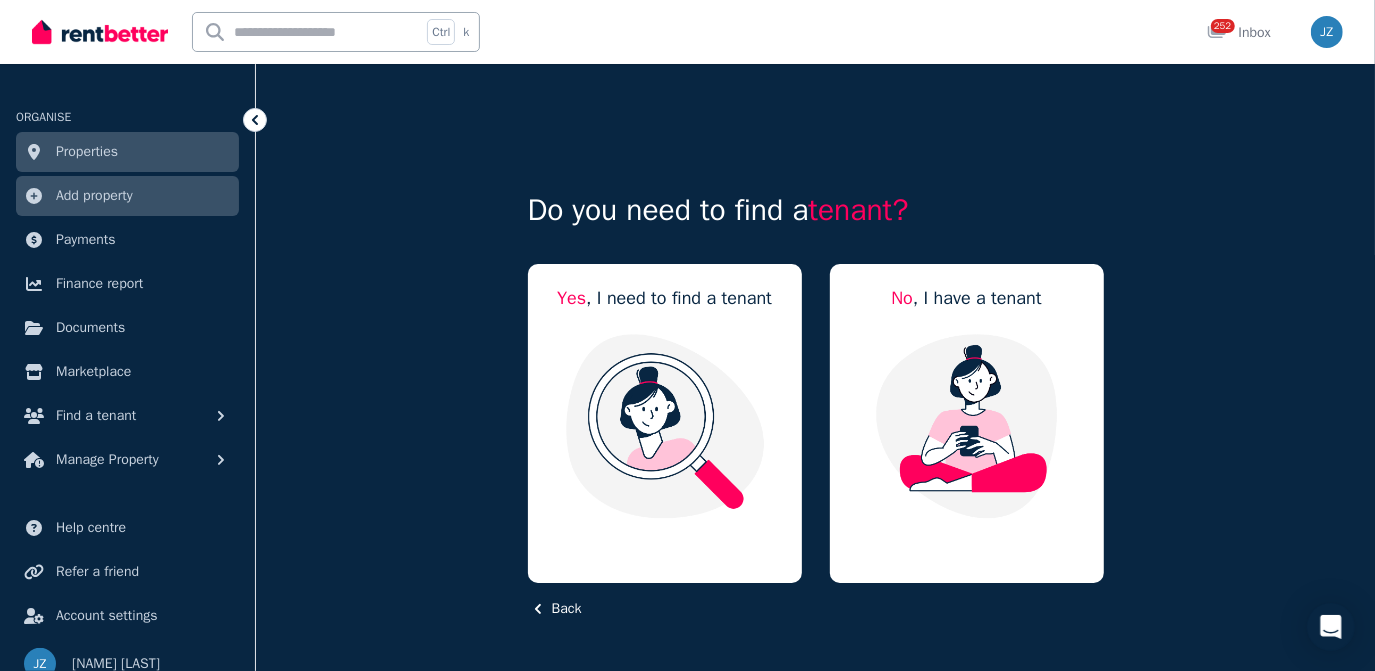 click at bounding box center (665, 426) 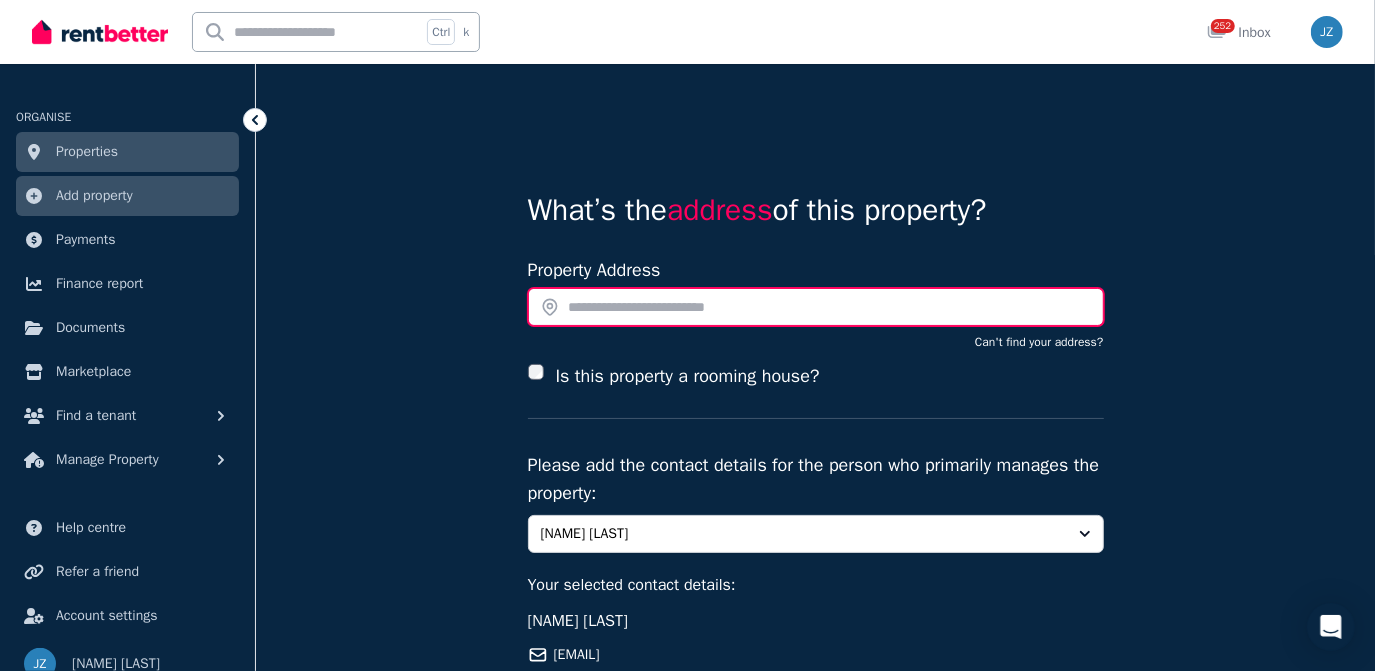click at bounding box center (816, 307) 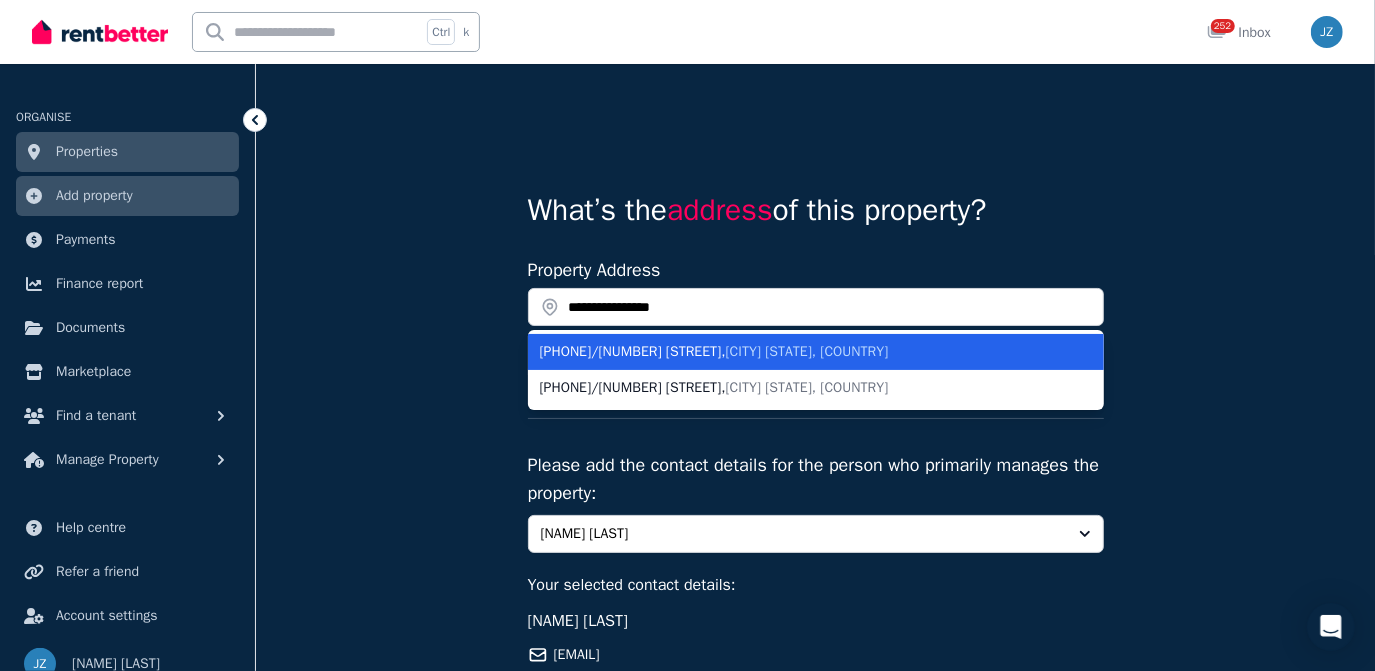 click on "614/2 Mandala Parade ,  Castle Hill NSW, Australia" at bounding box center [804, 352] 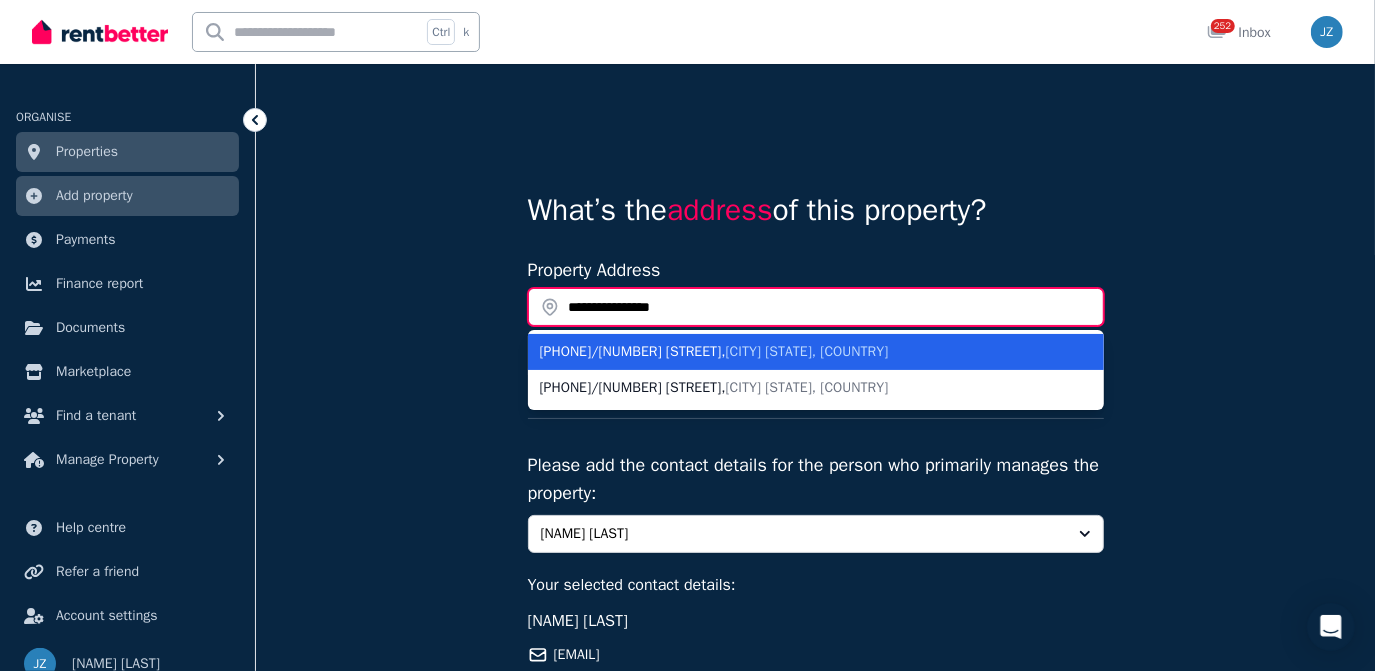 type on "**********" 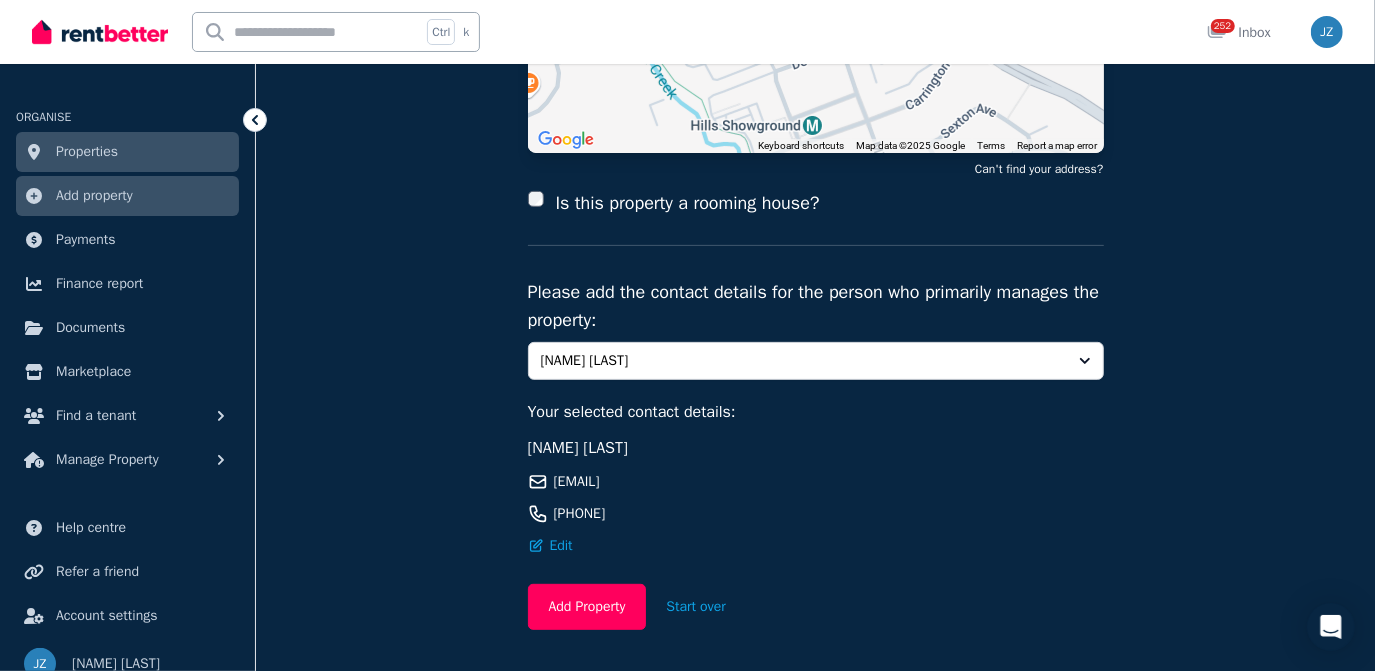 scroll, scrollTop: 346, scrollLeft: 0, axis: vertical 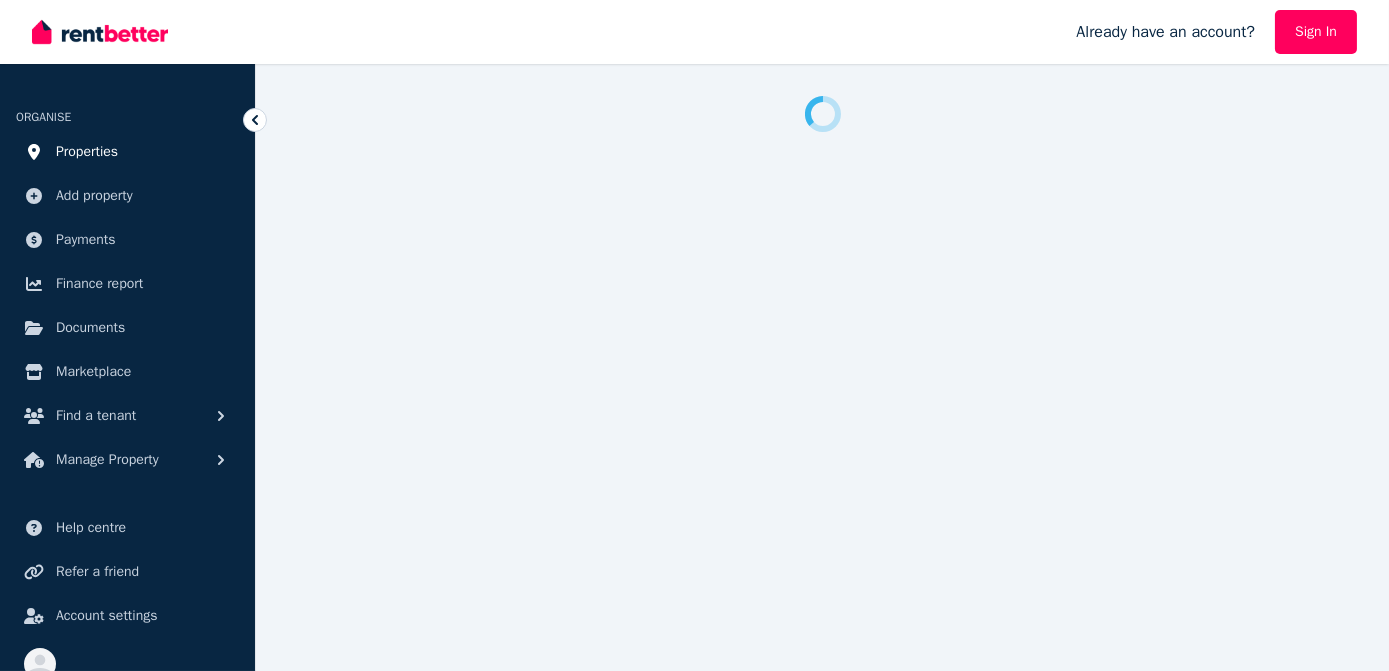 click on "Properties" at bounding box center [87, 152] 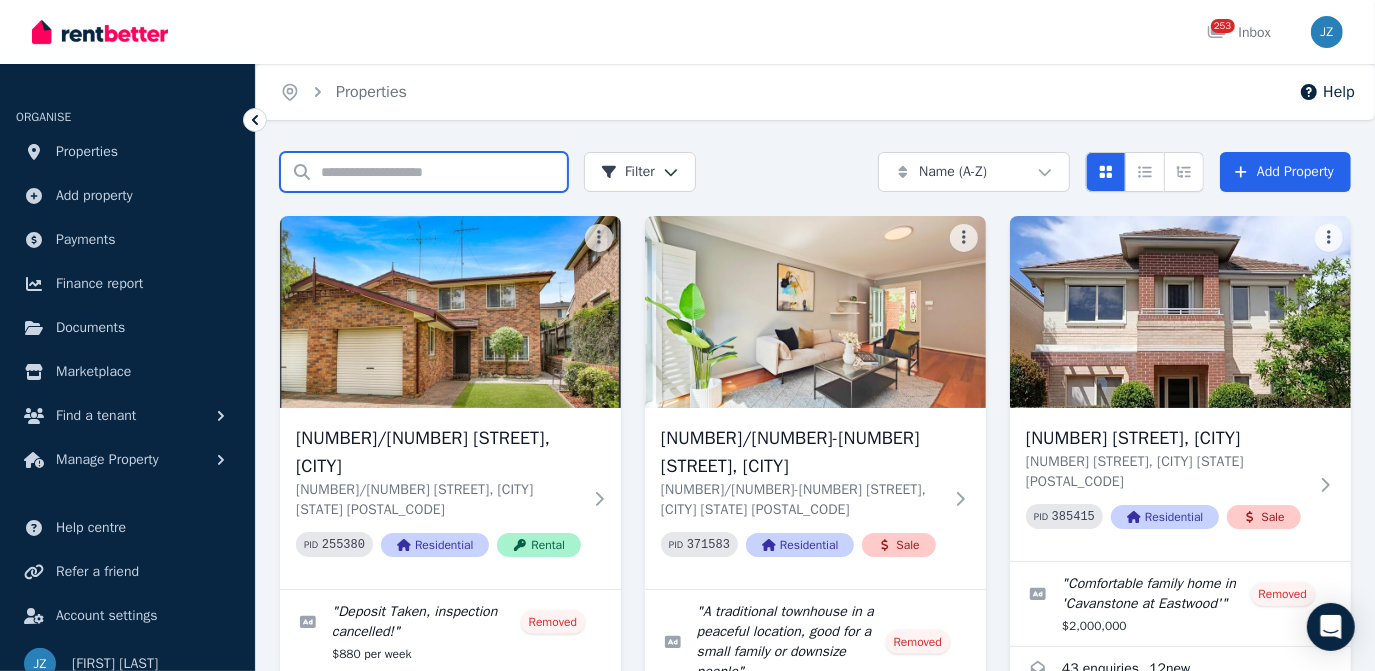 click on "Search properties" at bounding box center (424, 172) 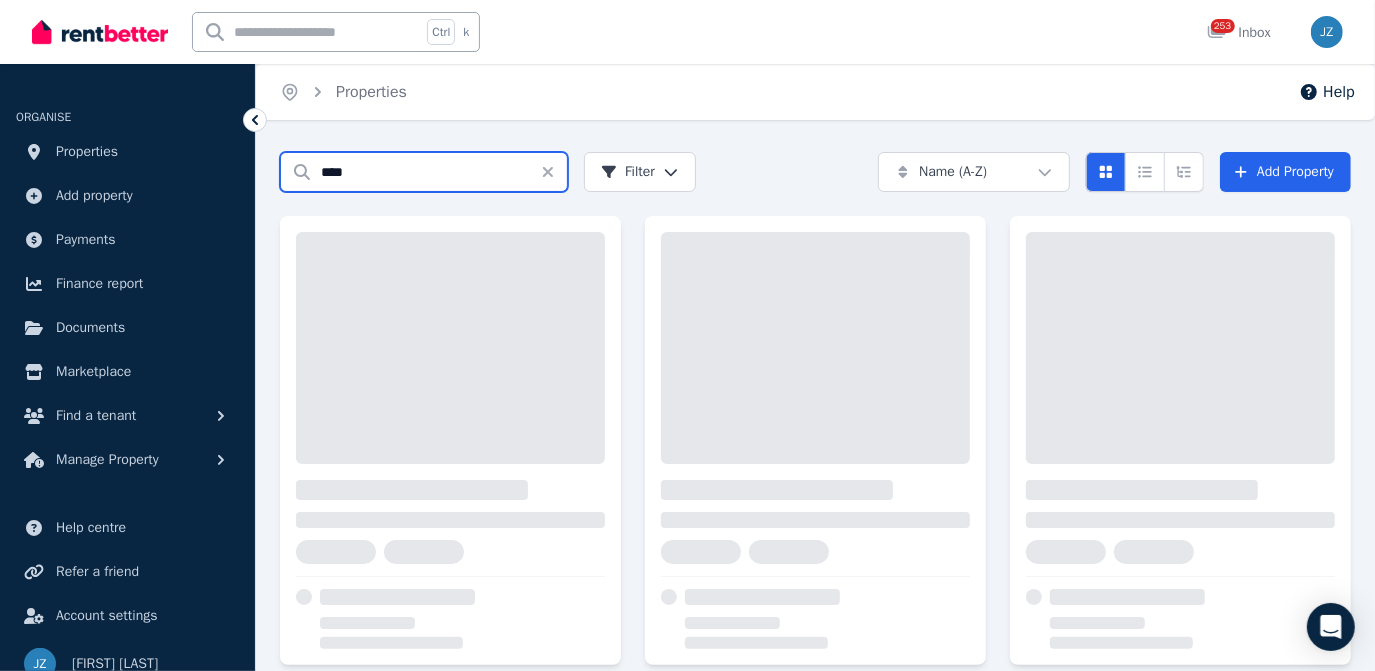 type on "****" 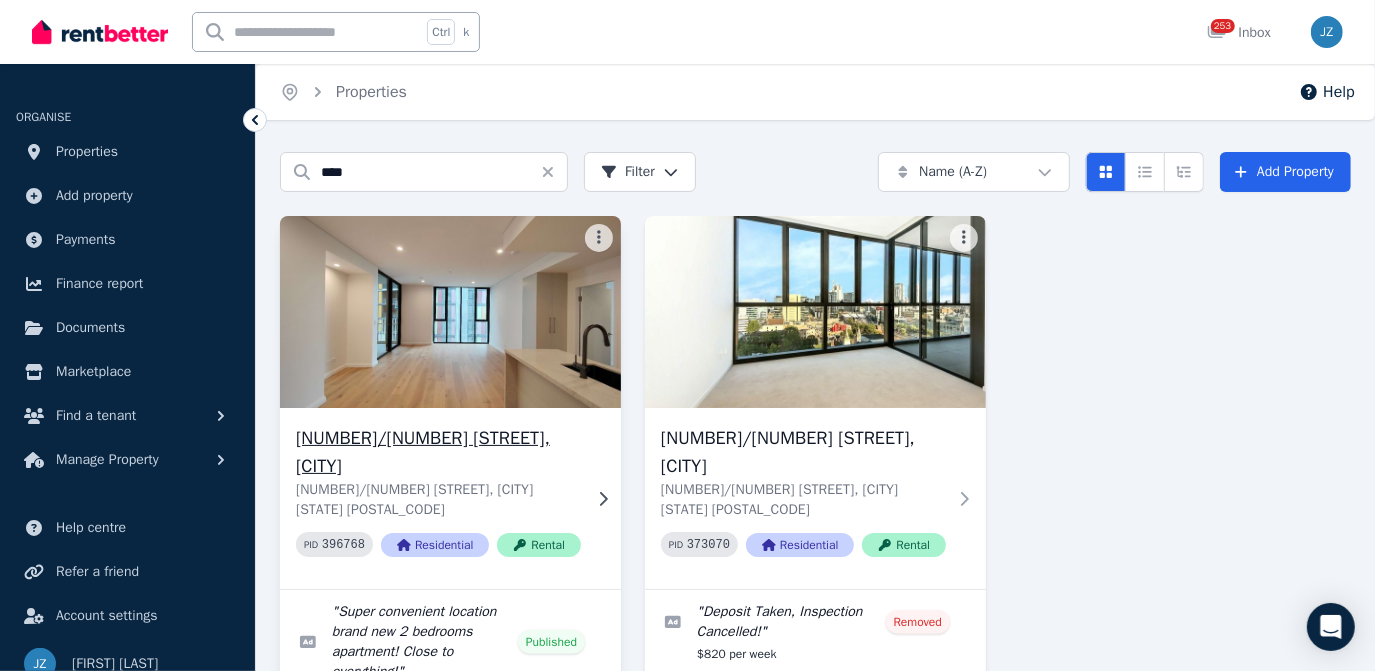 click at bounding box center [450, 312] 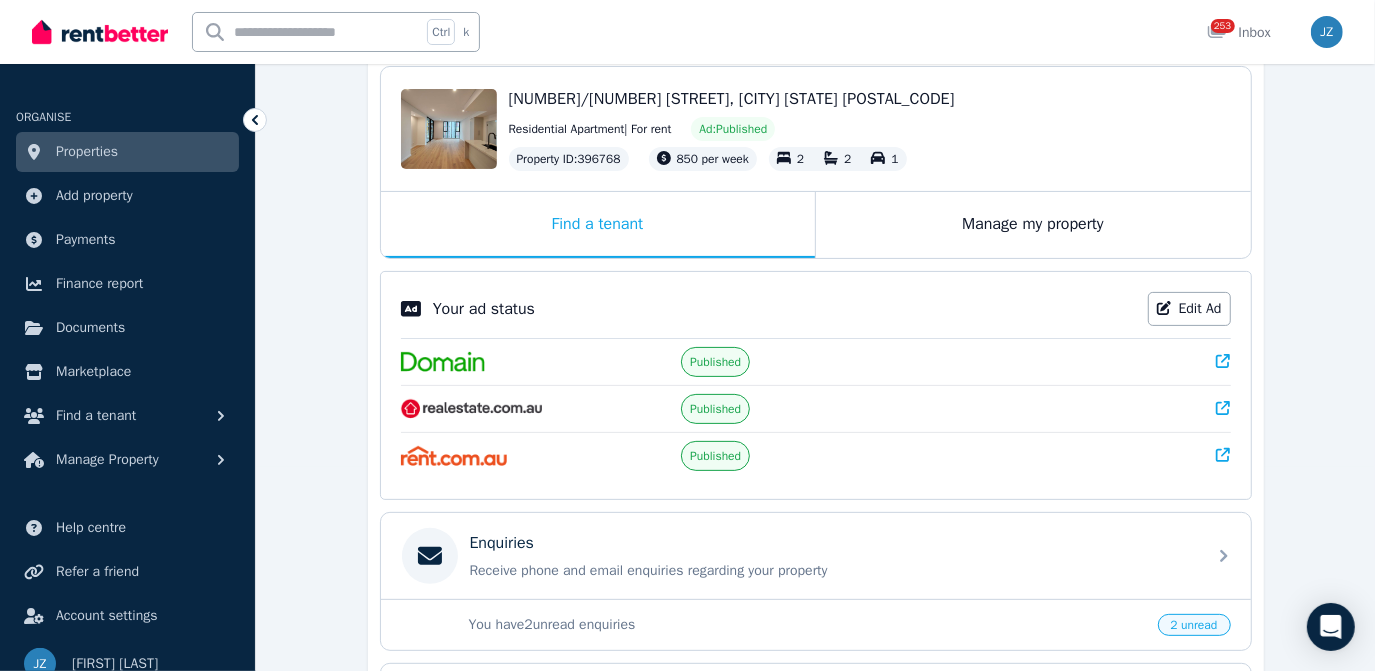 scroll, scrollTop: 198, scrollLeft: 0, axis: vertical 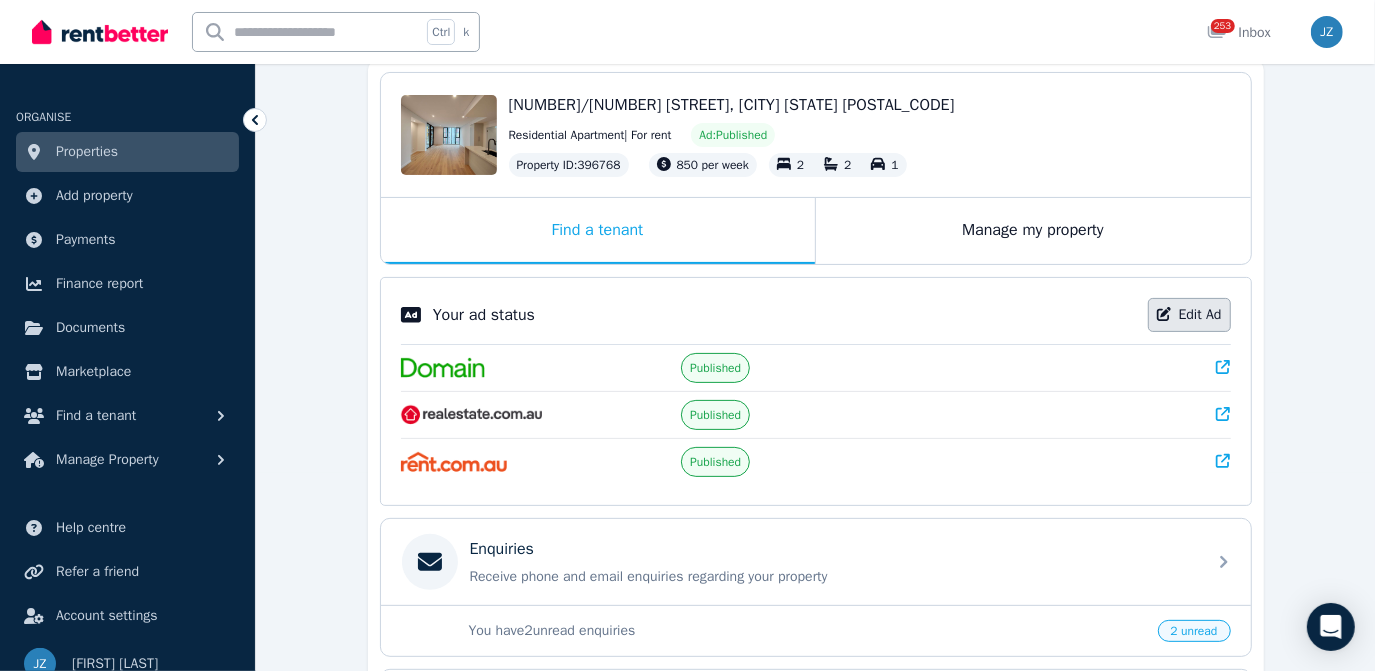 click on "Edit Ad" at bounding box center (1189, 315) 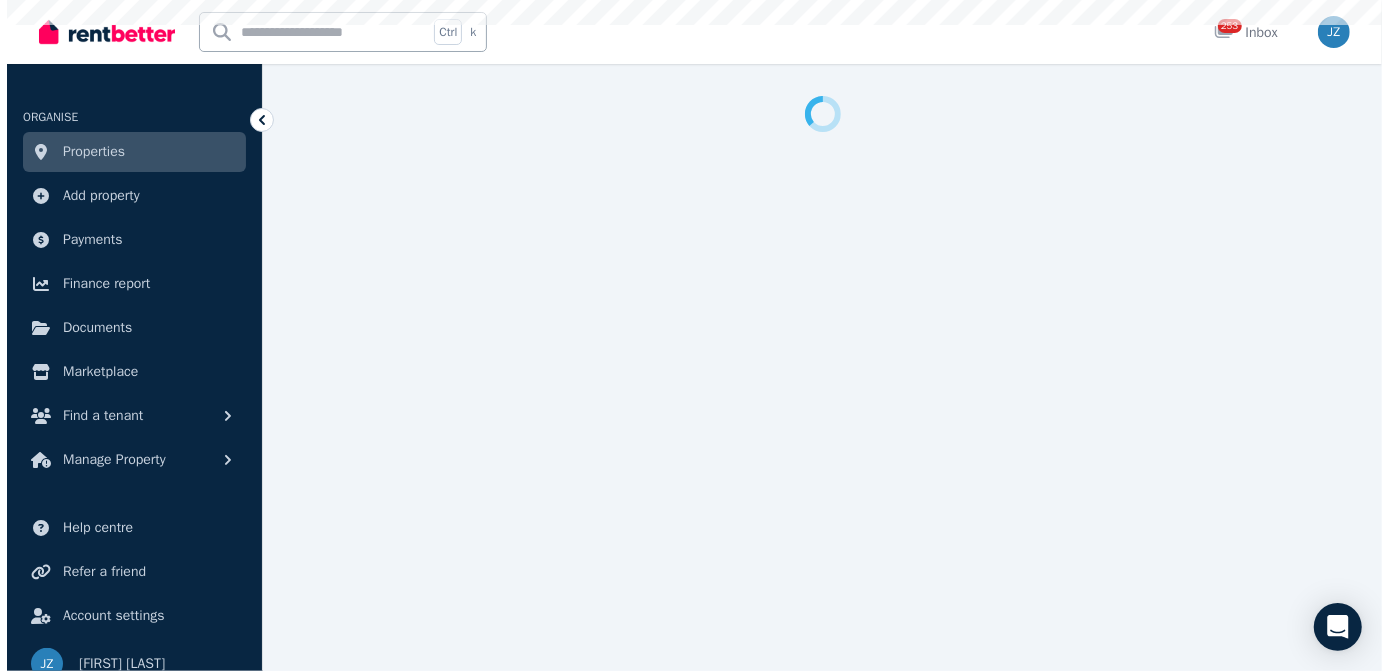 scroll, scrollTop: 0, scrollLeft: 0, axis: both 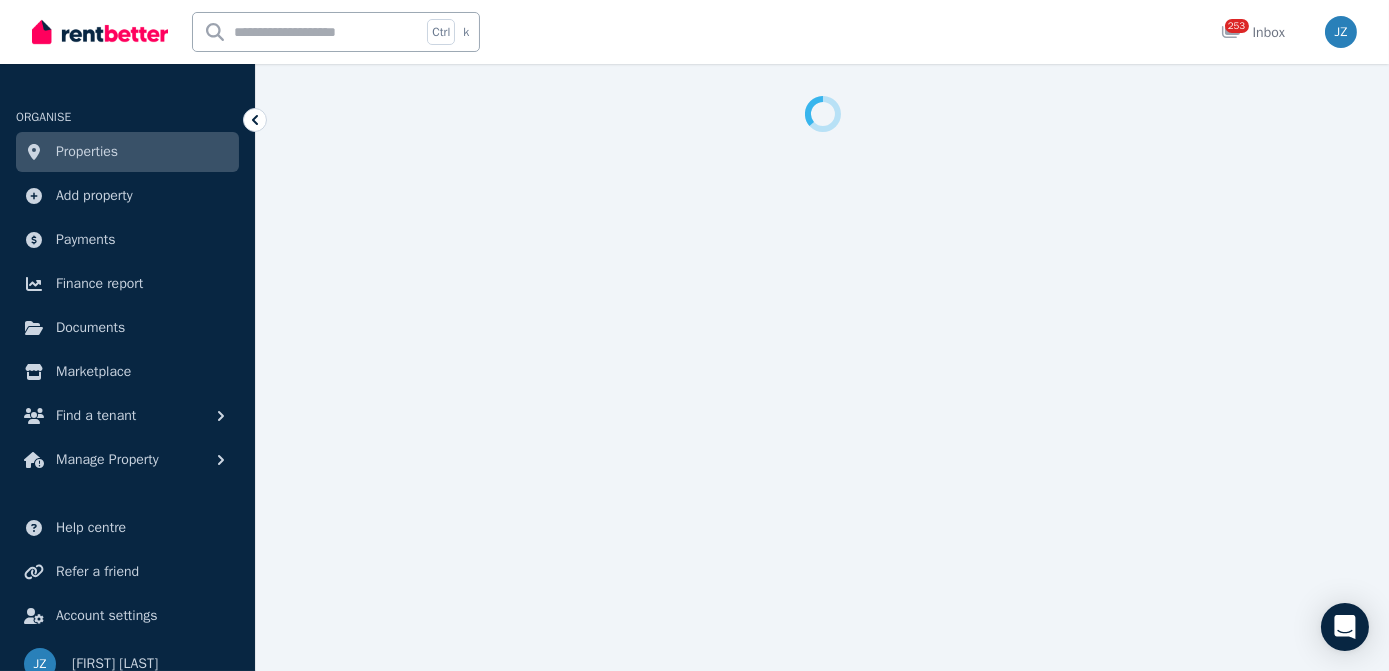 select on "**********" 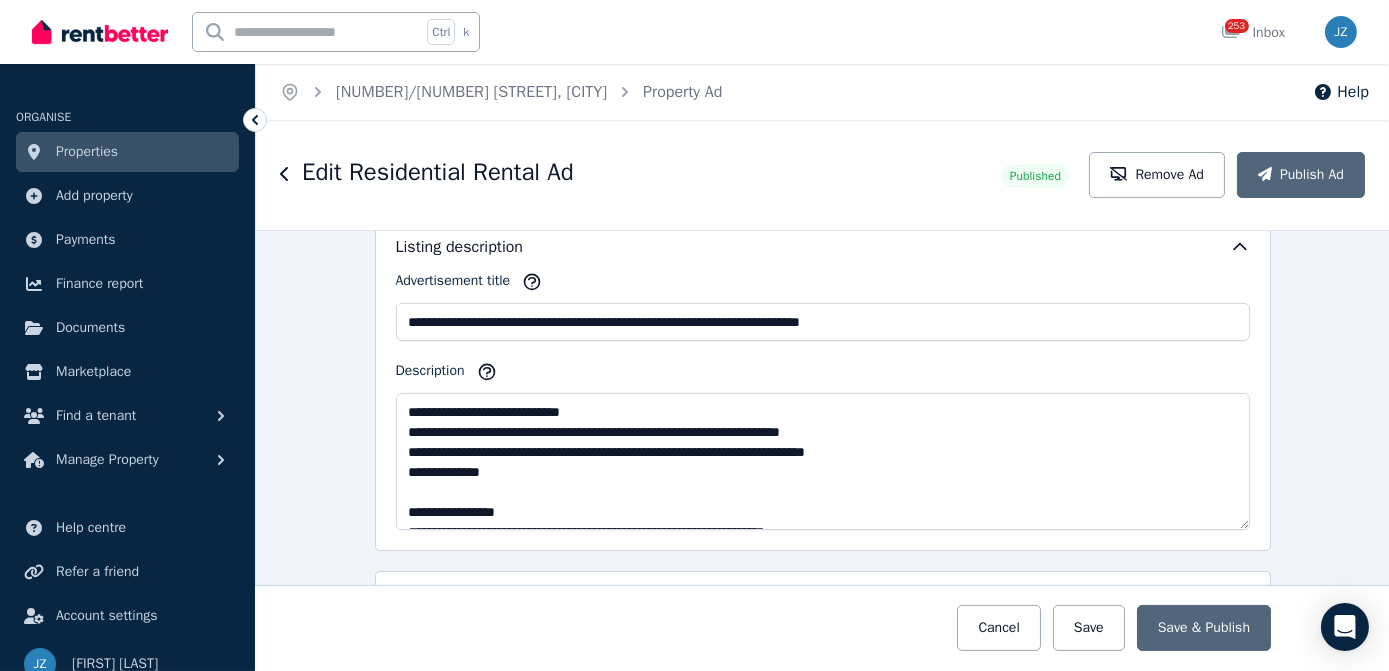 scroll, scrollTop: 1156, scrollLeft: 0, axis: vertical 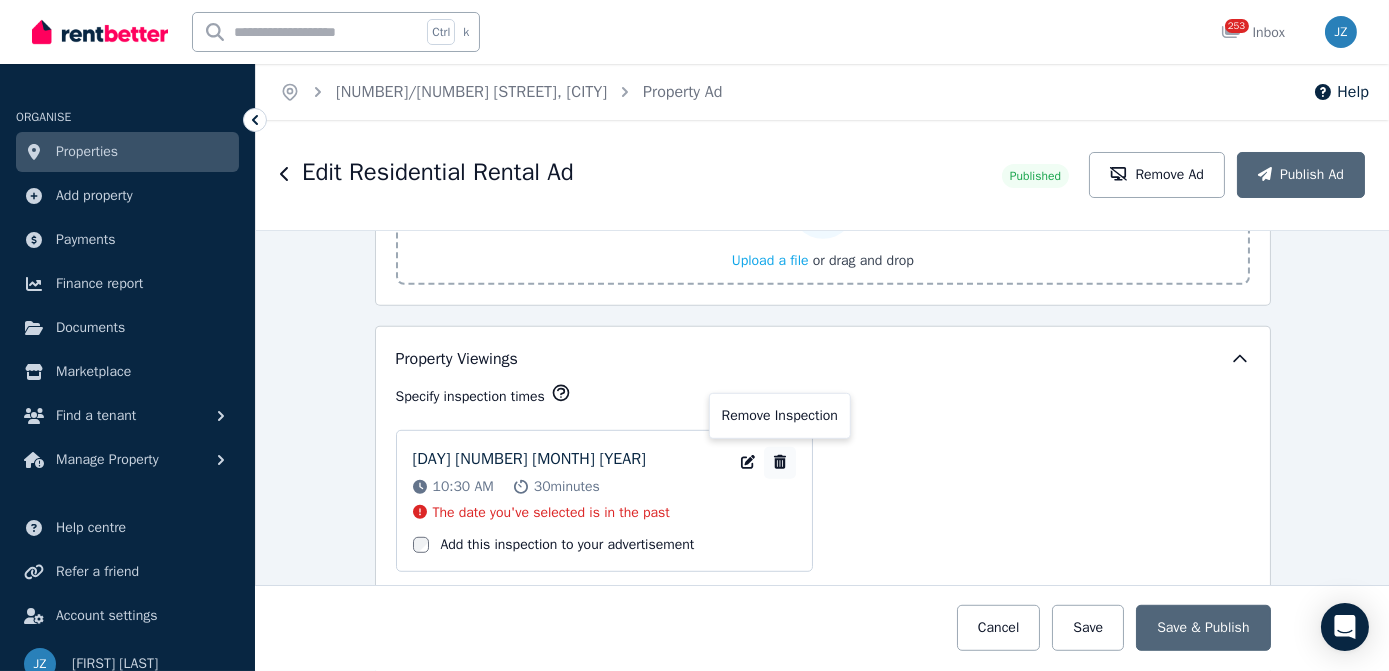 click 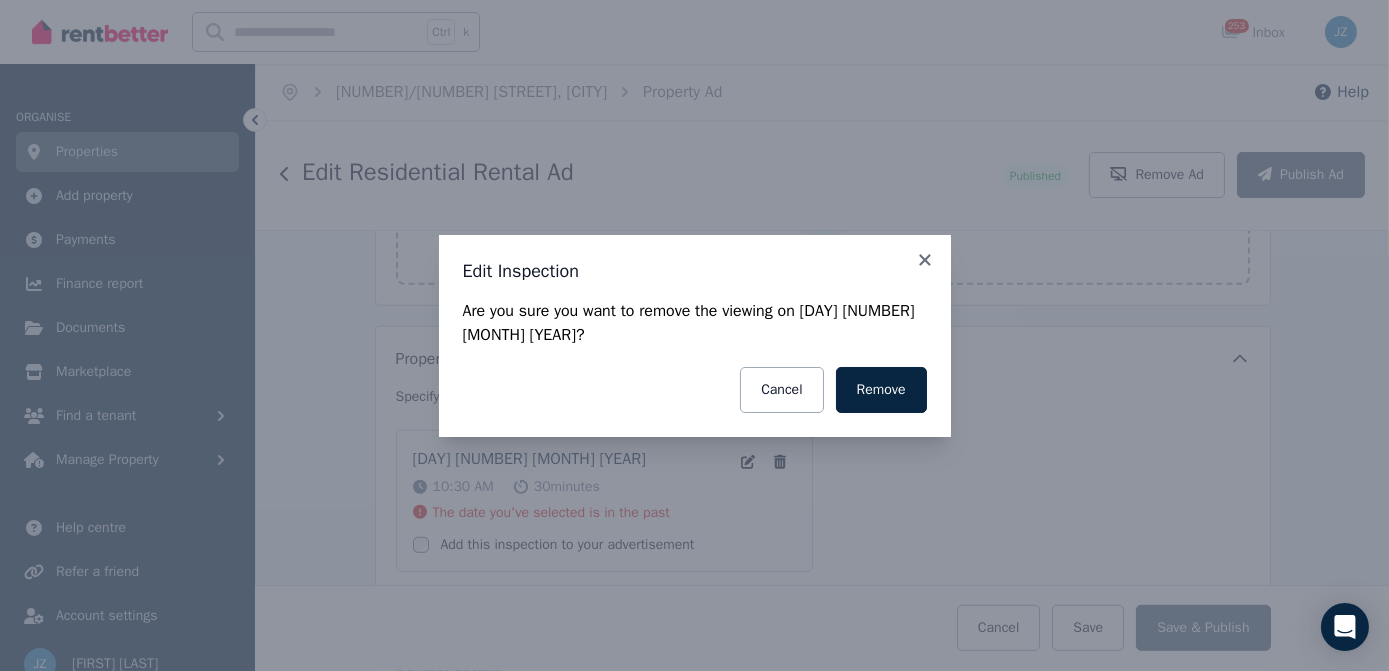 click on "Are you sure you want to remove the viewing on   [DAY] [NUMBER] [MONTH] [YEAR] ? Cancel Remove" at bounding box center [695, 356] 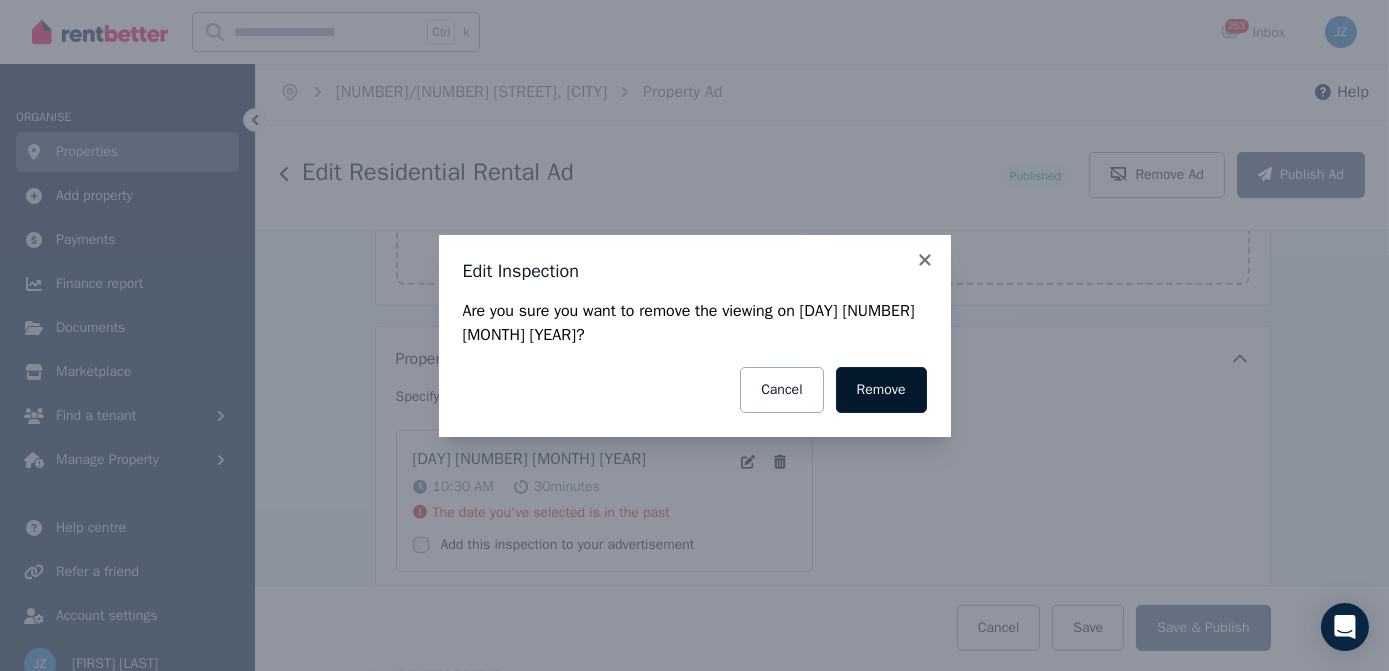 click on "Remove" at bounding box center (881, 390) 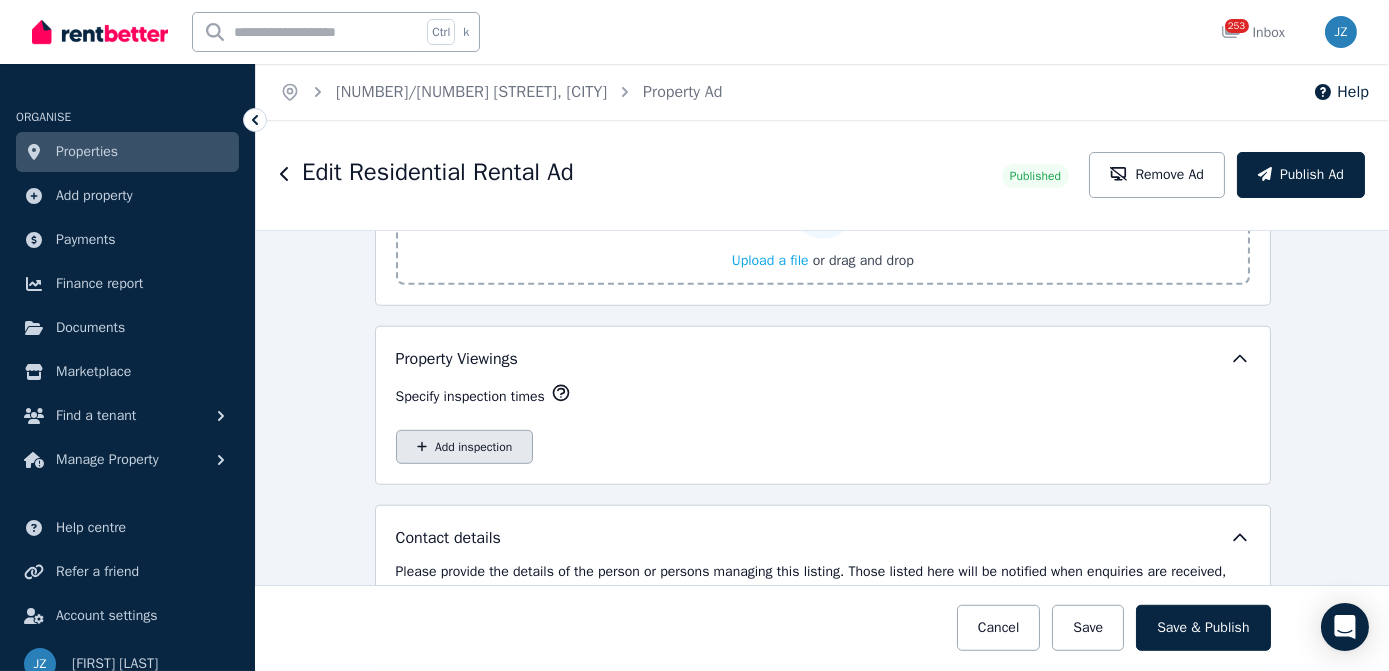 click on "Add inspection" at bounding box center [465, 447] 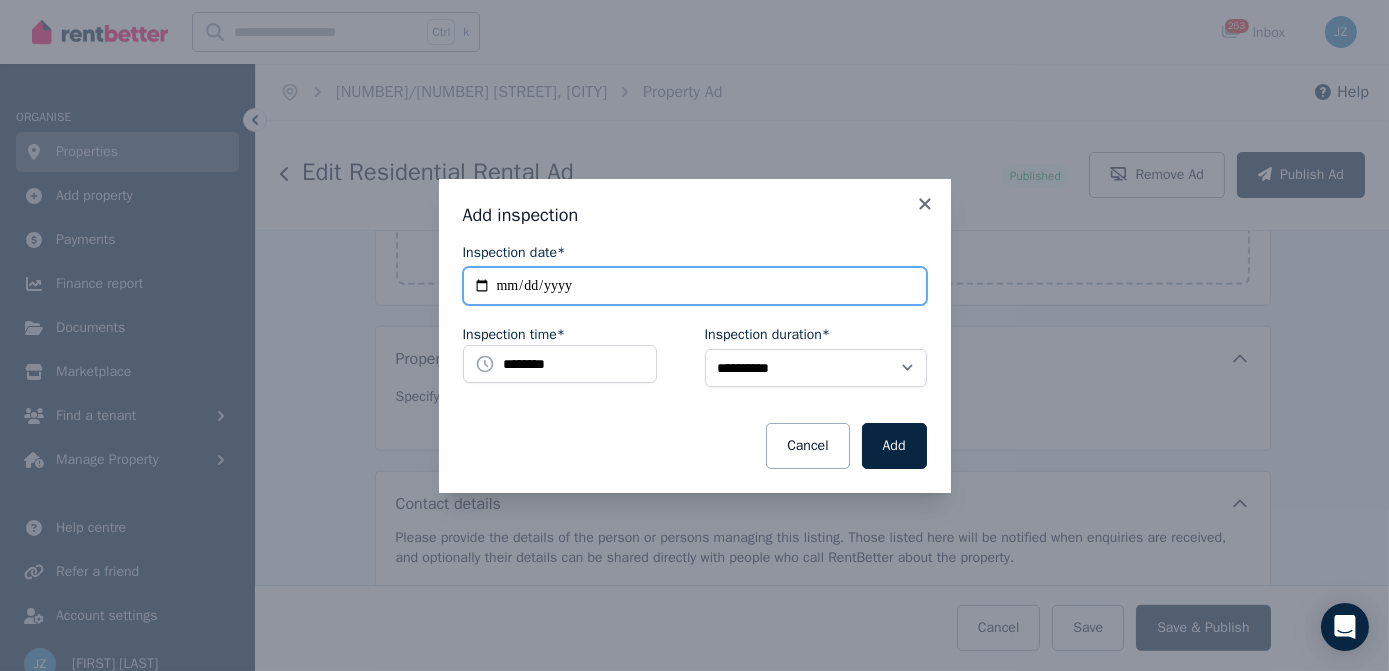 click on "**********" at bounding box center (695, 286) 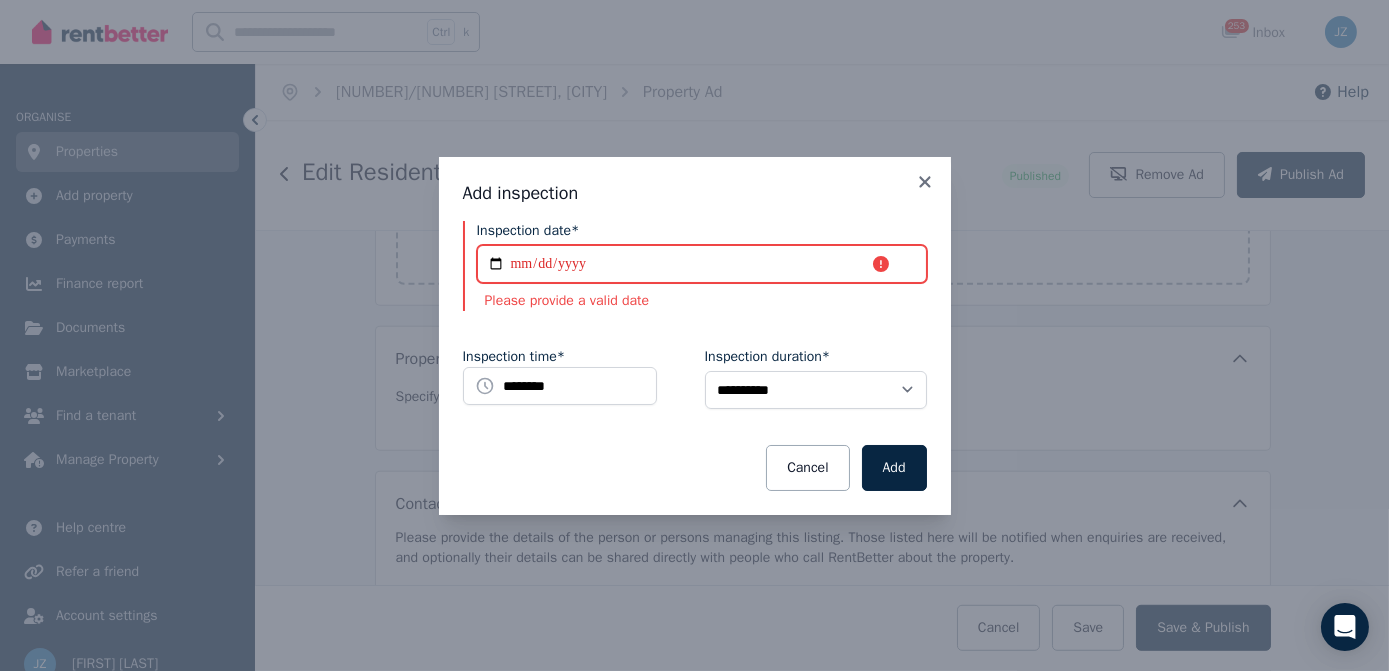 type on "**********" 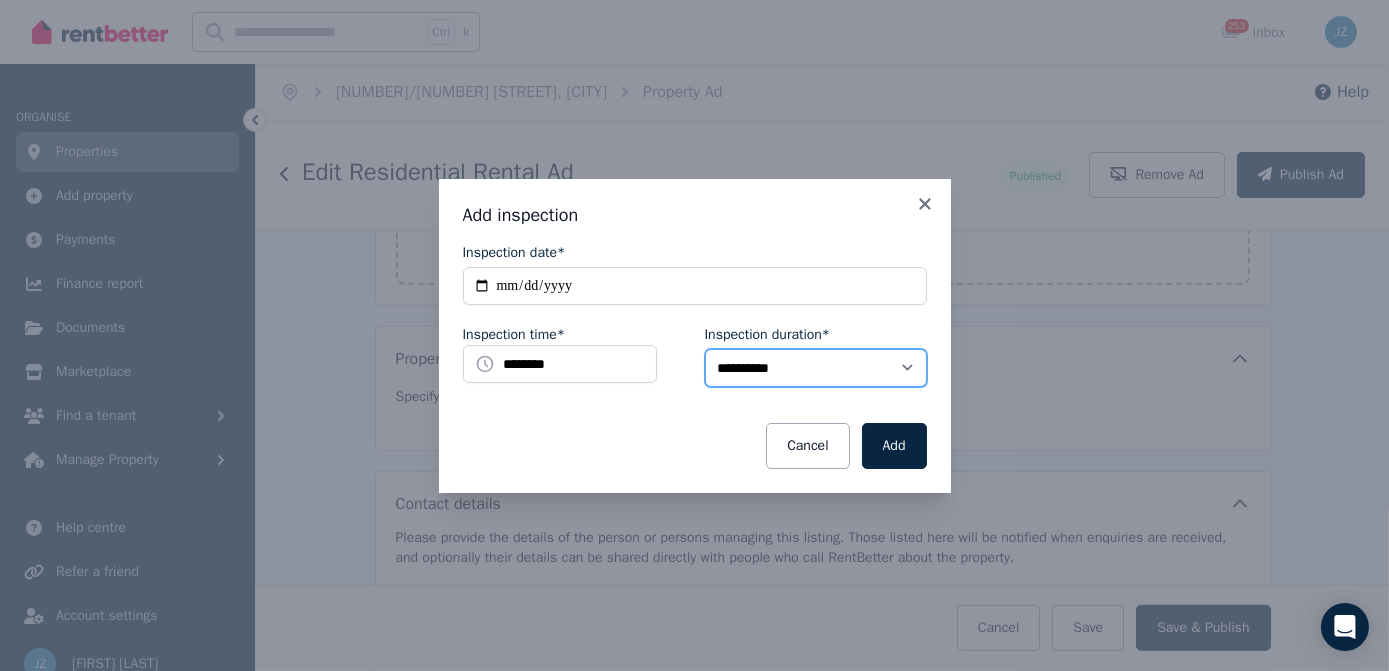 click on "**********" at bounding box center [816, 368] 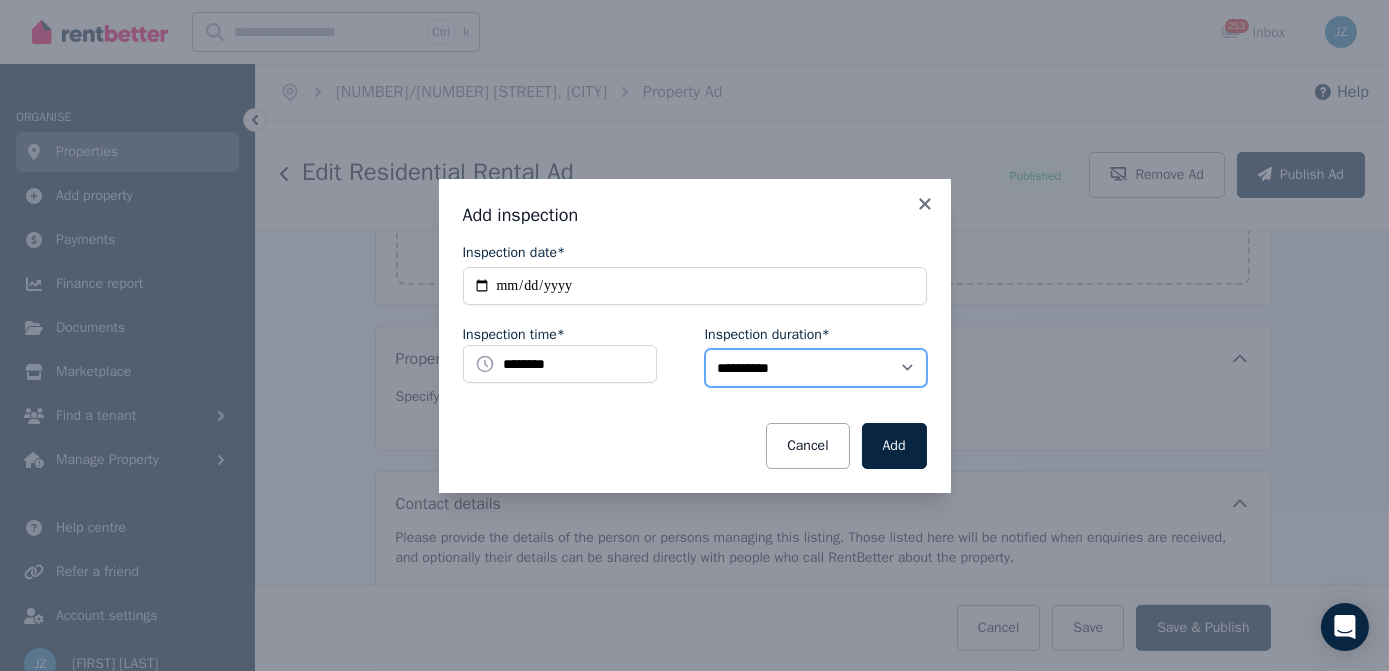 select on "**" 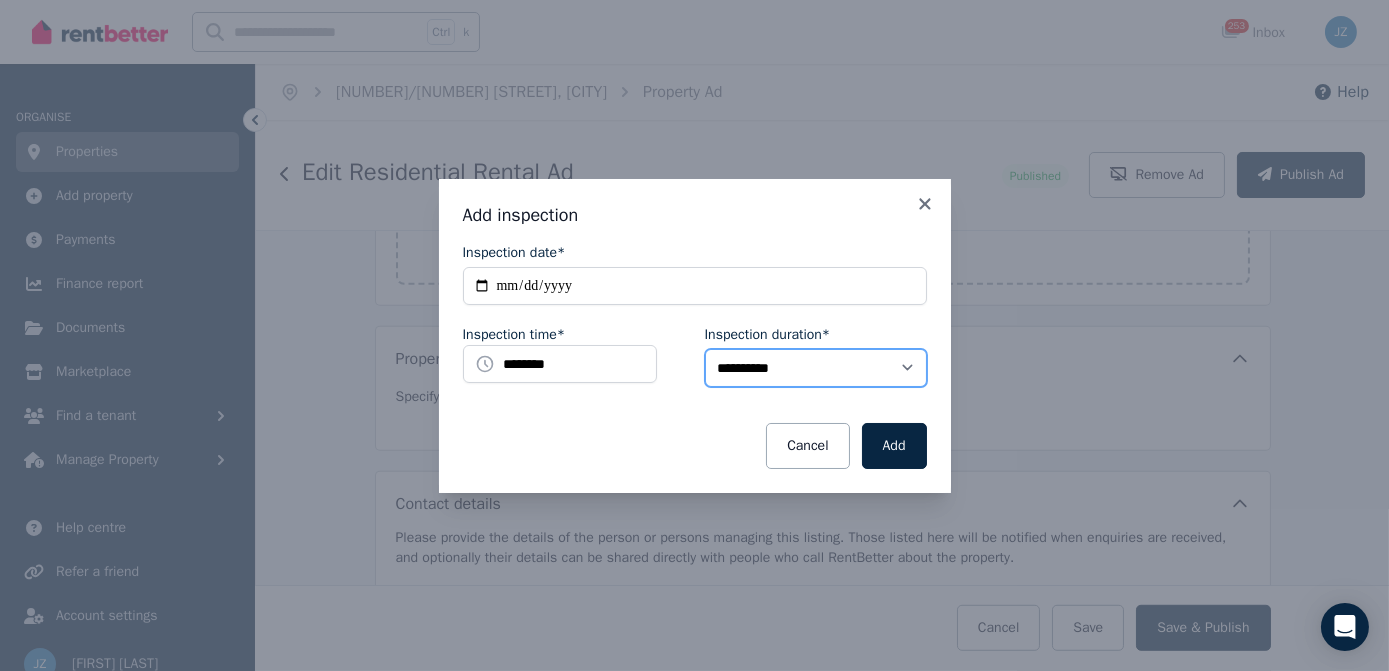 click on "**********" at bounding box center (816, 368) 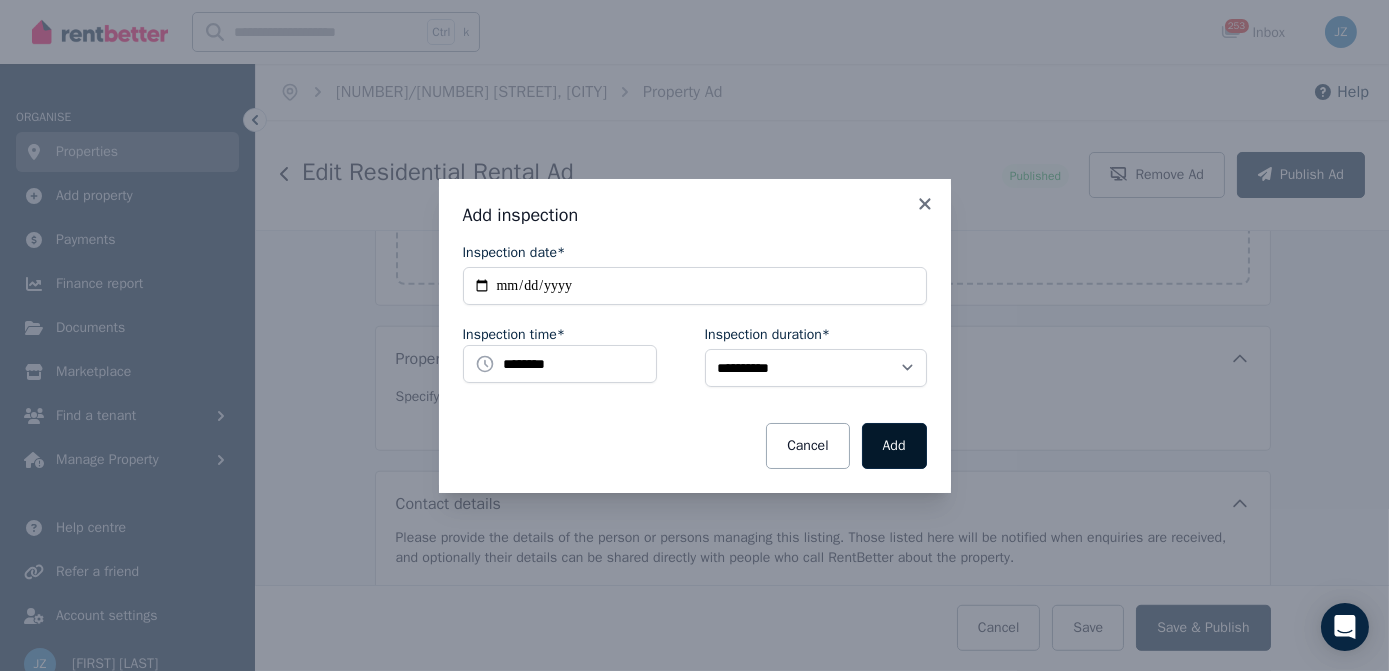 click on "Add" at bounding box center (894, 446) 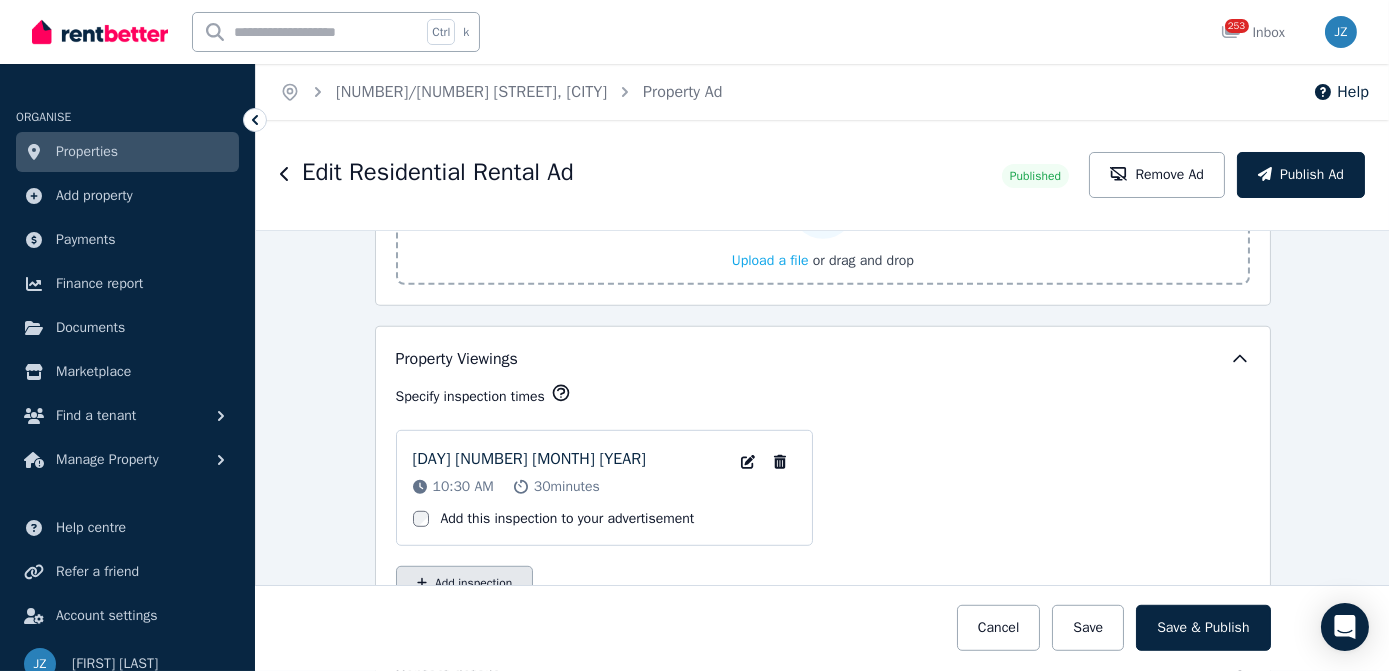 click on "Add inspection" at bounding box center (465, 583) 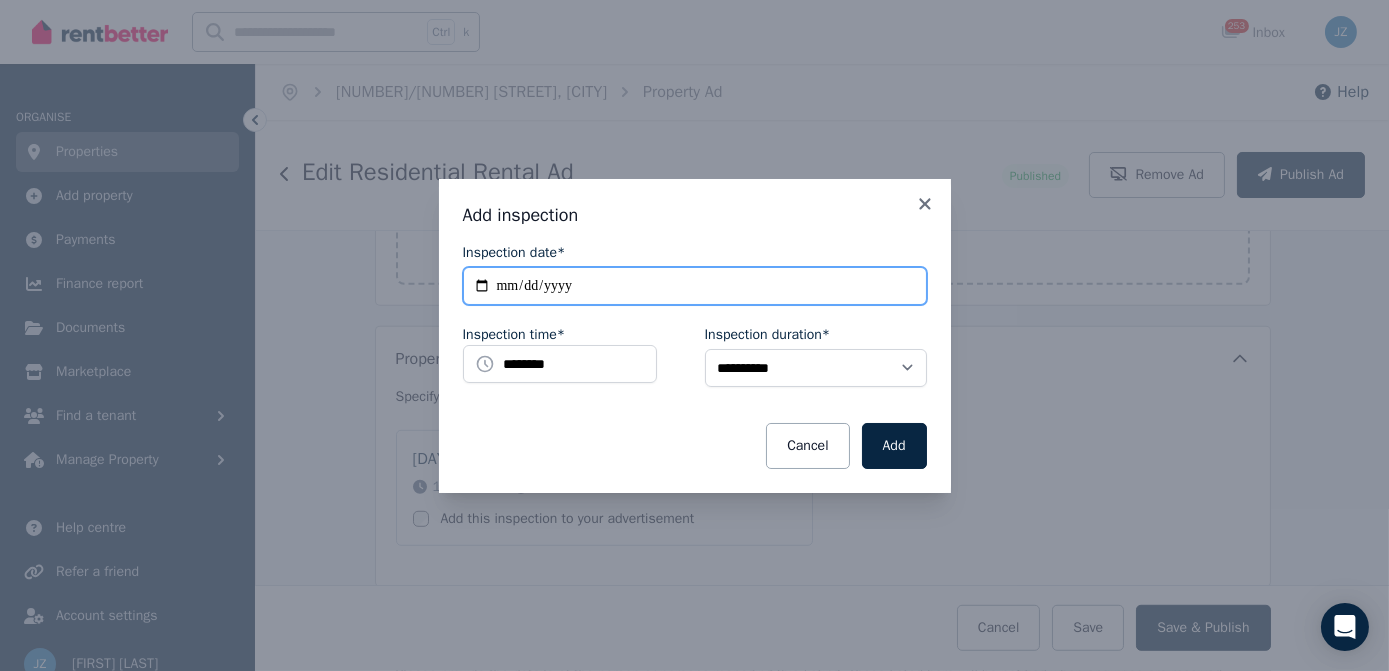 click on "**********" at bounding box center (695, 286) 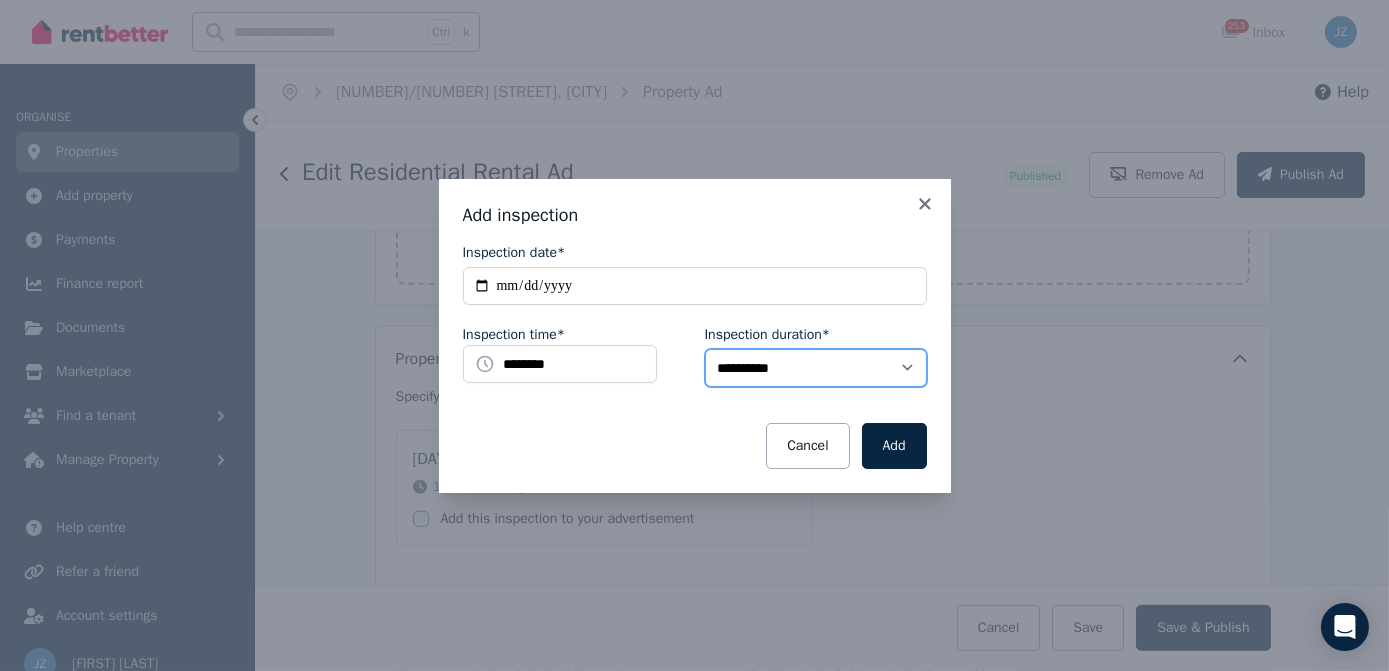 click on "**********" at bounding box center (816, 368) 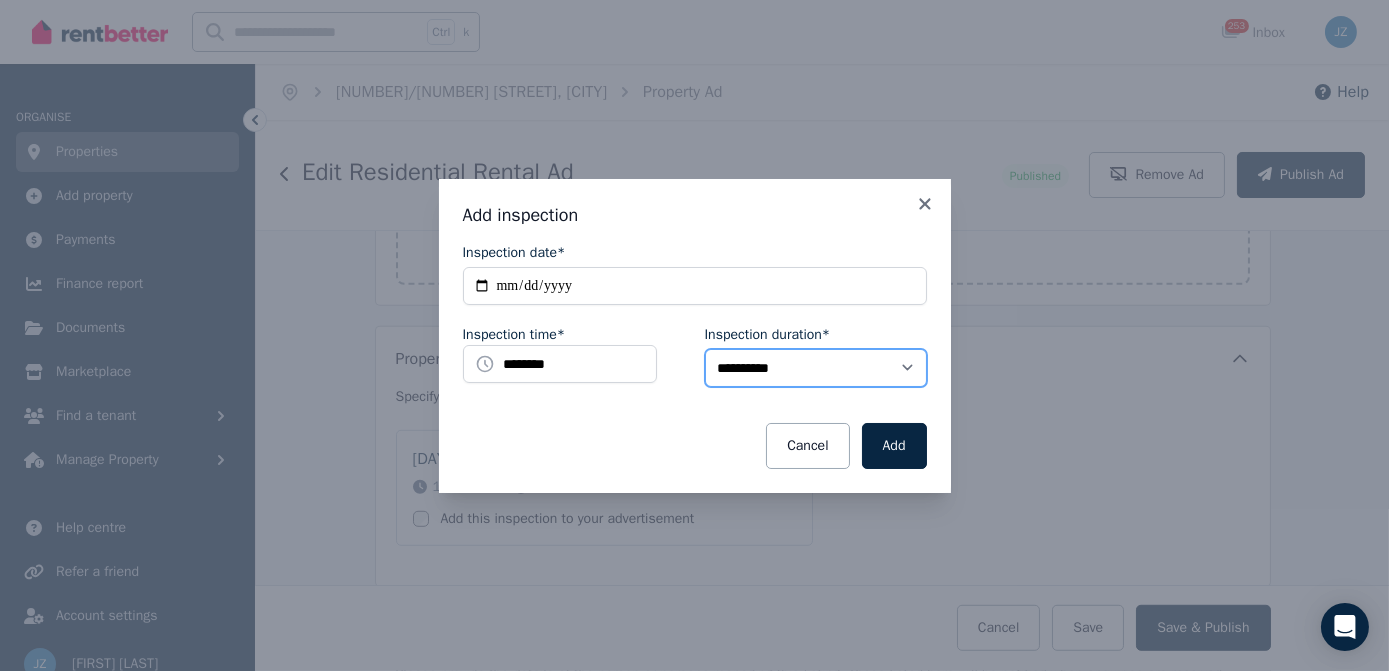select on "**" 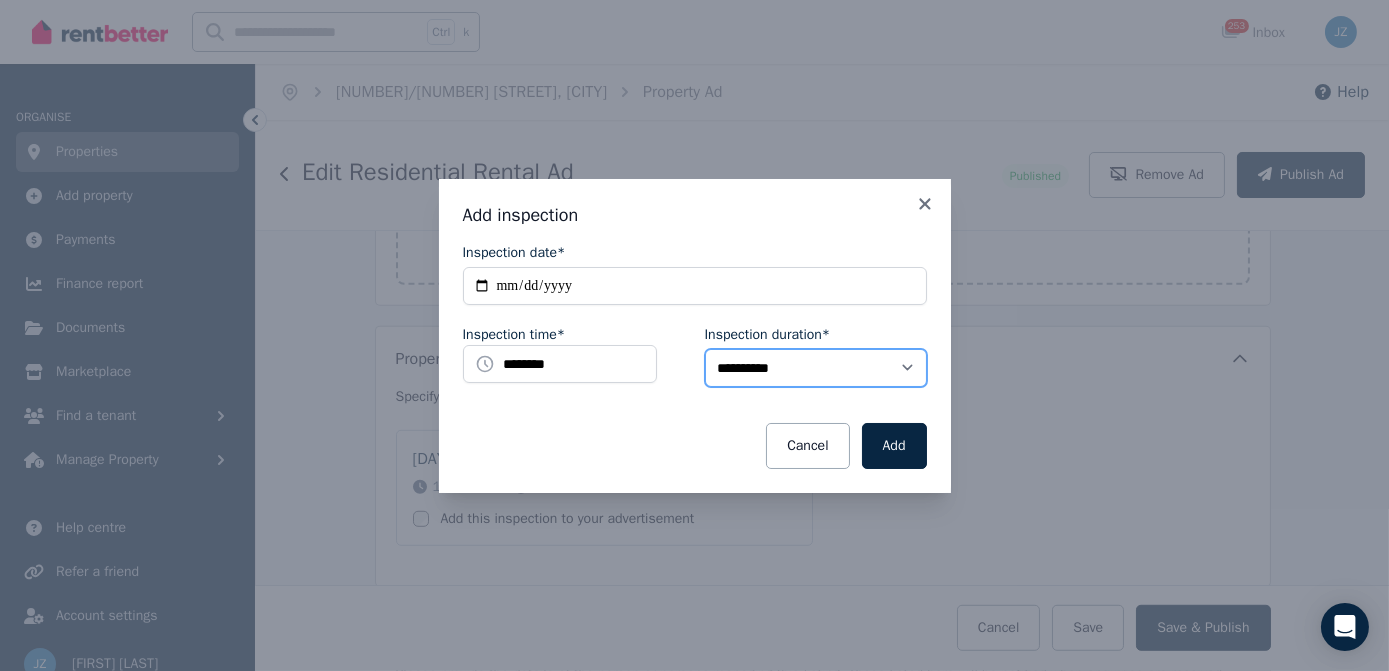 click on "**********" at bounding box center (816, 368) 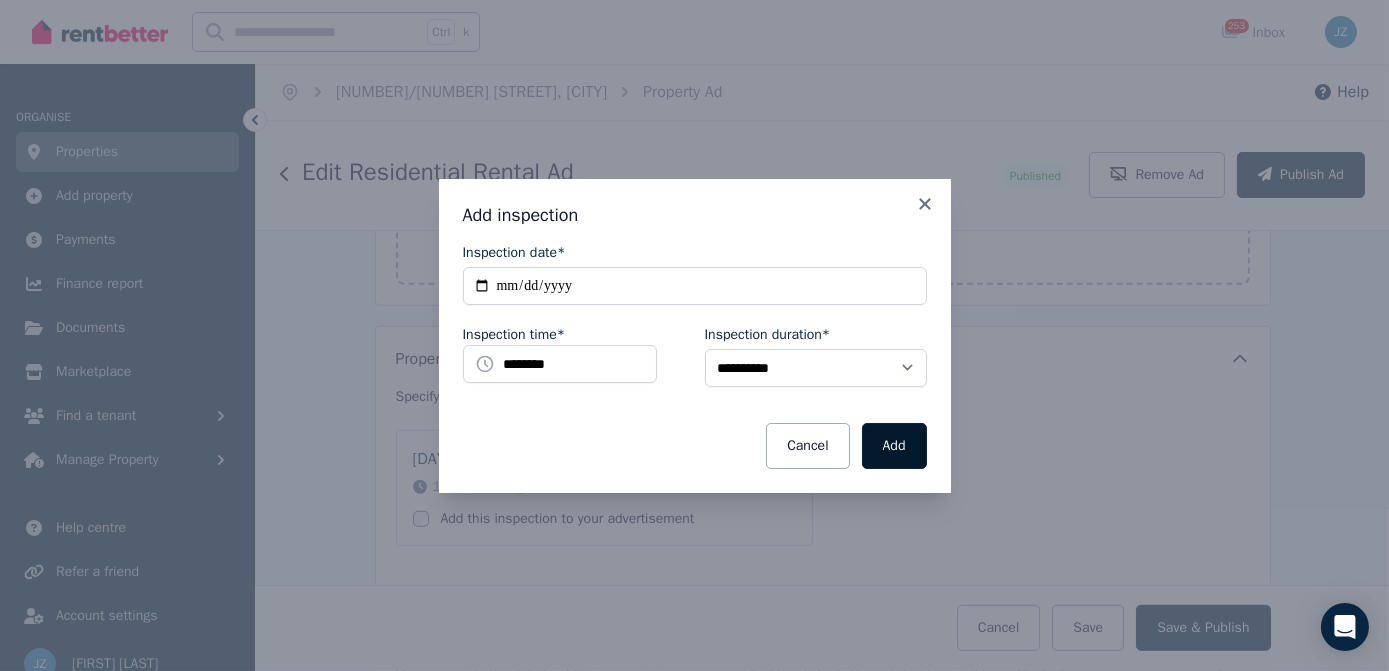 click on "Add" at bounding box center (894, 446) 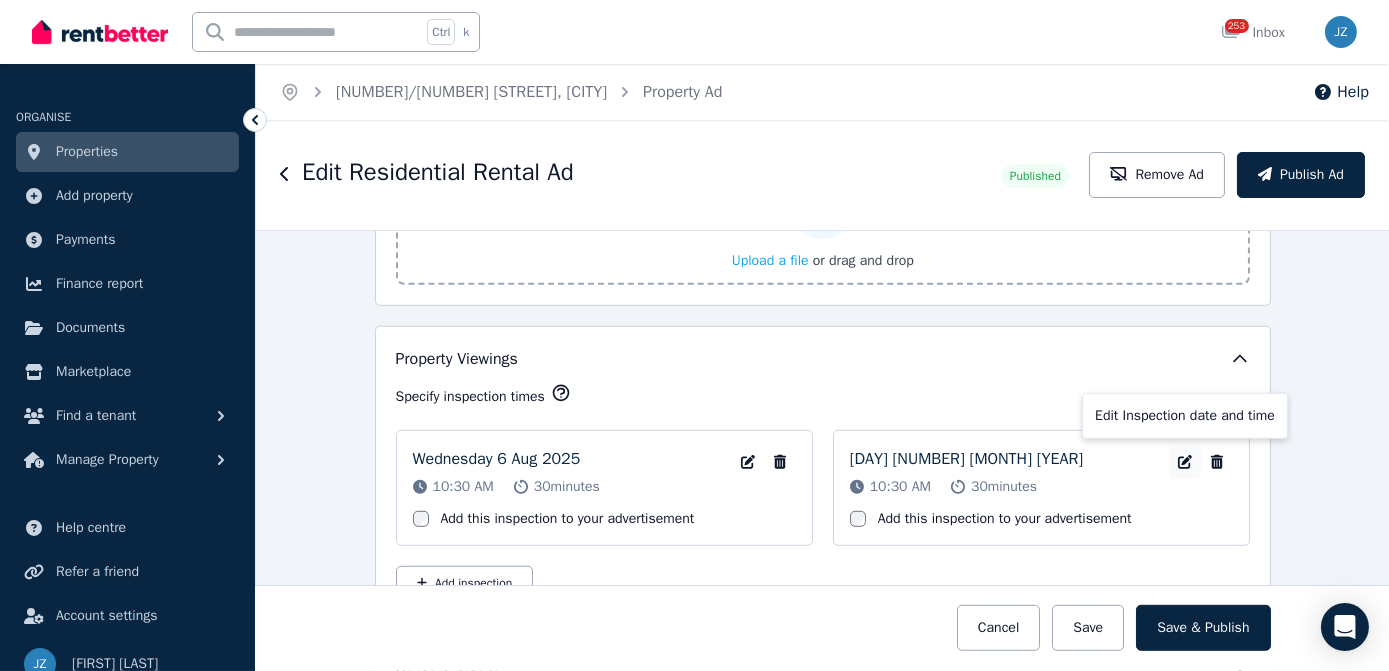 click 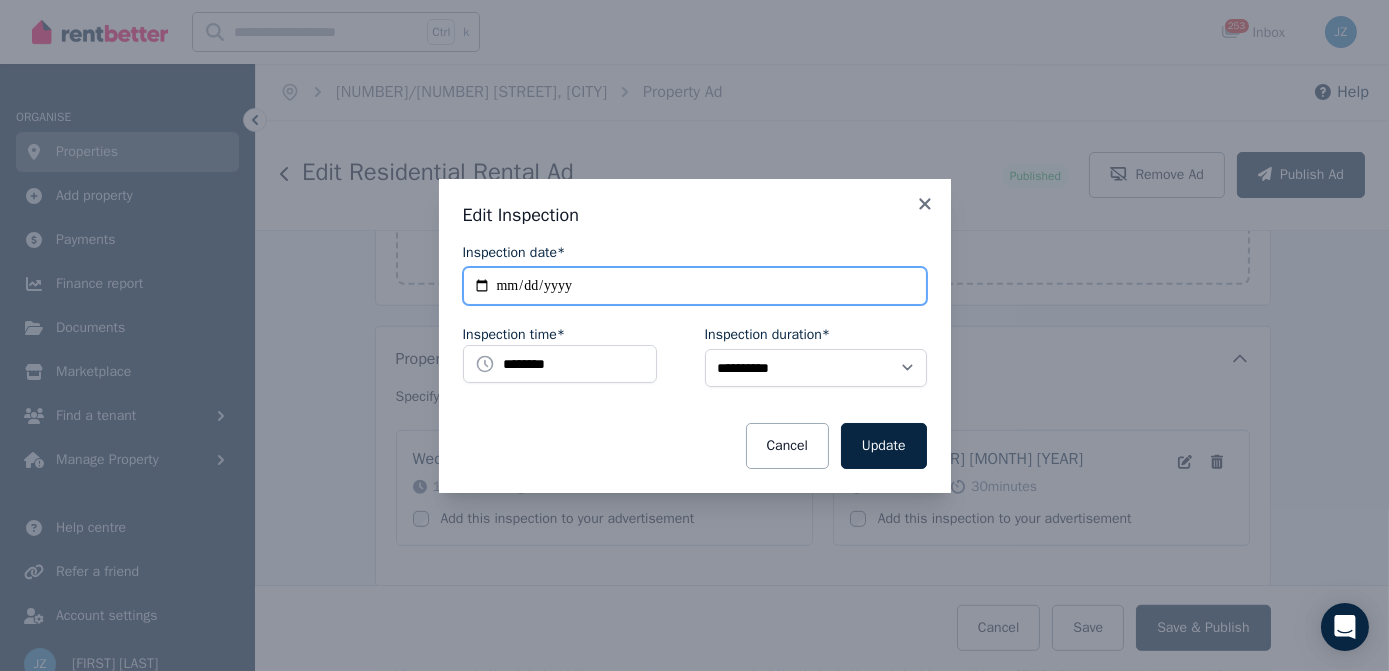 click on "**********" at bounding box center [695, 286] 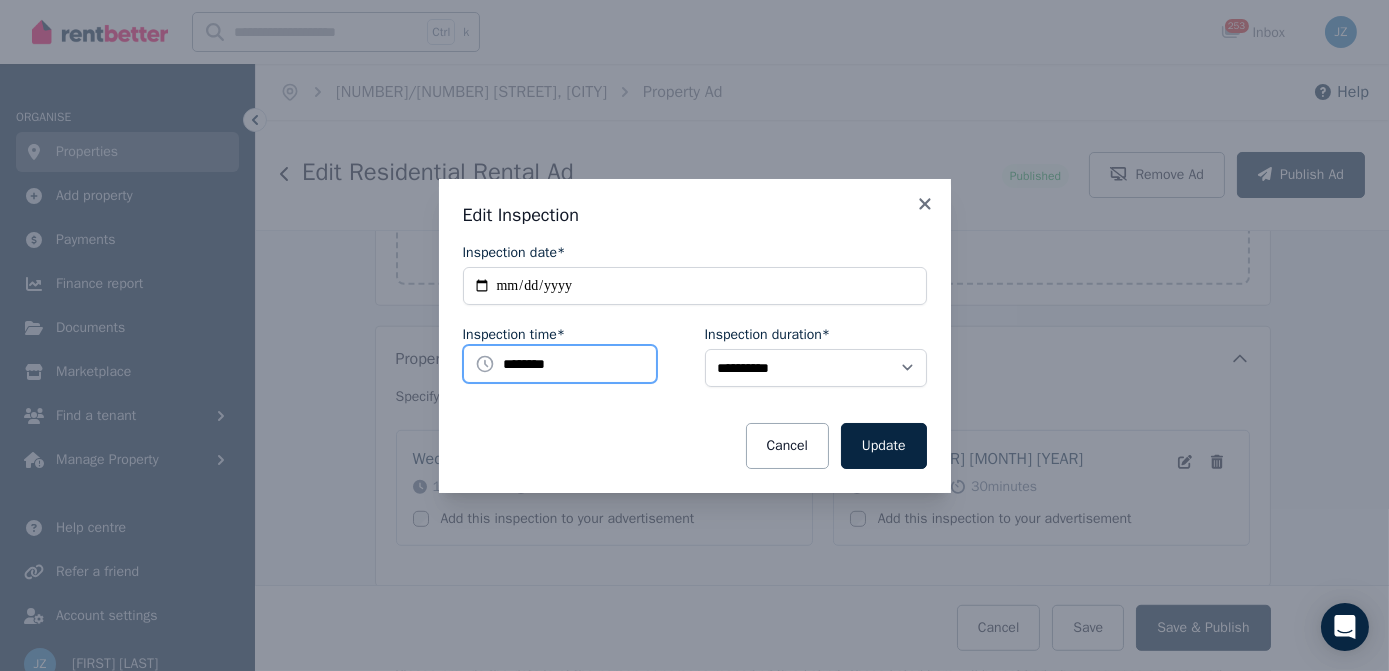 click on "********" at bounding box center (560, 364) 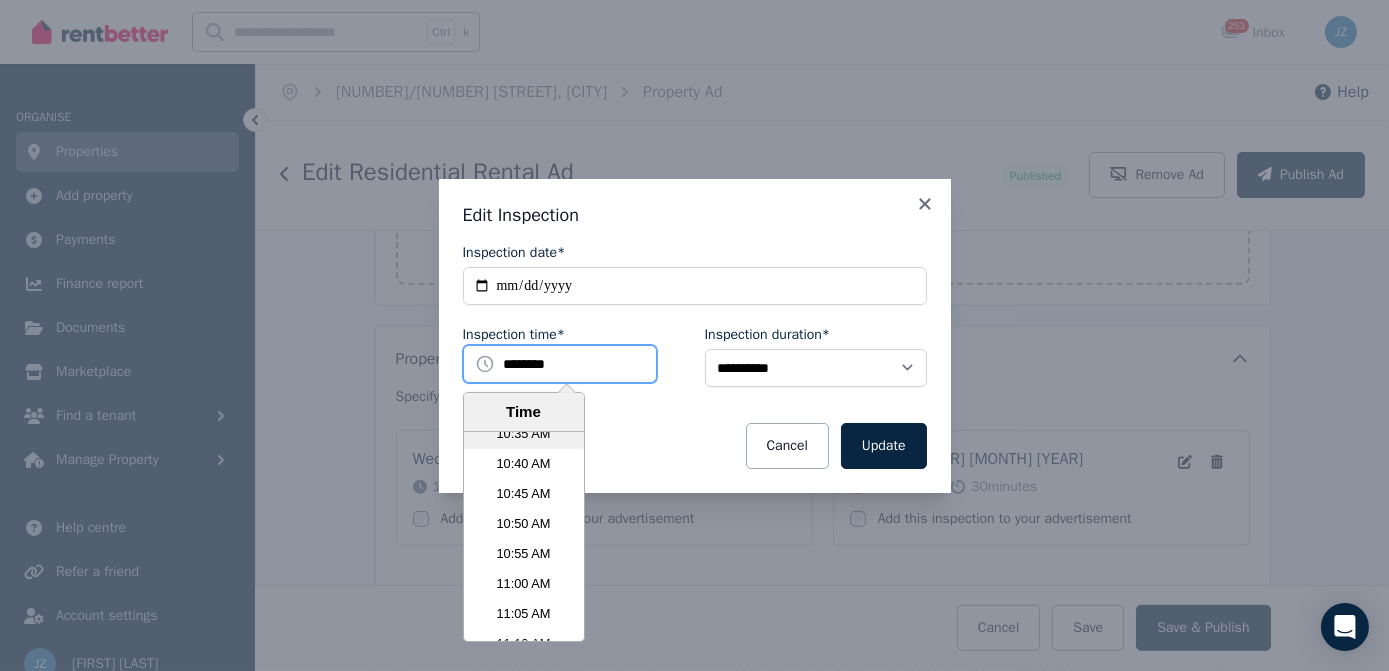 scroll, scrollTop: 3824, scrollLeft: 0, axis: vertical 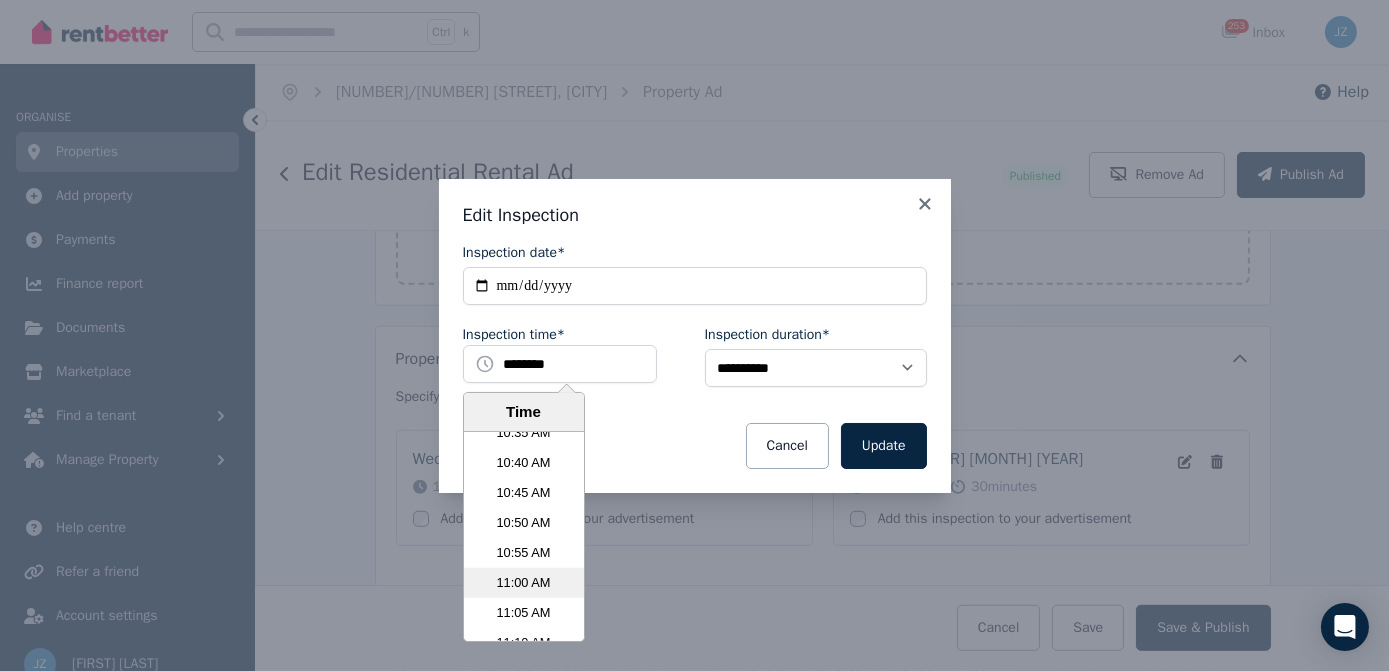 click on "11:00 AM" at bounding box center [524, 583] 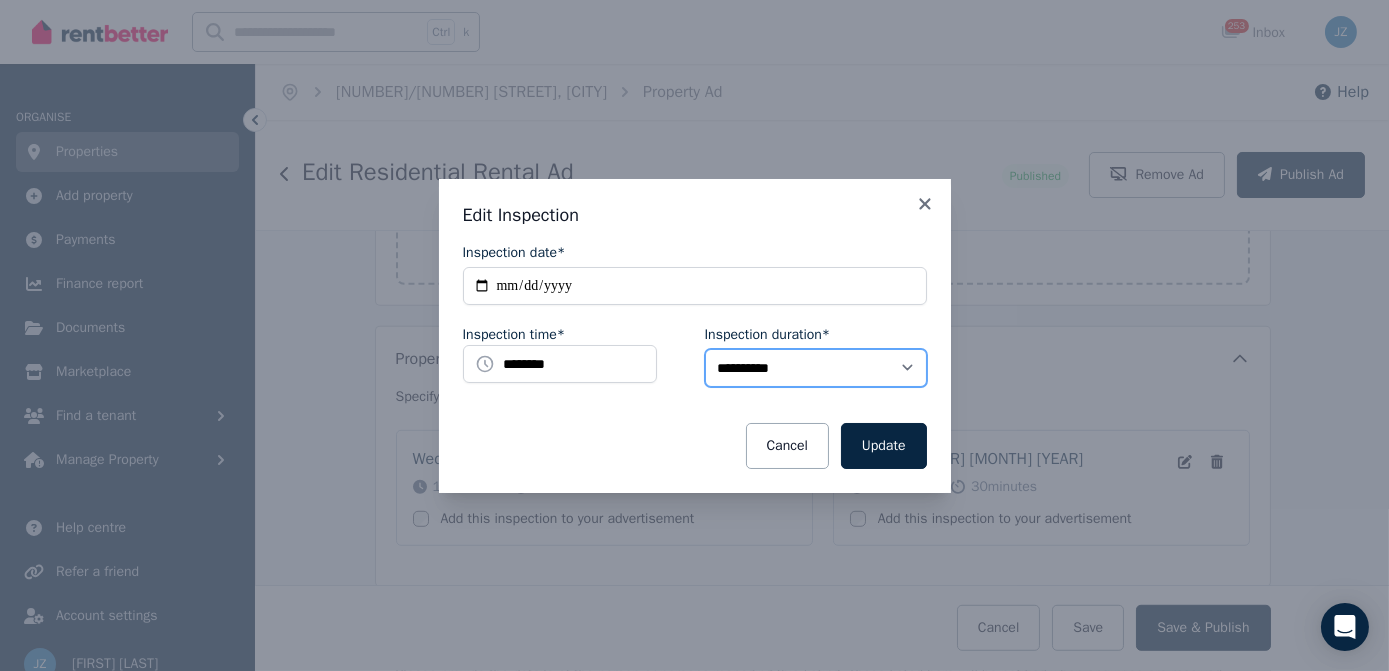 click on "**********" at bounding box center [816, 368] 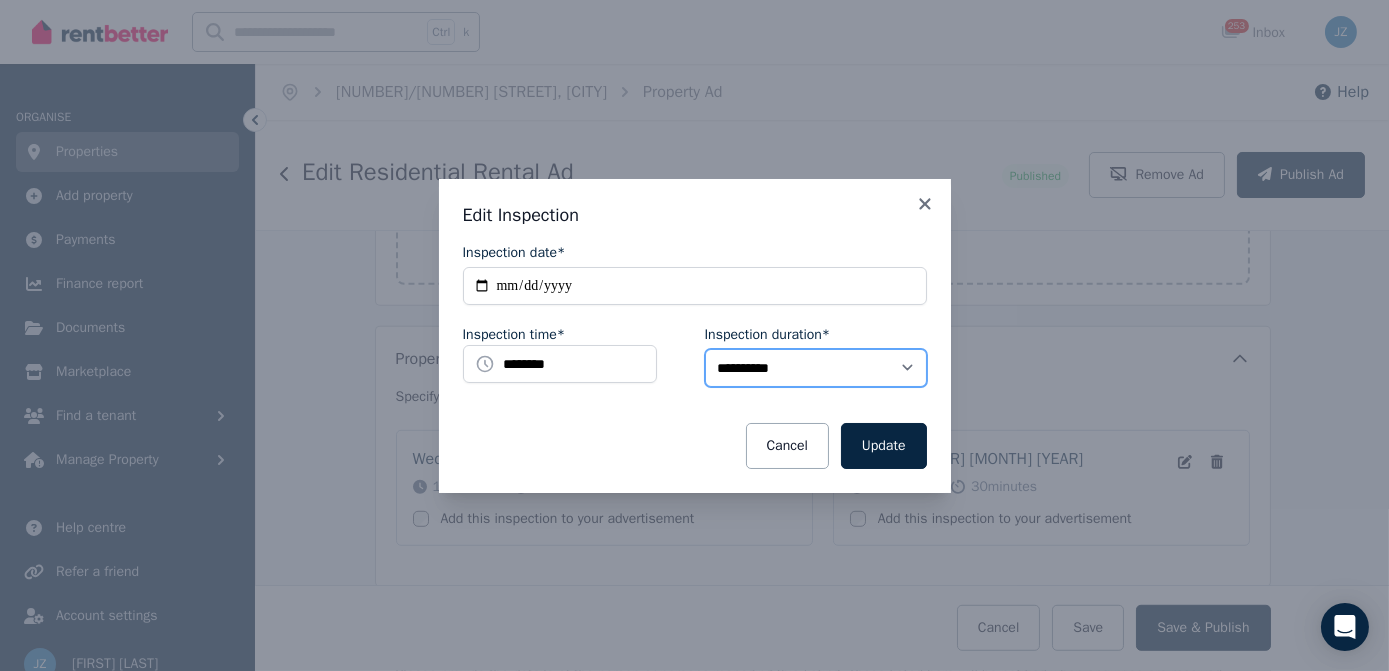 click on "**********" at bounding box center [816, 368] 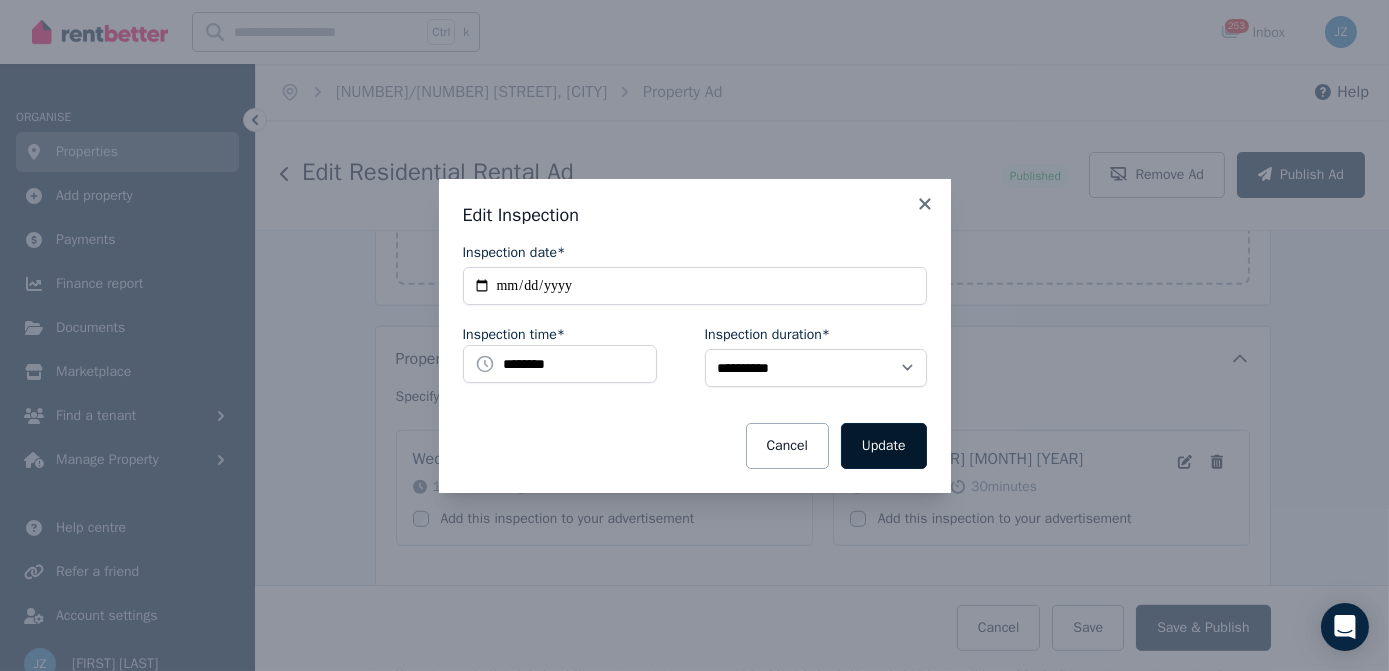click on "Update" at bounding box center (884, 446) 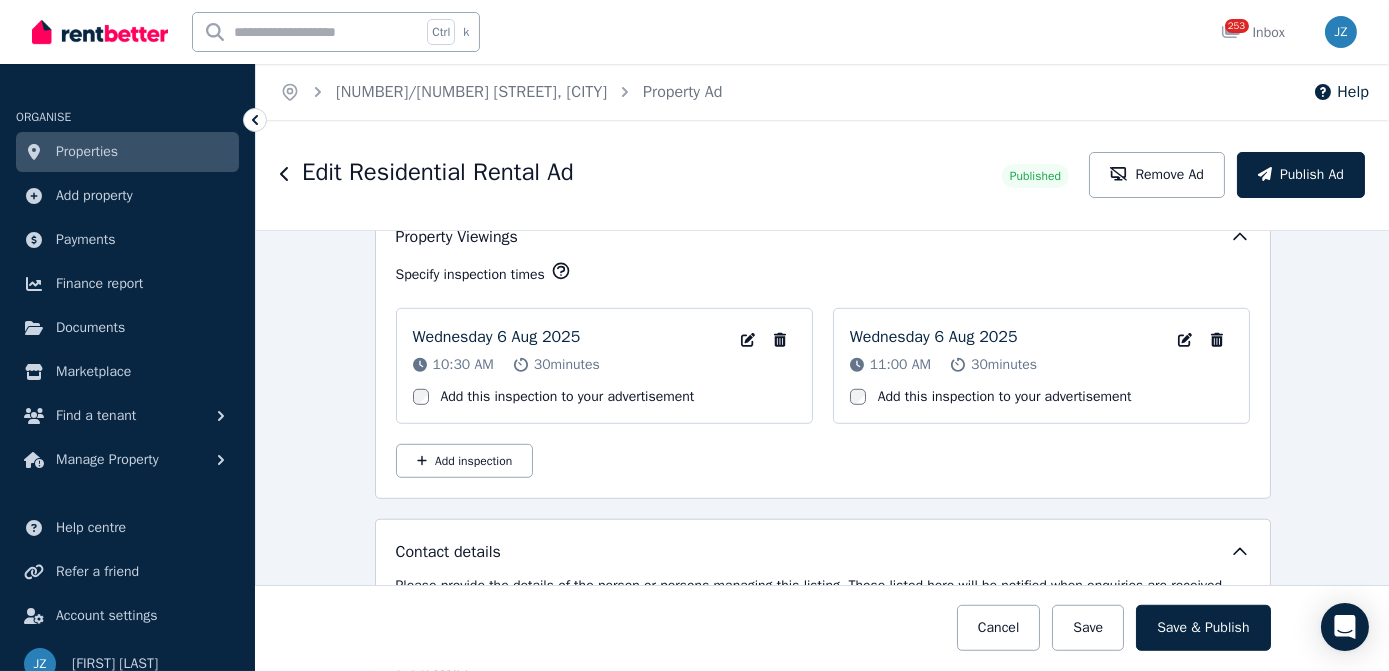 scroll, scrollTop: 2985, scrollLeft: 0, axis: vertical 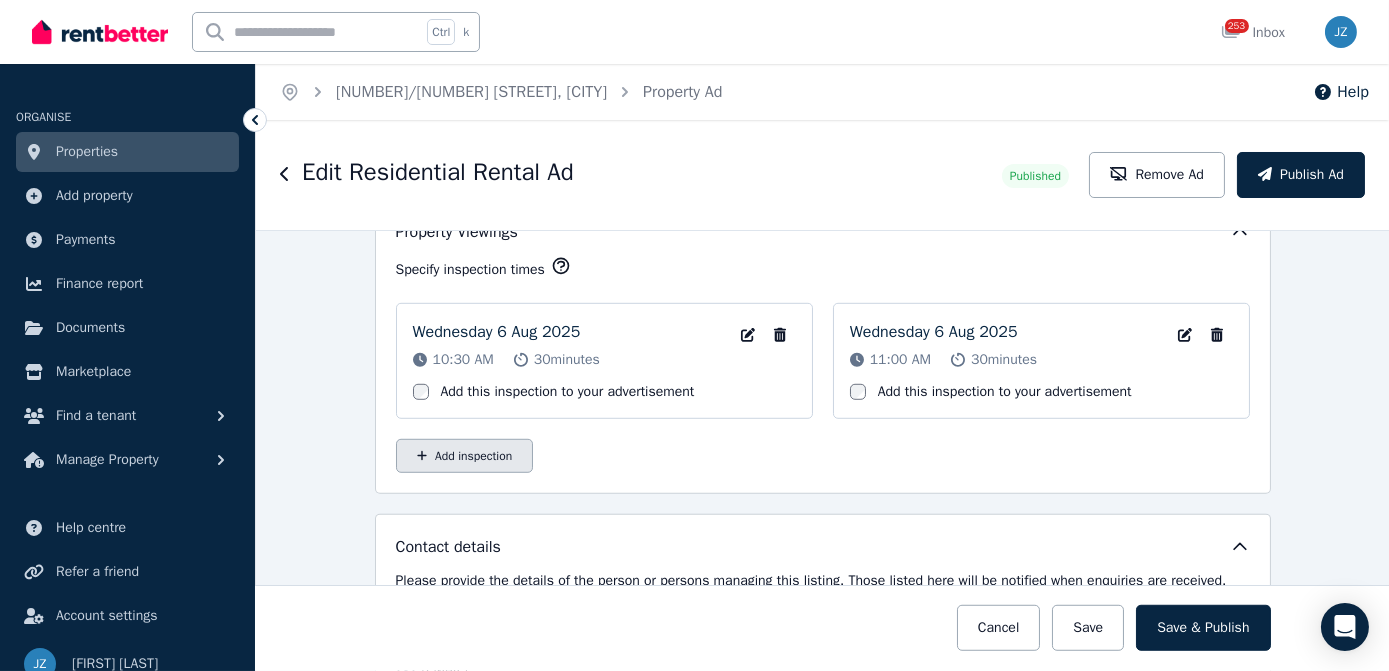 click on "Add inspection" at bounding box center [465, 456] 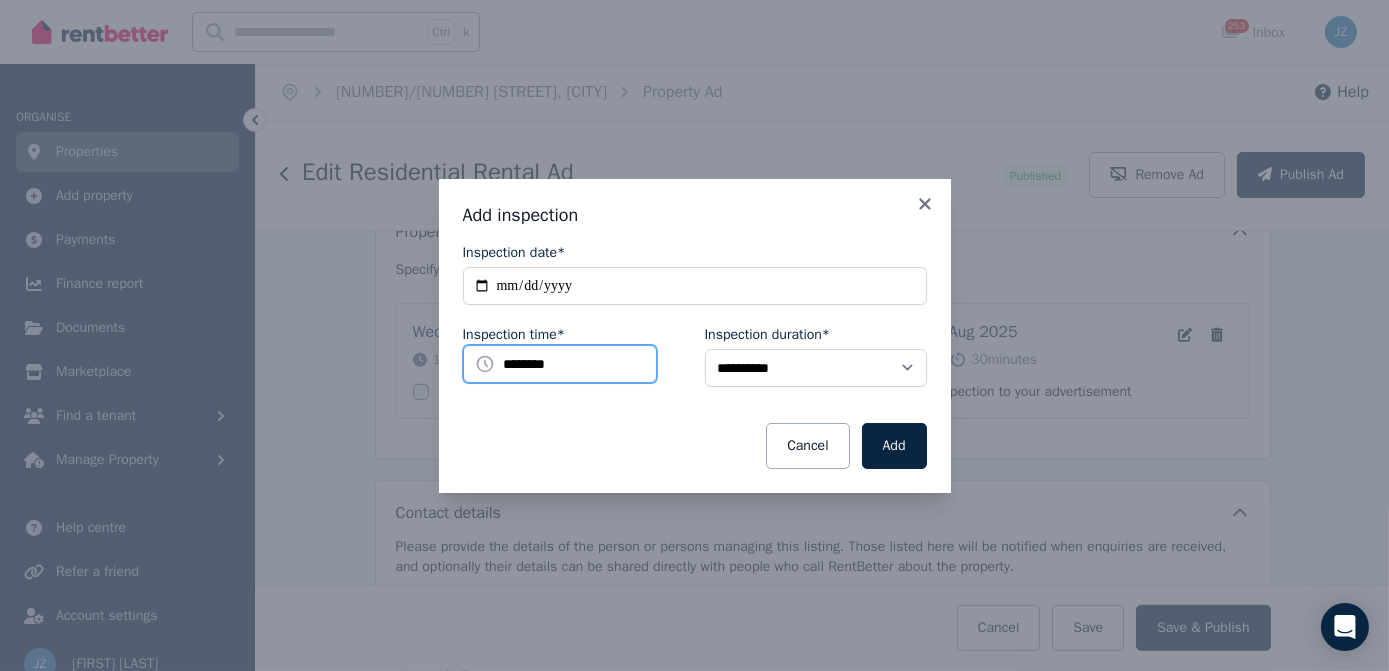 click on "********" at bounding box center [560, 364] 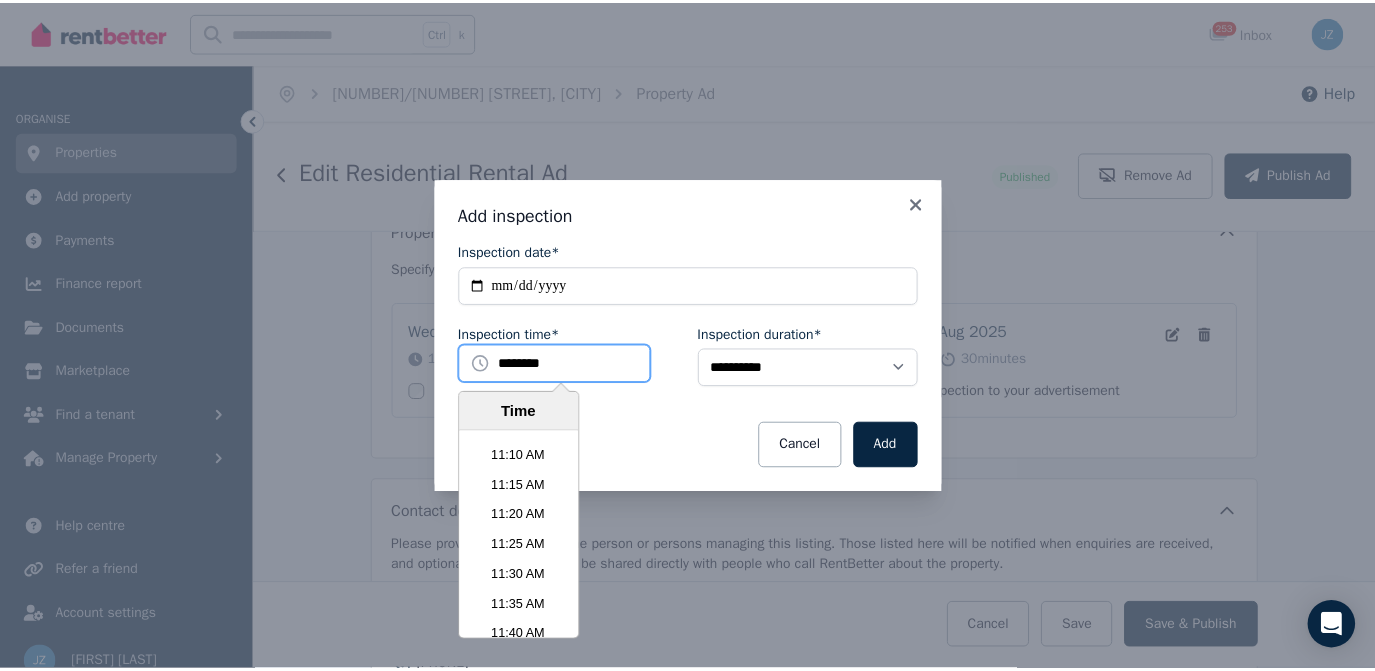 scroll, scrollTop: 4028, scrollLeft: 0, axis: vertical 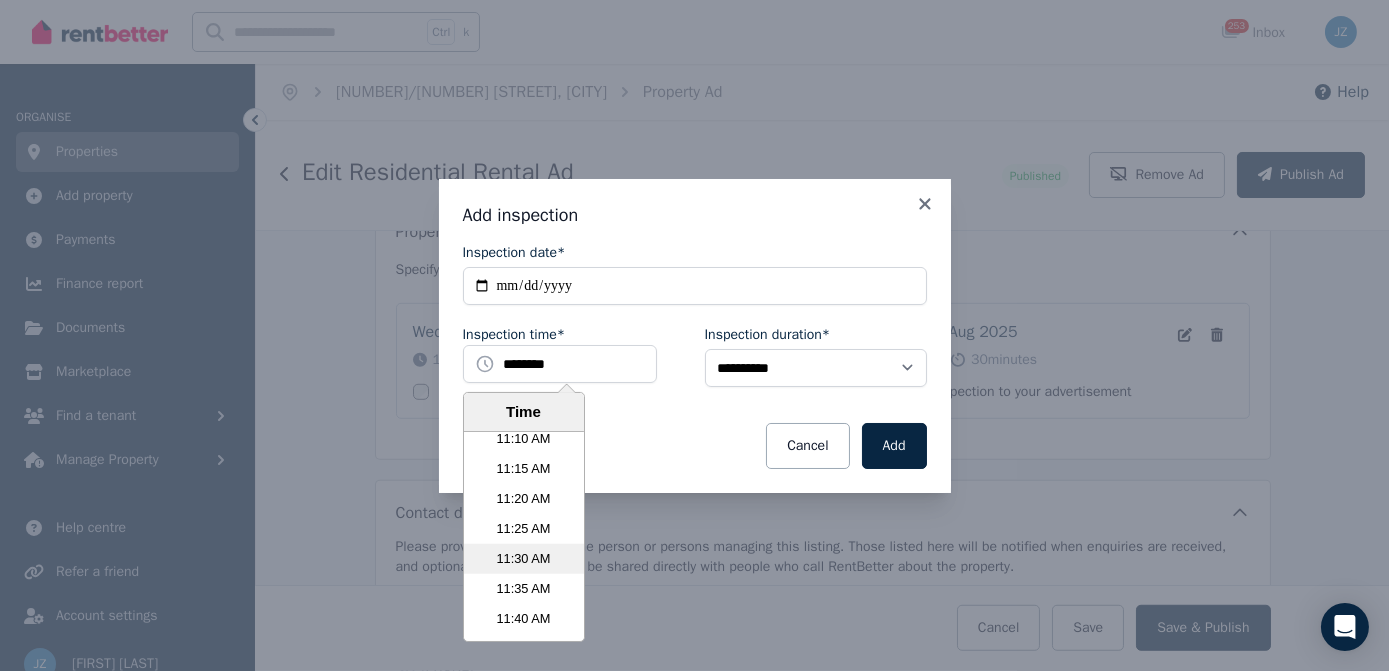 click on "11:30 AM" at bounding box center (524, 559) 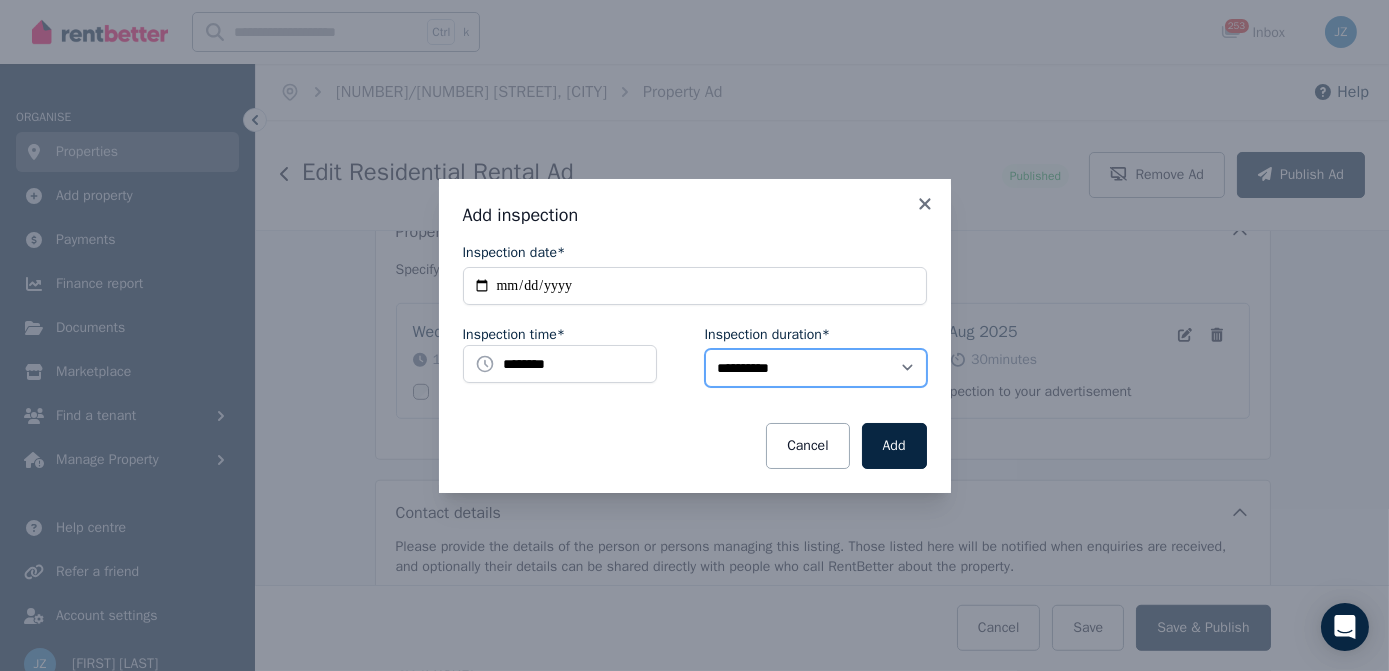 click on "**********" at bounding box center (816, 368) 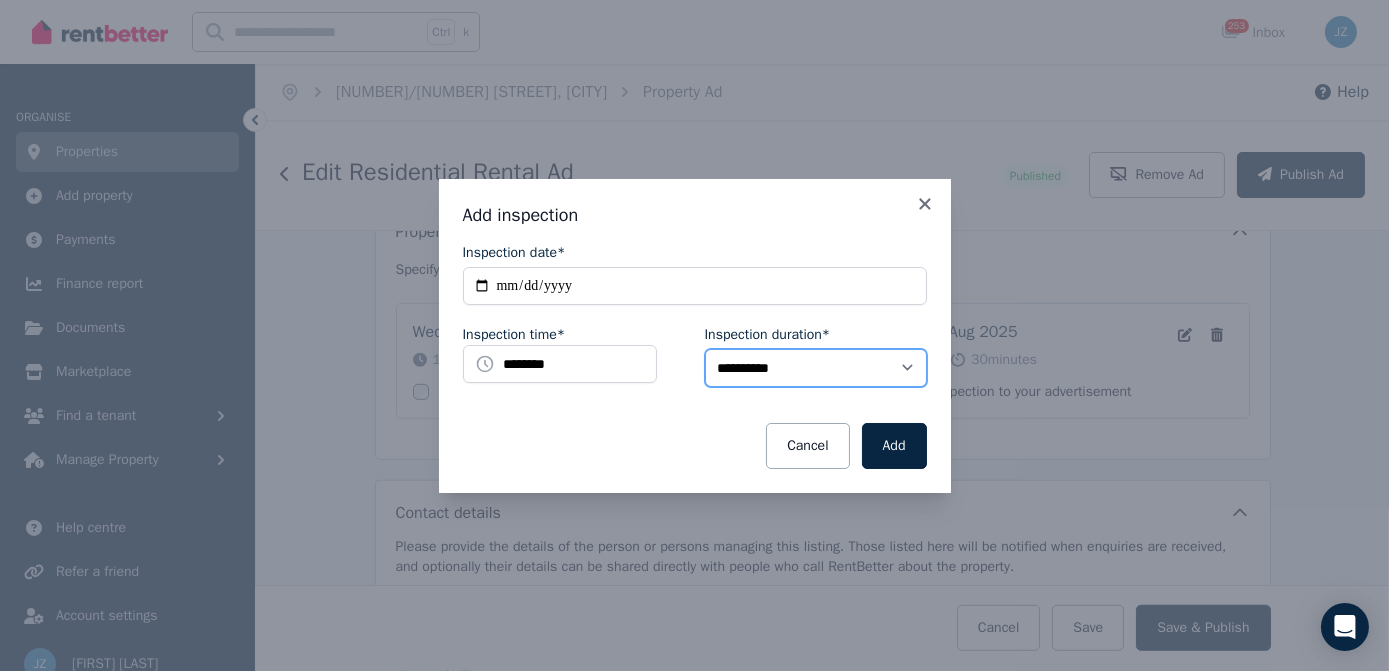 select on "**" 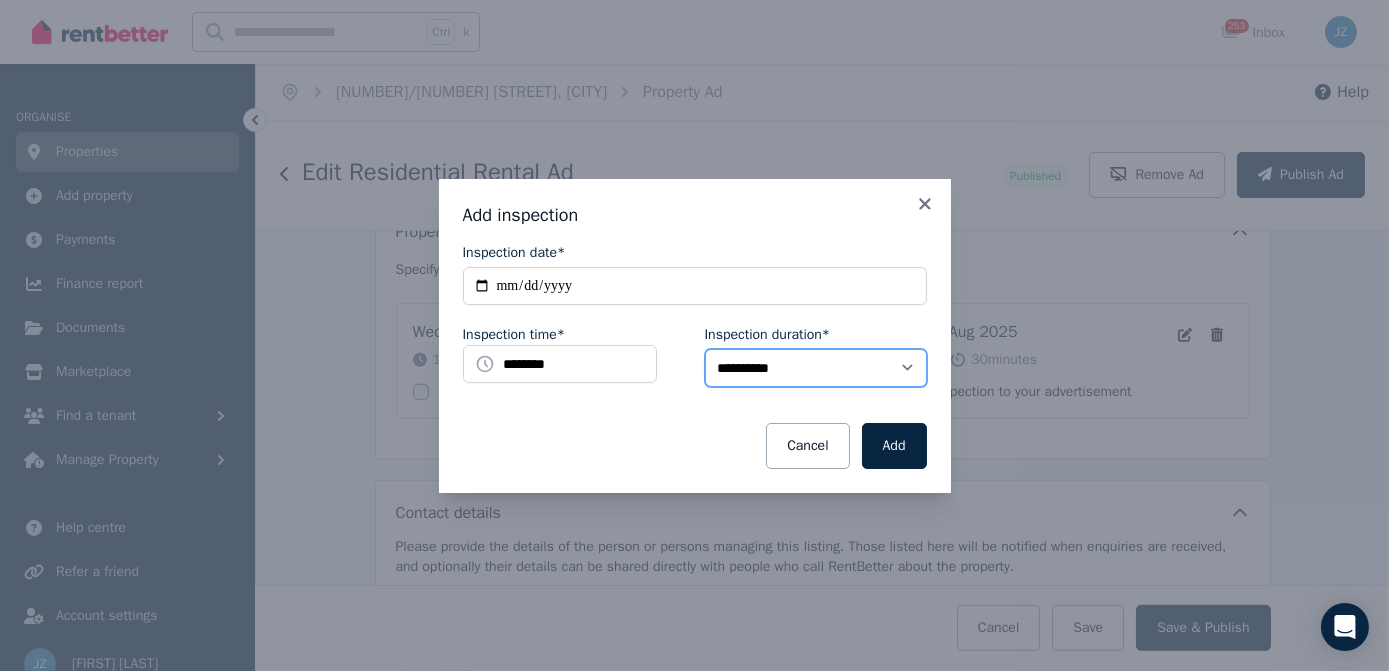 click on "**********" at bounding box center [816, 368] 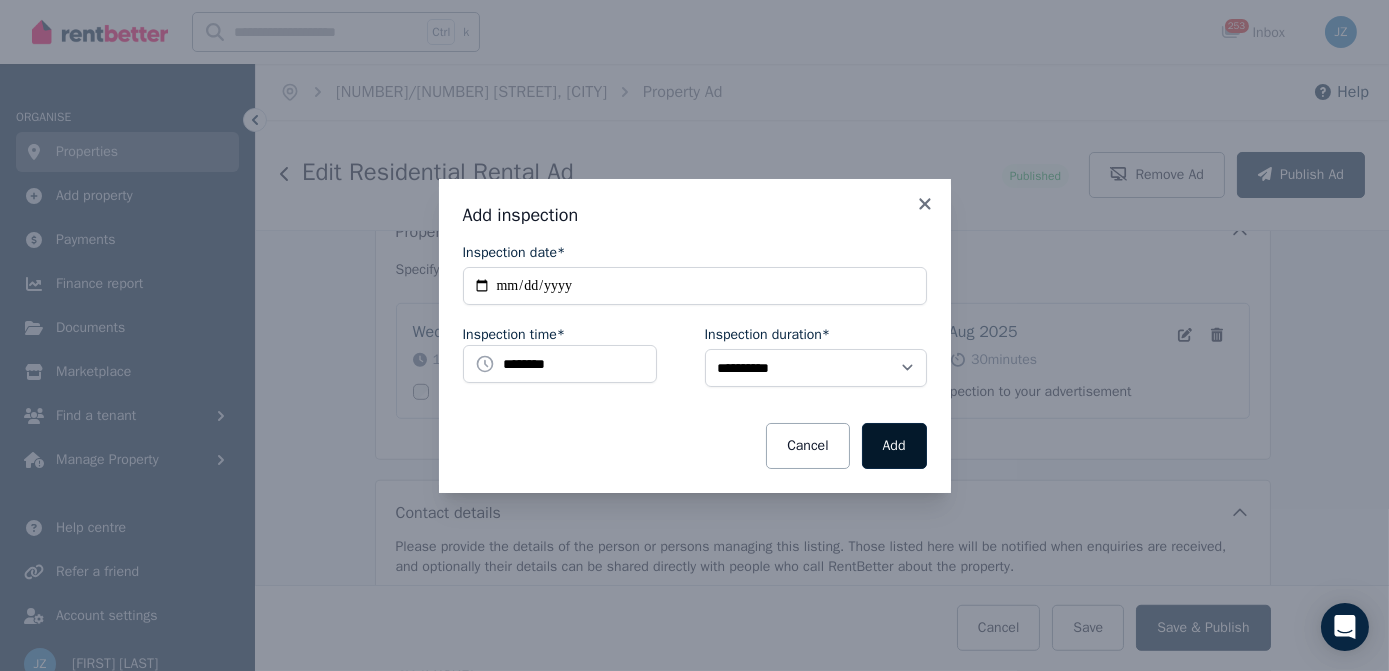 click on "Add" at bounding box center [894, 446] 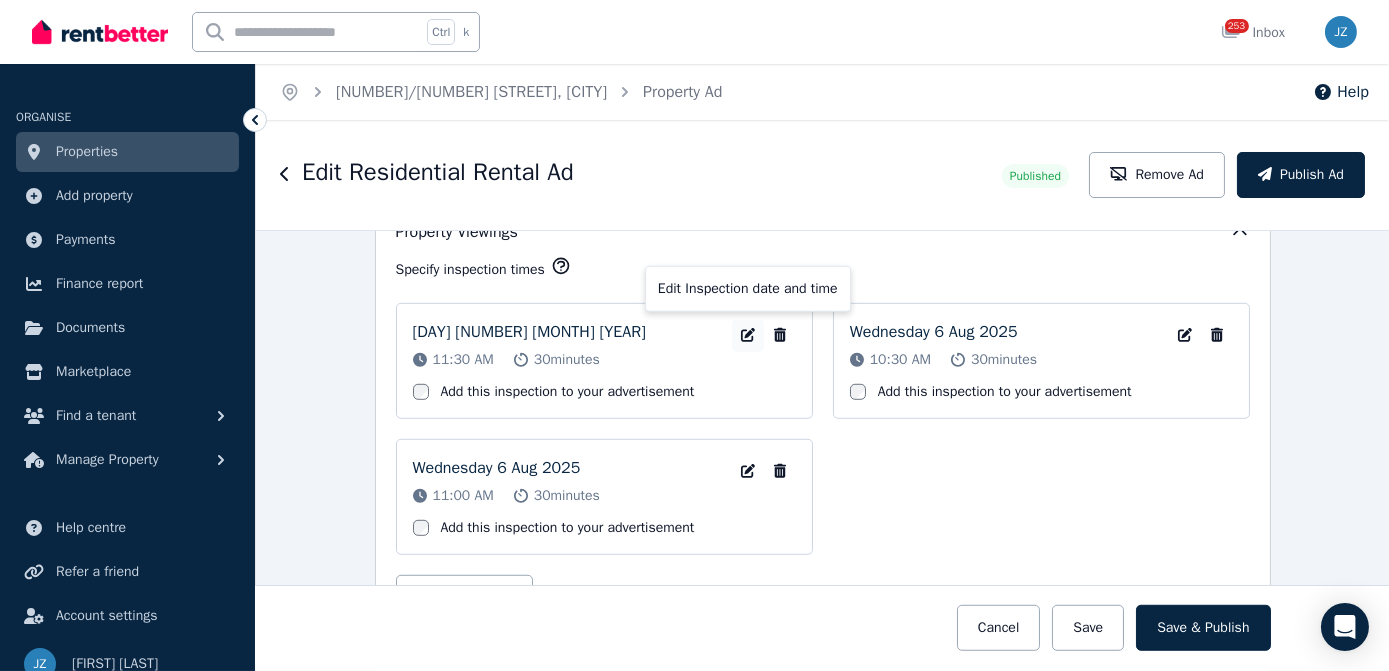 click 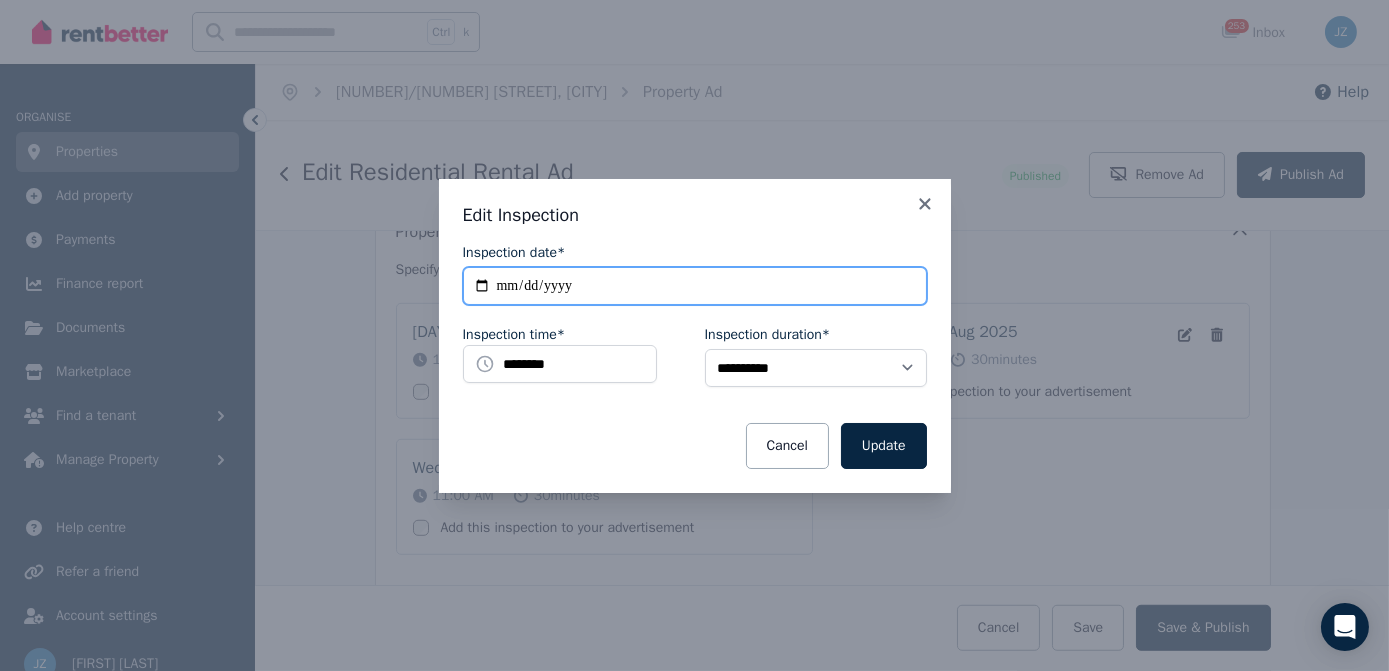 click on "**********" at bounding box center (695, 286) 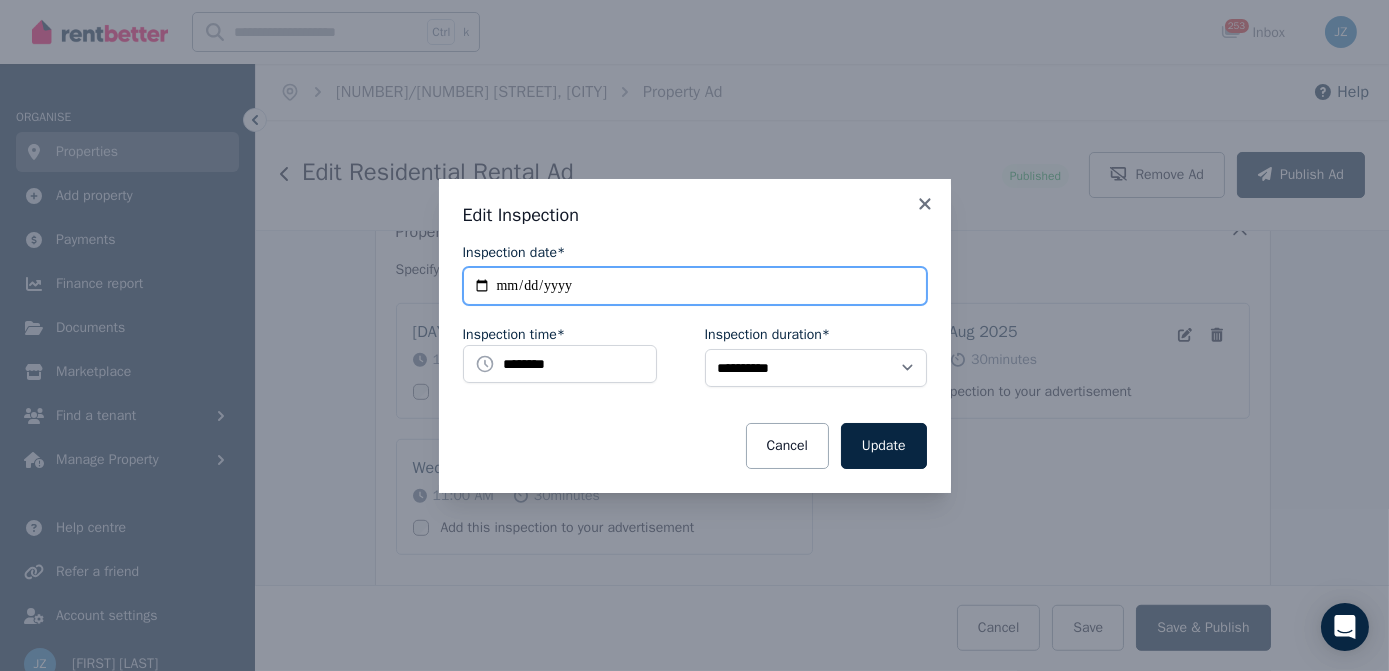 type on "**********" 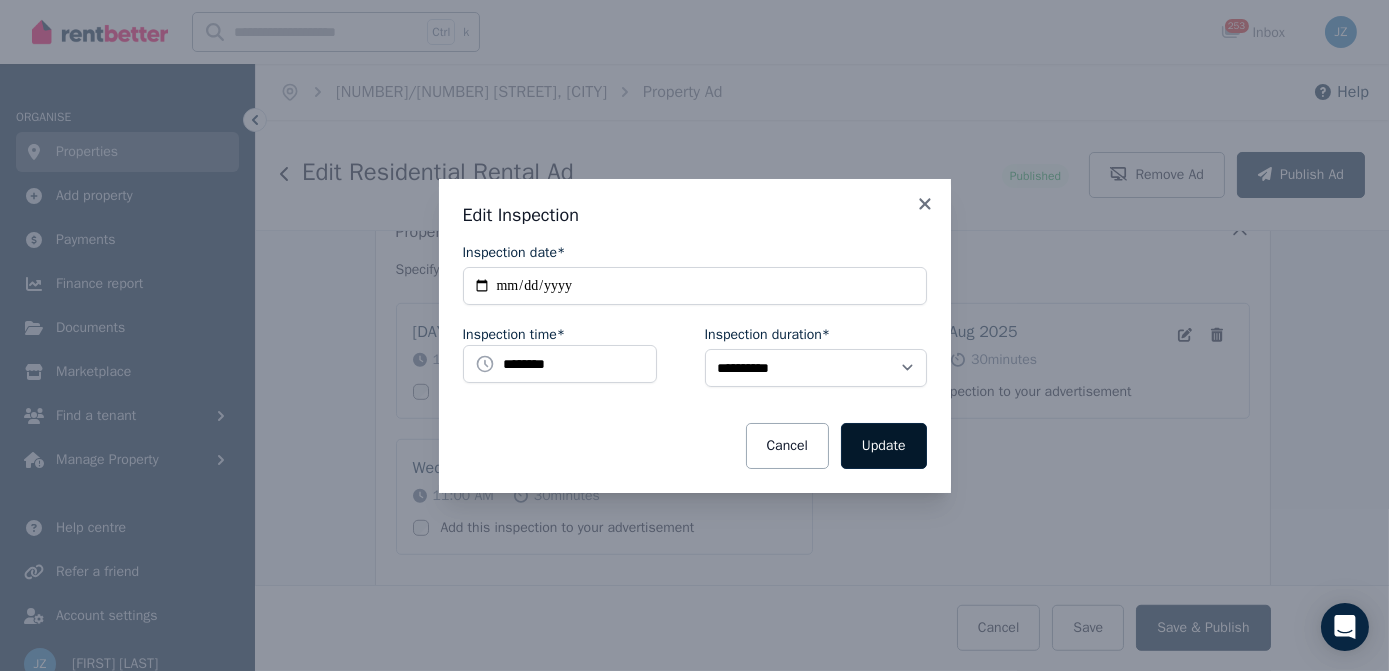 click on "Update" at bounding box center [884, 446] 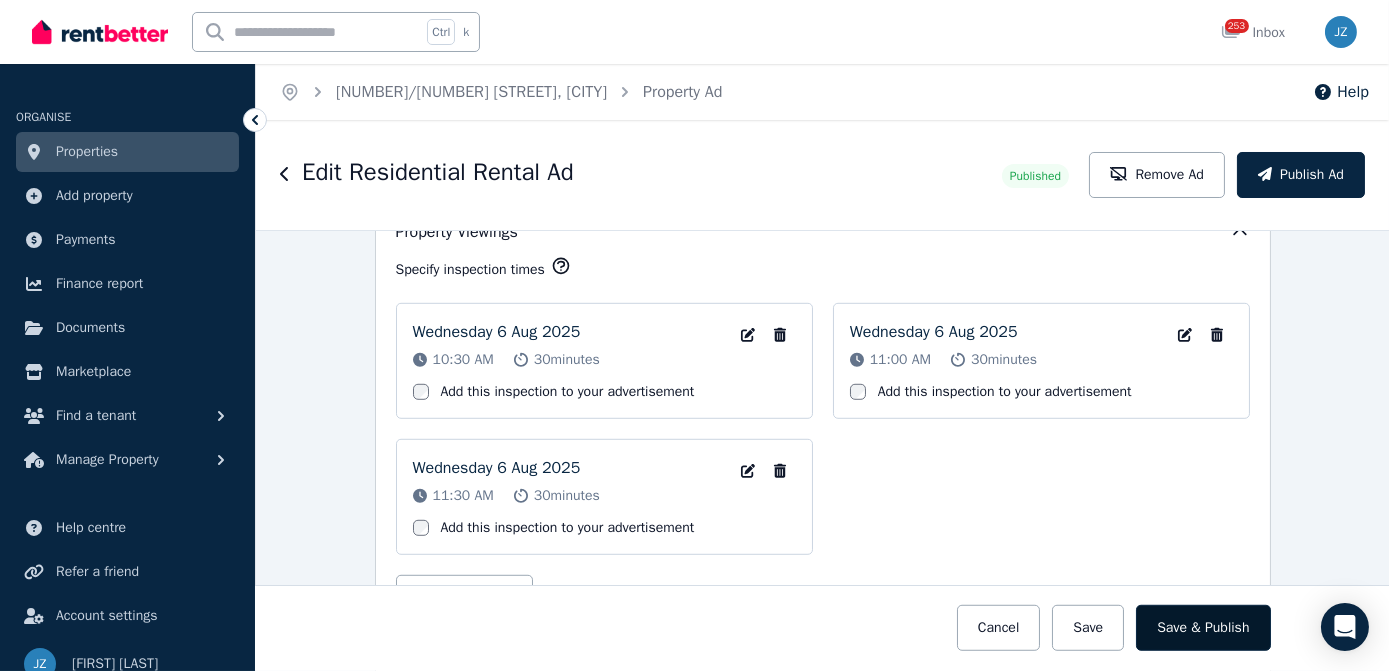 click on "Save & Publish" at bounding box center [1203, 628] 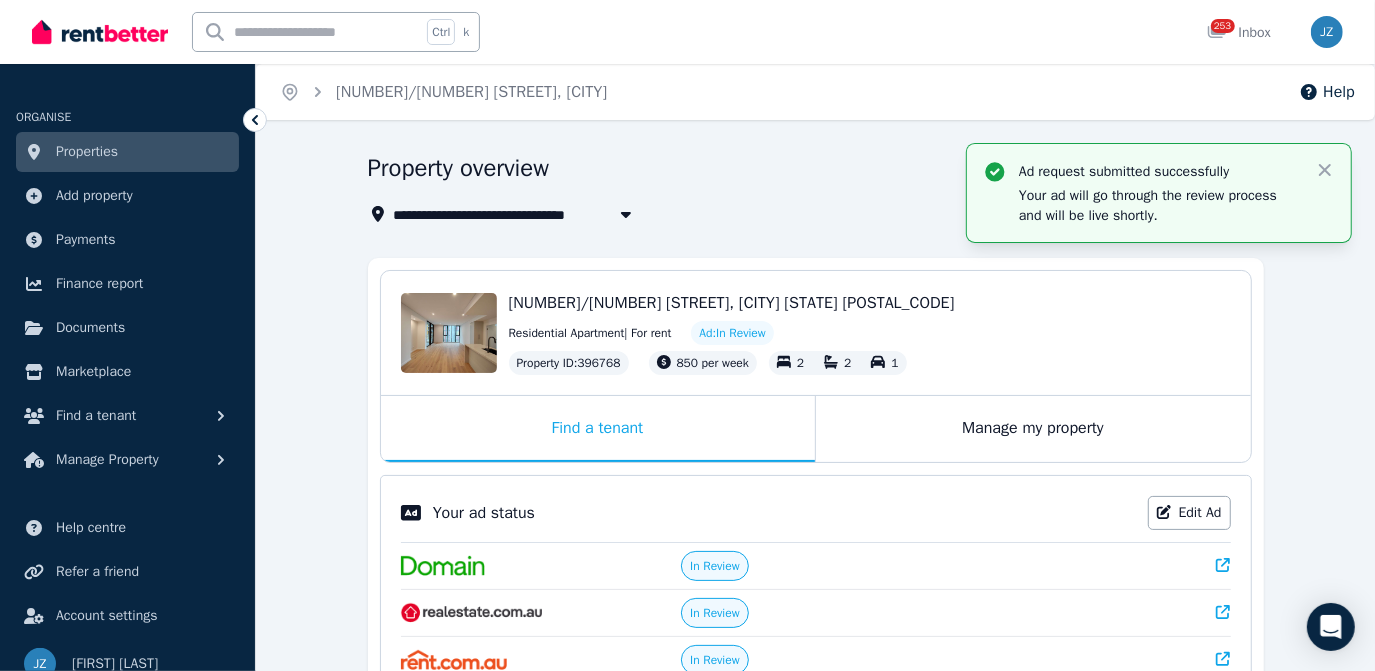 click on "Properties" at bounding box center (127, 152) 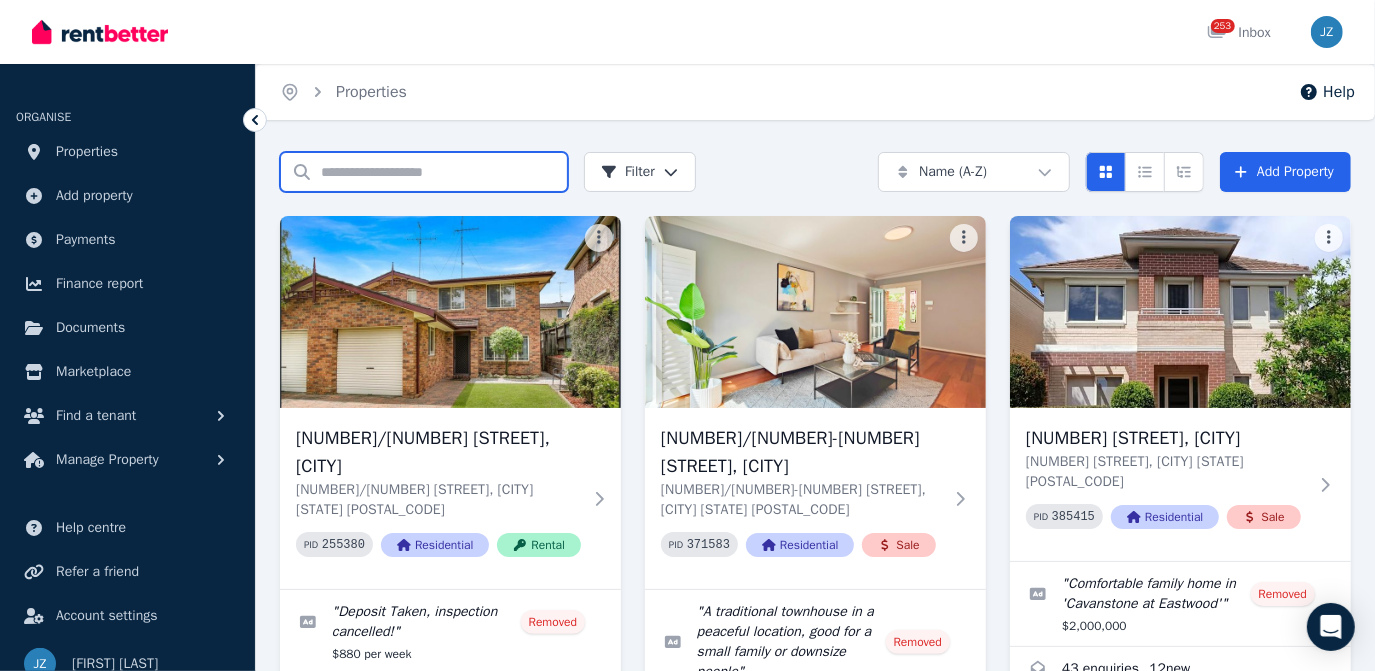 click on "Search properties" at bounding box center [424, 172] 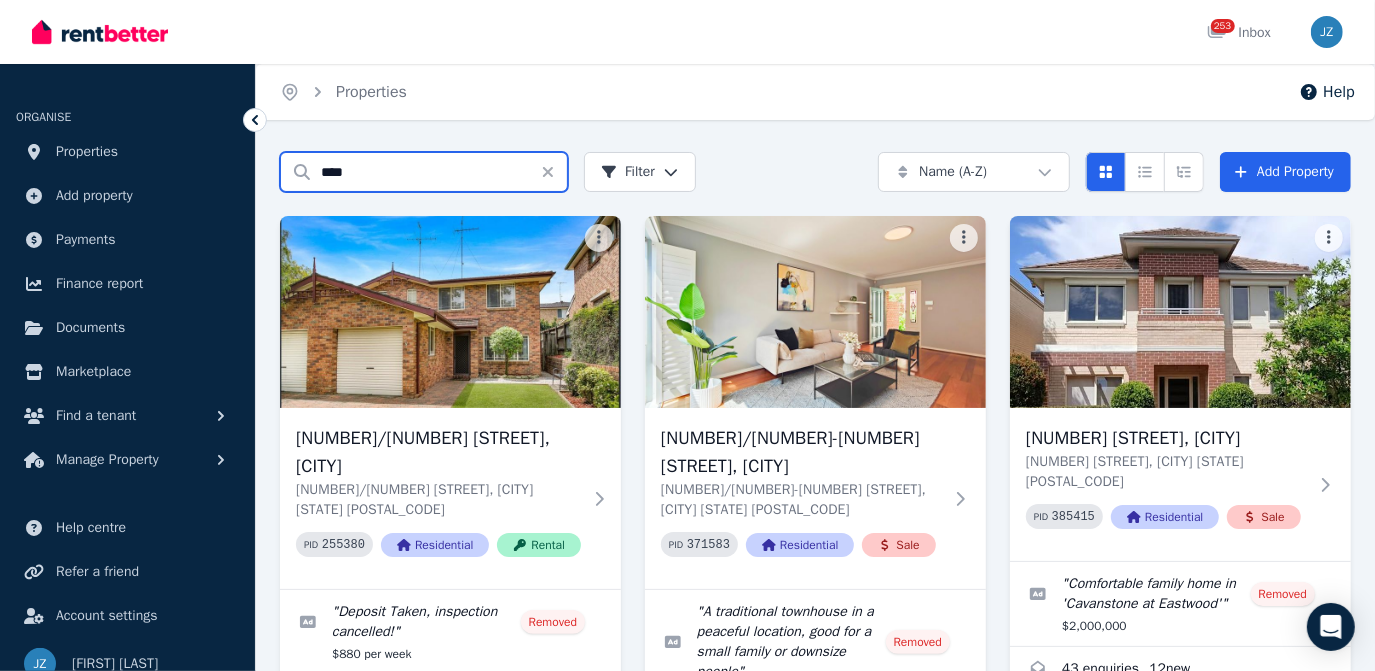 type on "****" 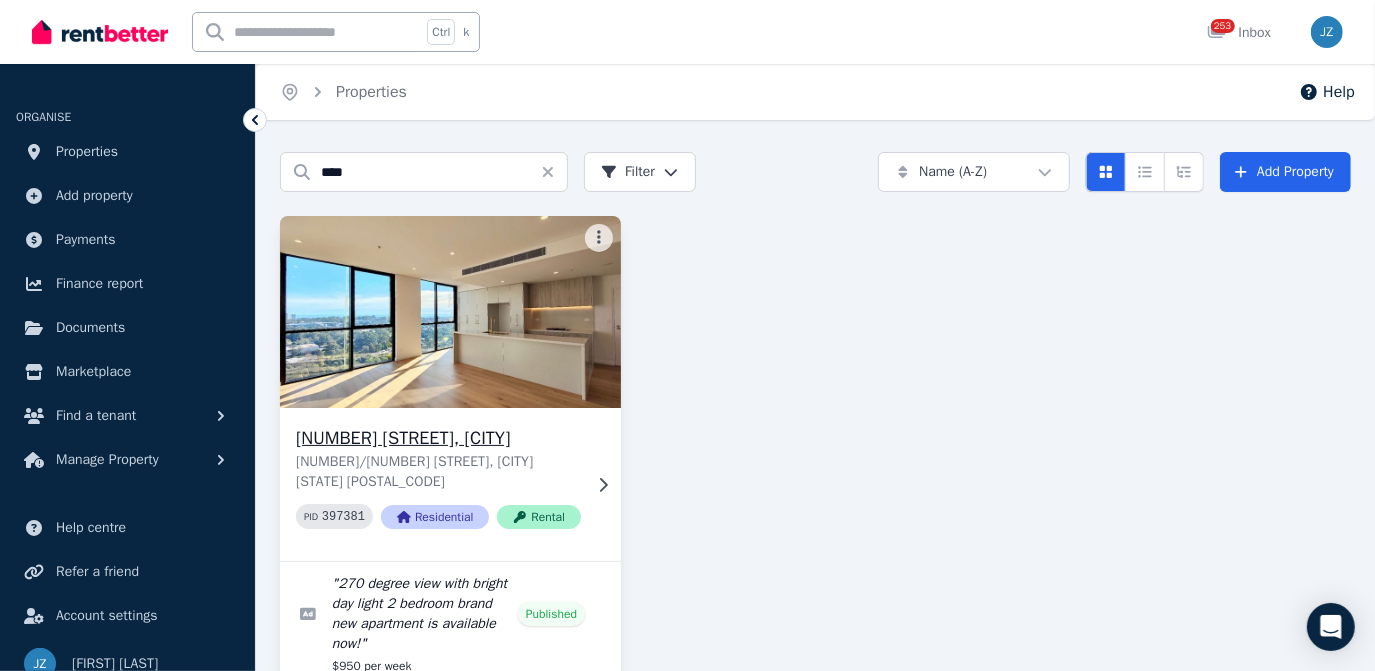 click at bounding box center (450, 312) 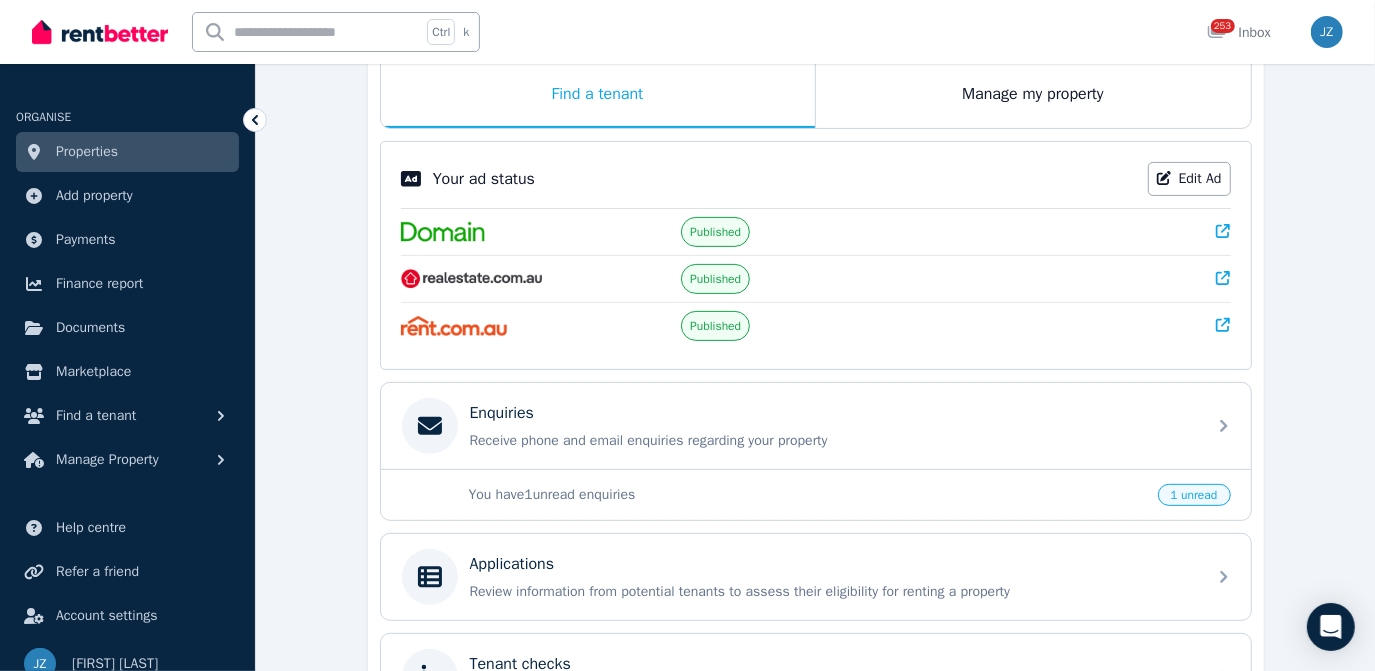 scroll, scrollTop: 333, scrollLeft: 0, axis: vertical 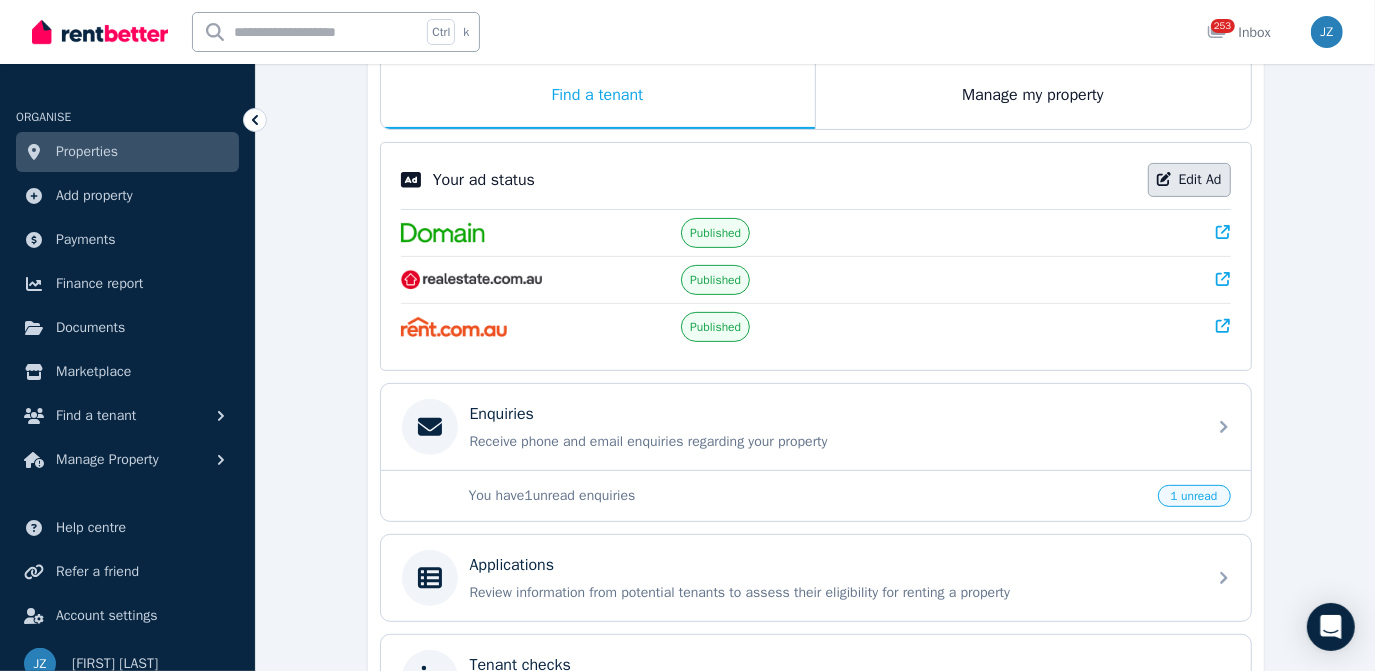 click on "Edit Ad" at bounding box center [1189, 180] 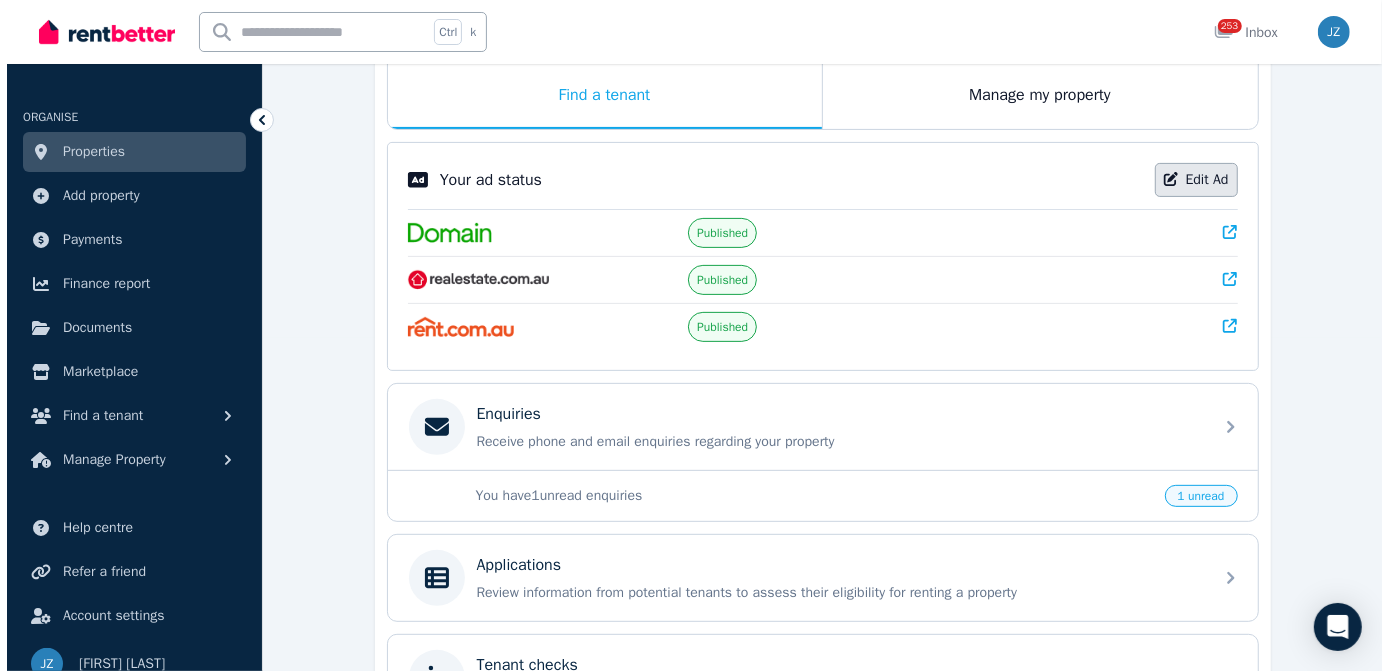 scroll, scrollTop: 0, scrollLeft: 0, axis: both 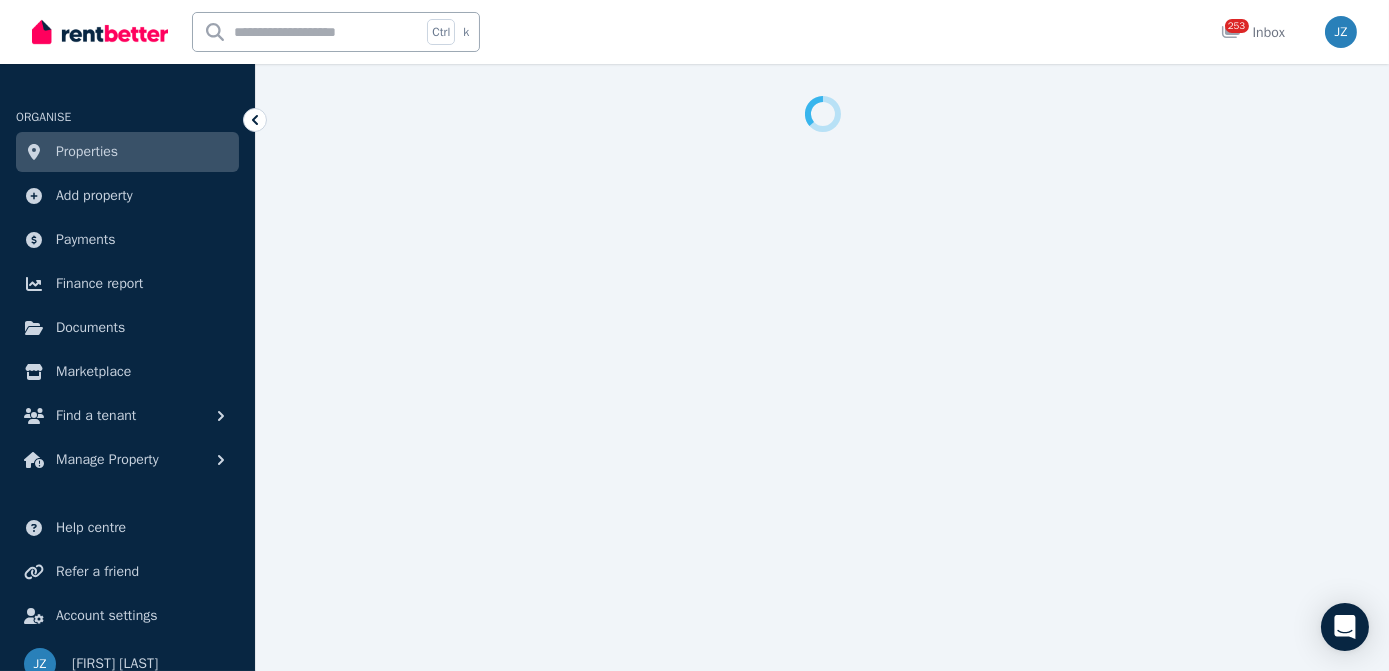select on "***" 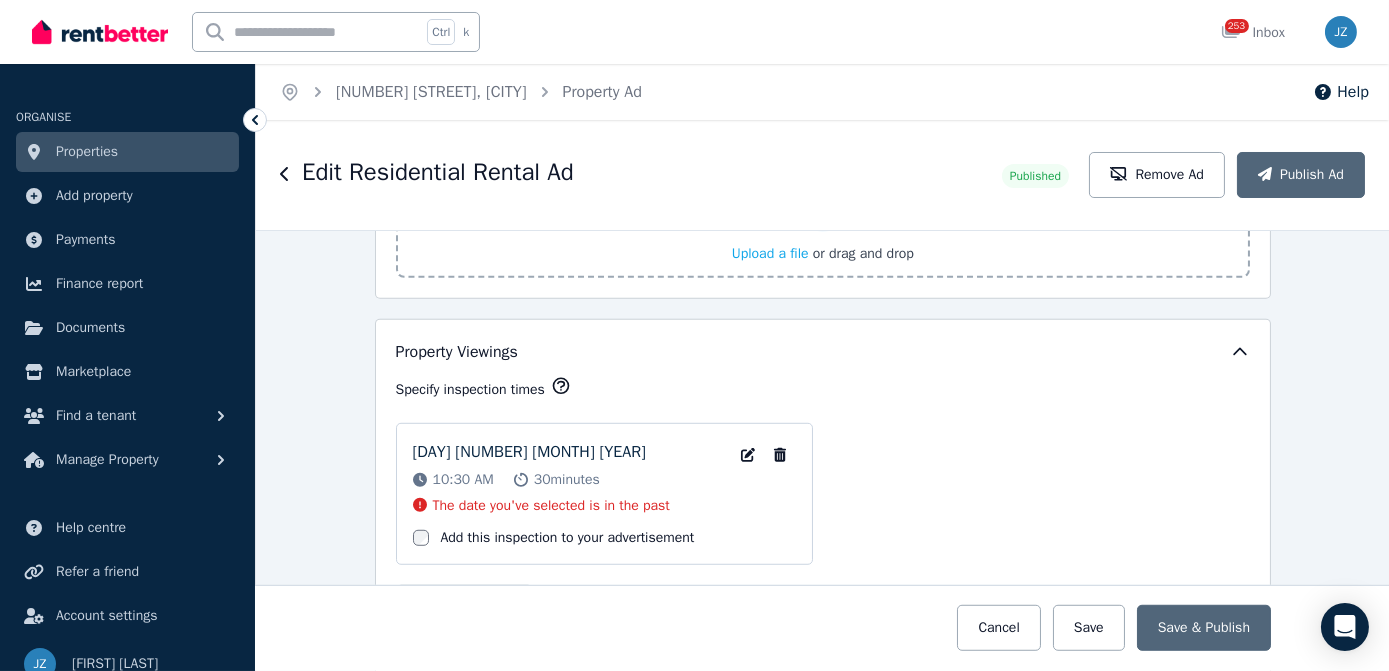 scroll, scrollTop: 3204, scrollLeft: 0, axis: vertical 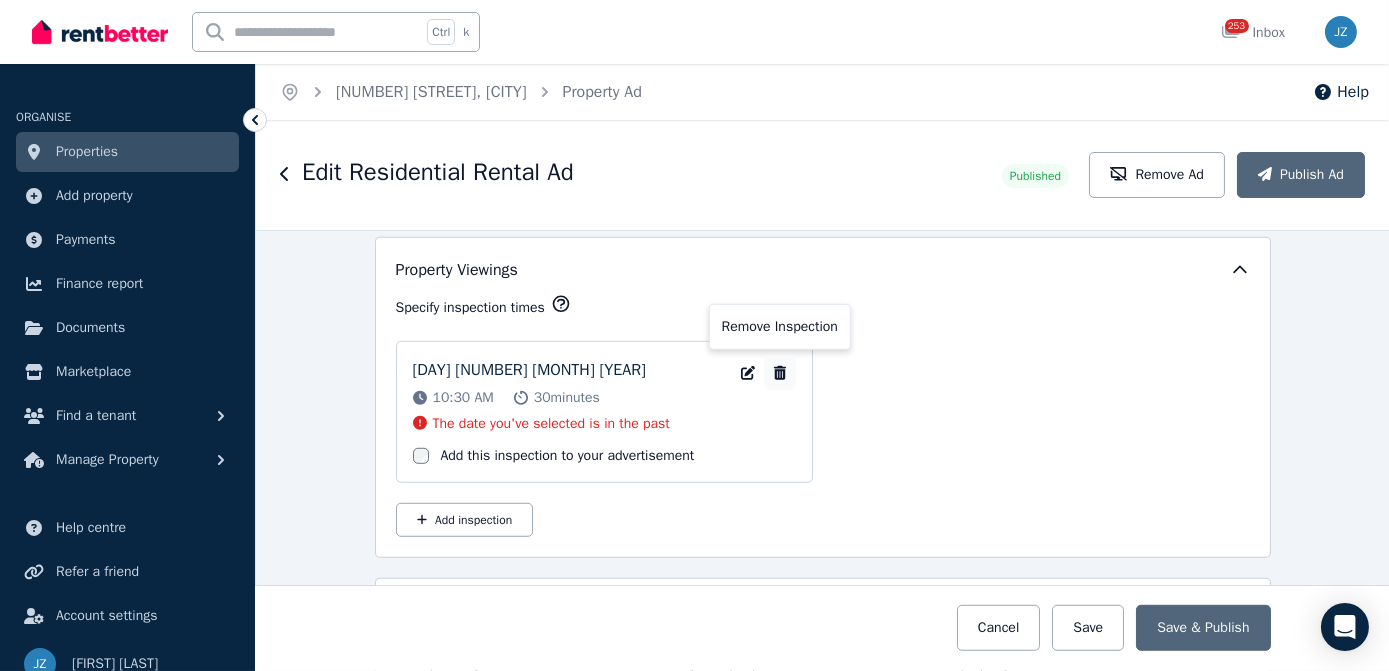 click 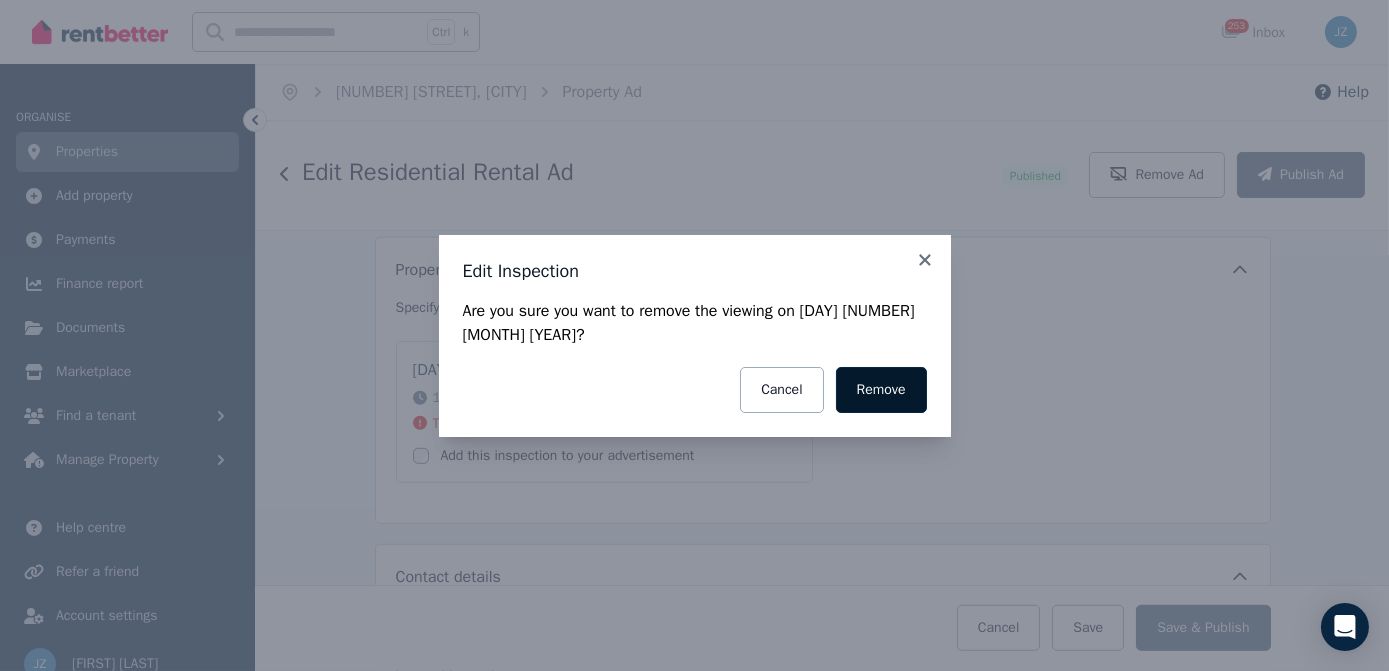 click on "Remove" at bounding box center (881, 390) 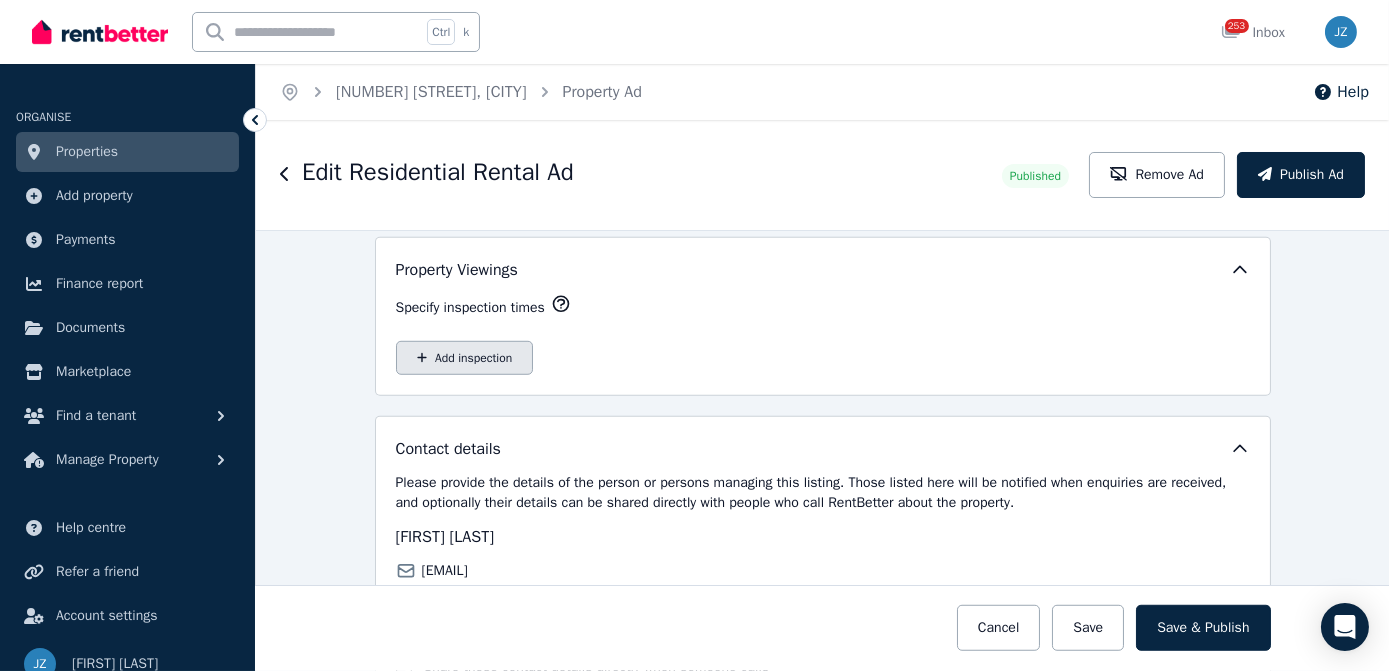 click on "Add inspection" at bounding box center [465, 358] 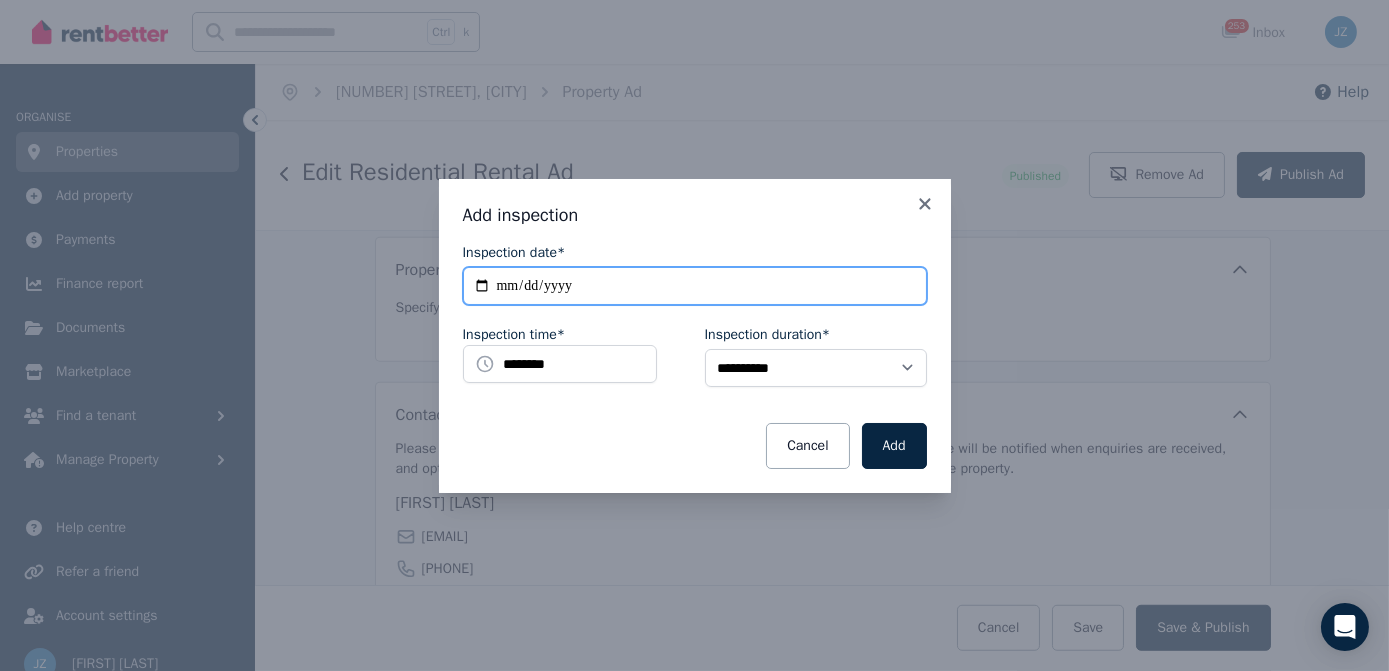 click on "**********" at bounding box center [695, 286] 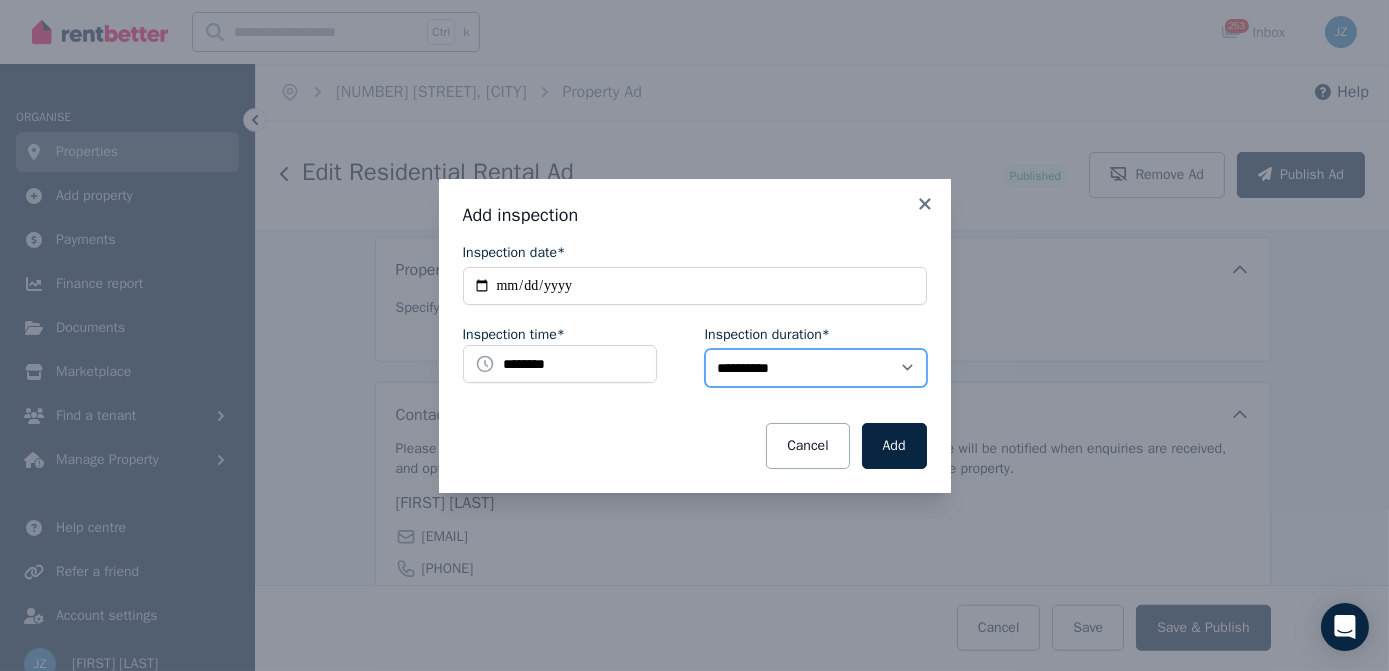 click on "**********" at bounding box center [816, 368] 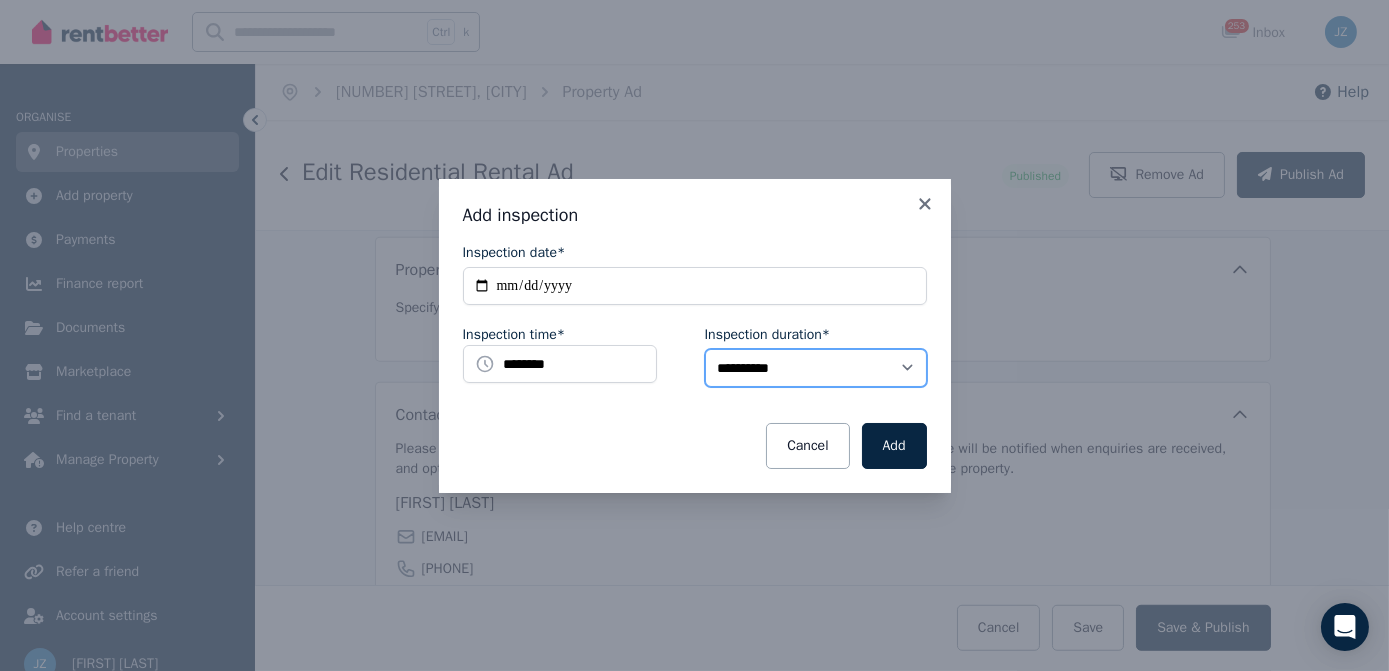 select on "**" 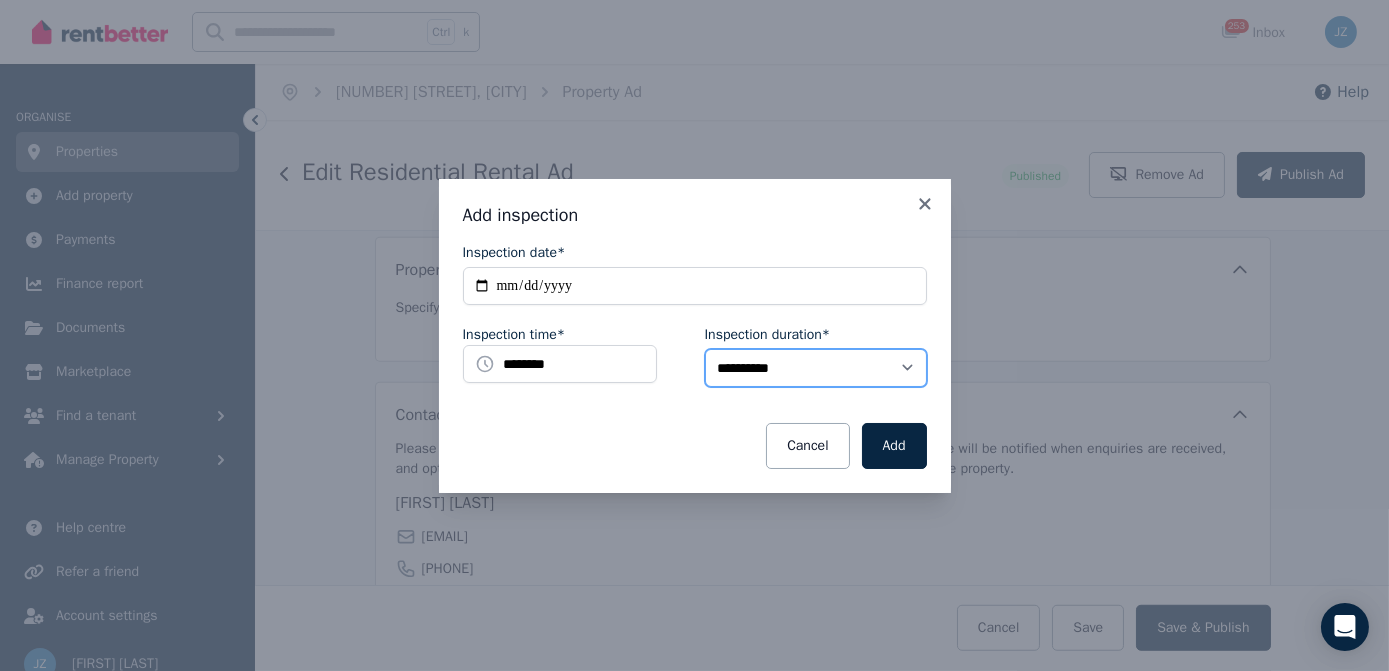 click on "**********" at bounding box center (816, 368) 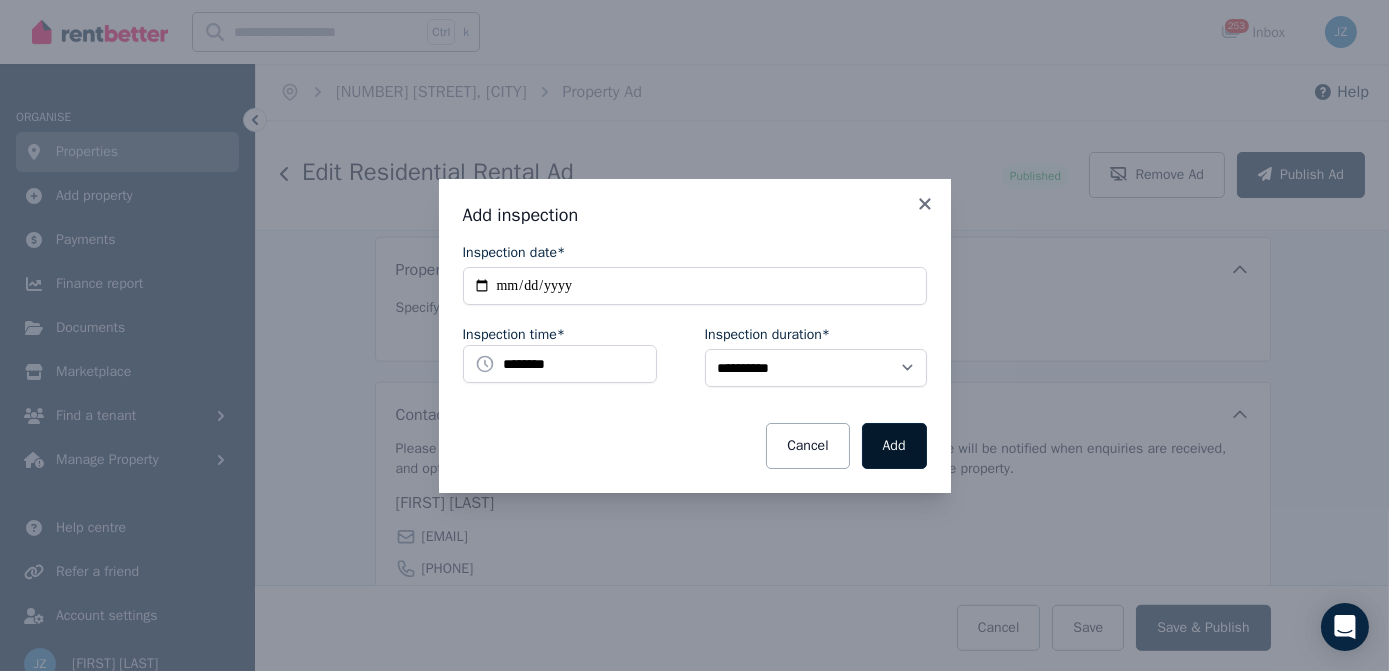click on "Add" at bounding box center (894, 446) 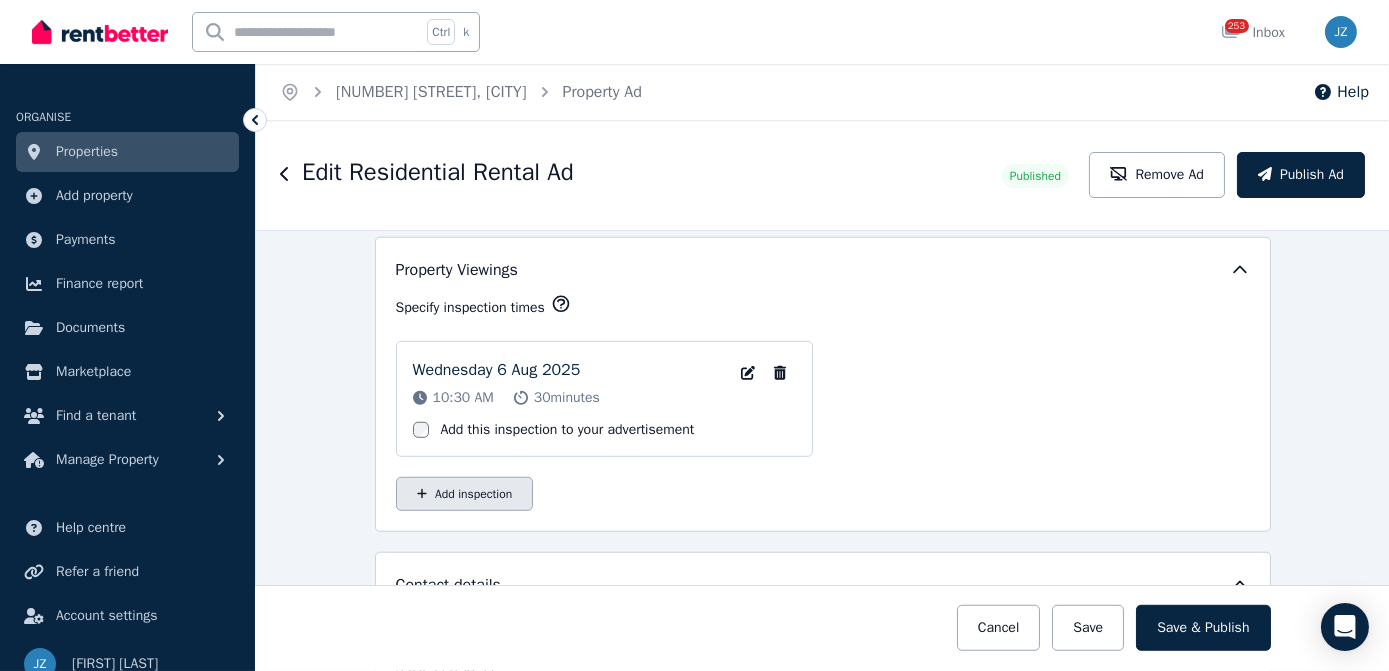 click on "Add inspection" at bounding box center [465, 494] 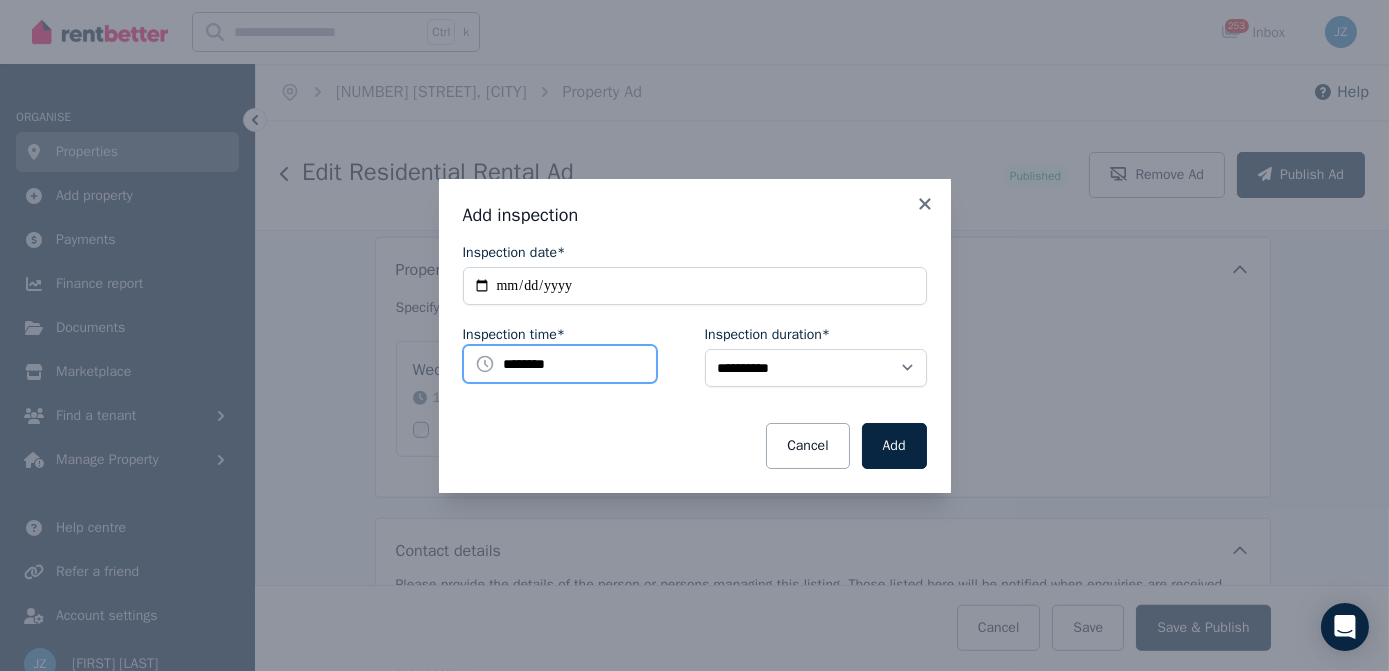 click on "********" at bounding box center [560, 364] 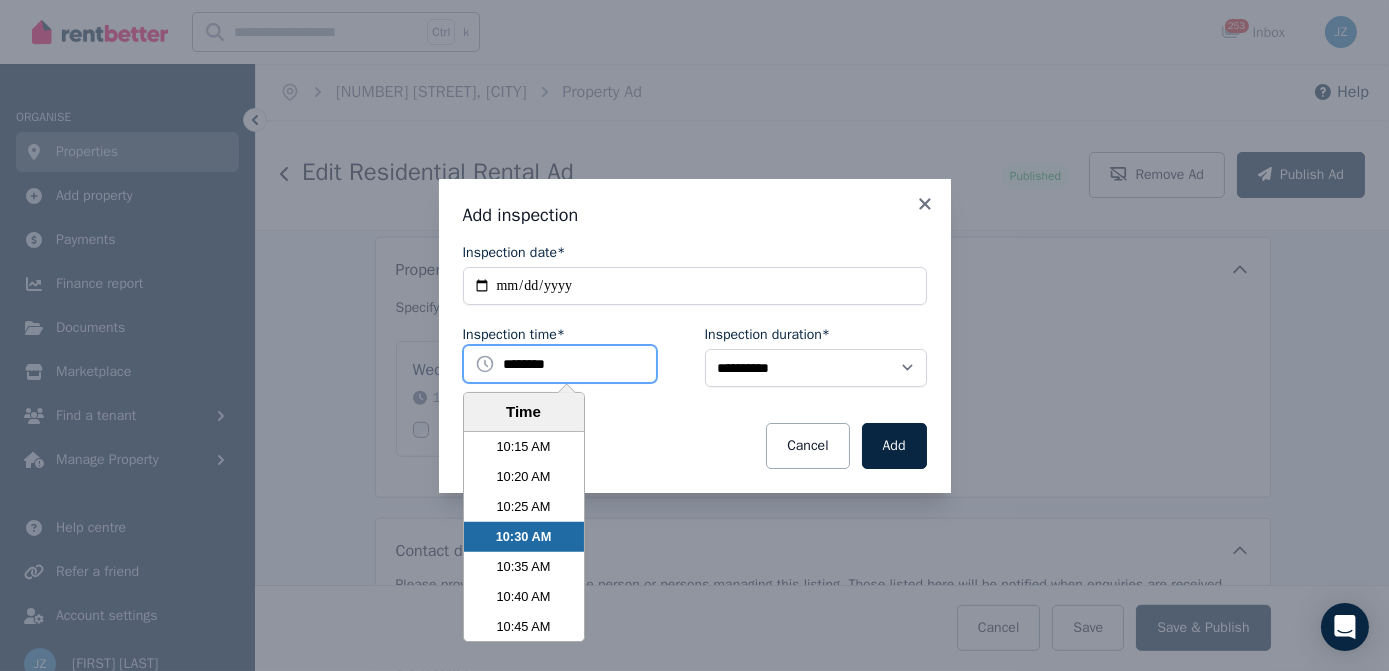 scroll, scrollTop: 3816, scrollLeft: 0, axis: vertical 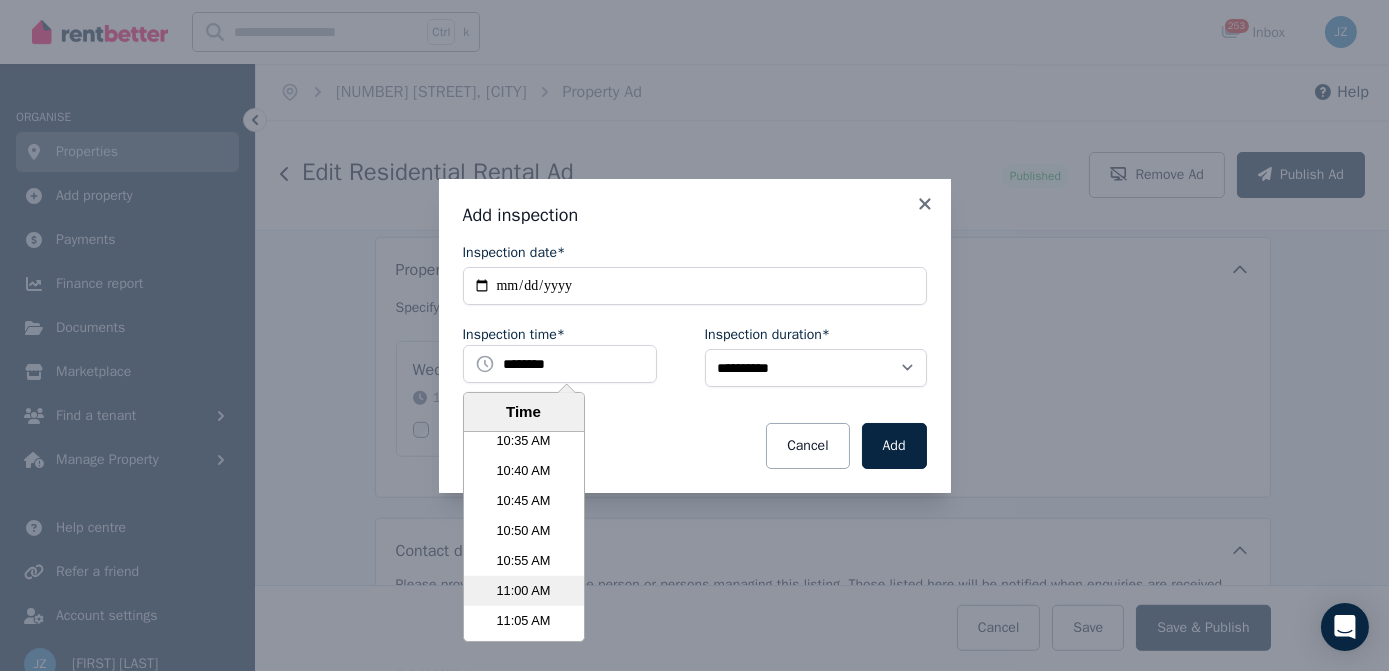 click on "11:00 AM" at bounding box center (524, 591) 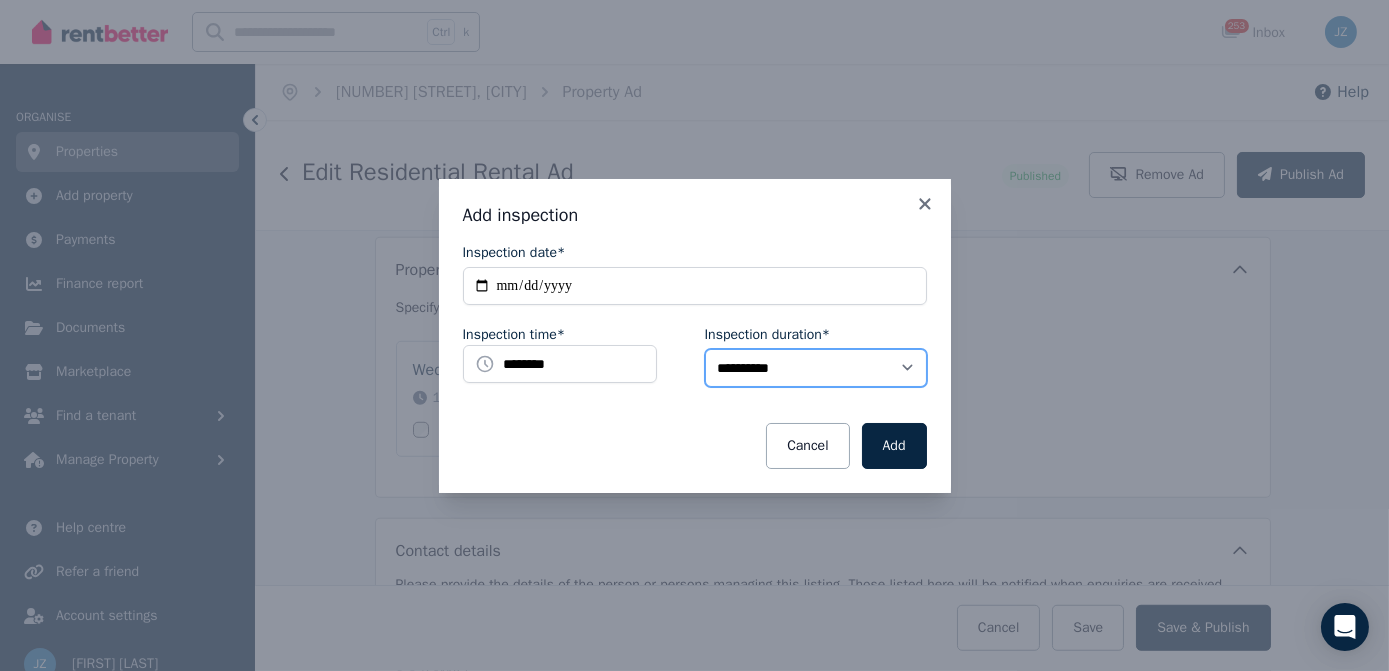 click on "**********" at bounding box center (816, 368) 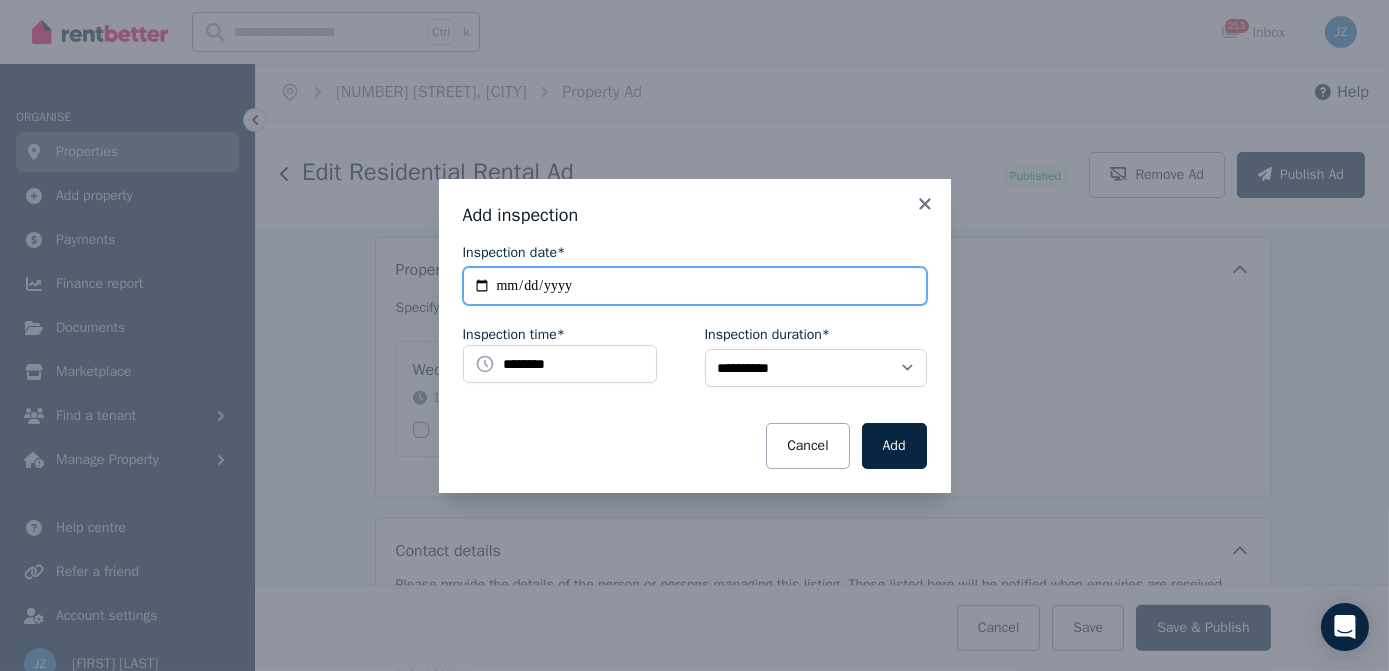 click on "**********" at bounding box center (695, 286) 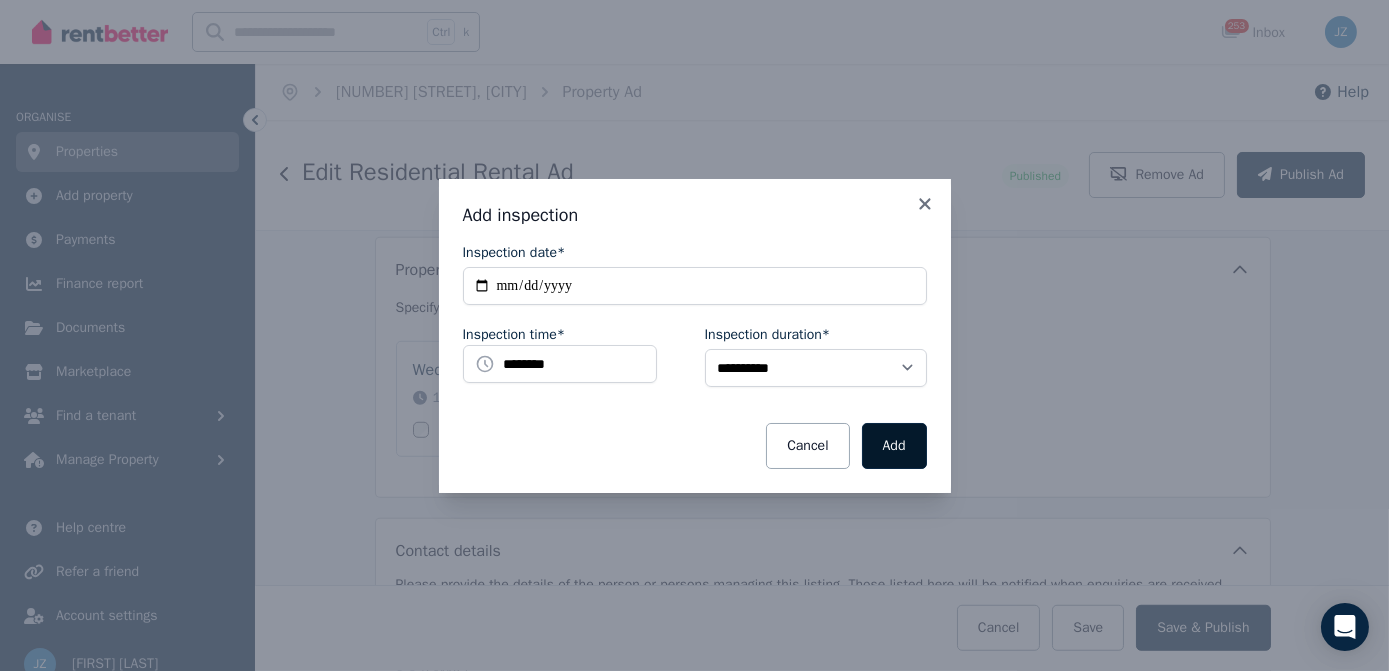 click on "Add" at bounding box center [894, 446] 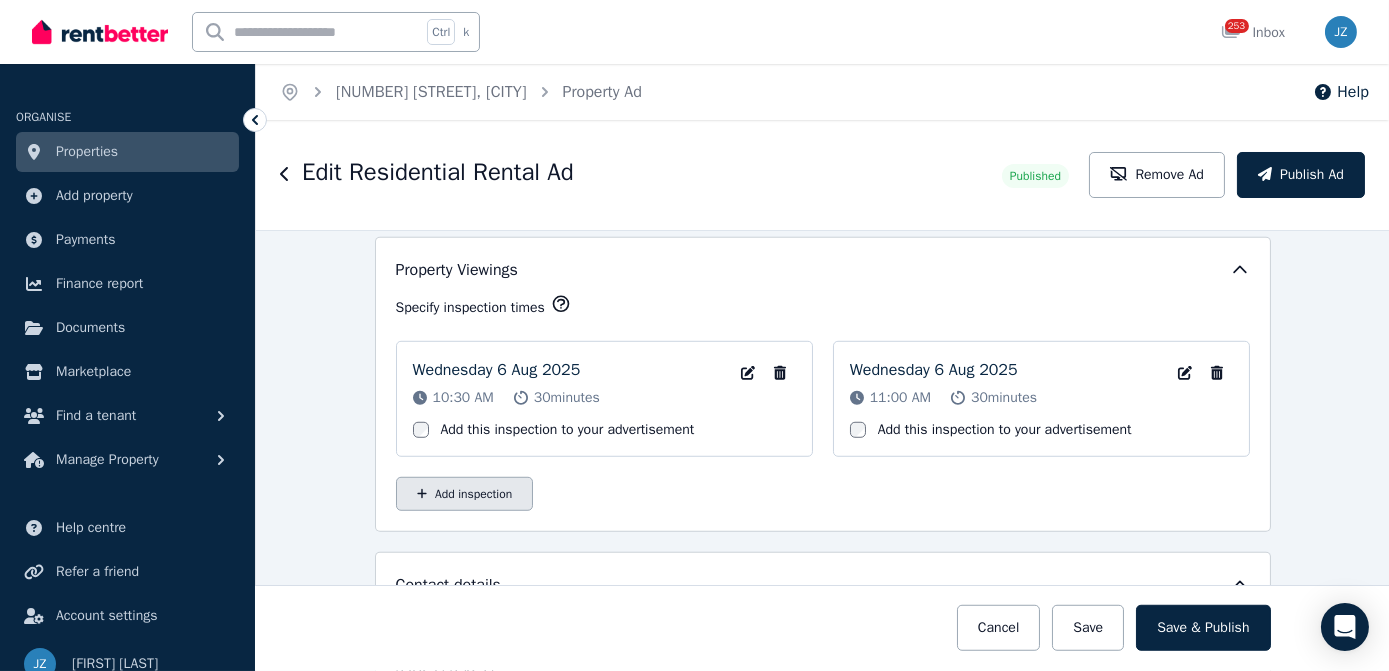 click on "Add inspection" at bounding box center (465, 494) 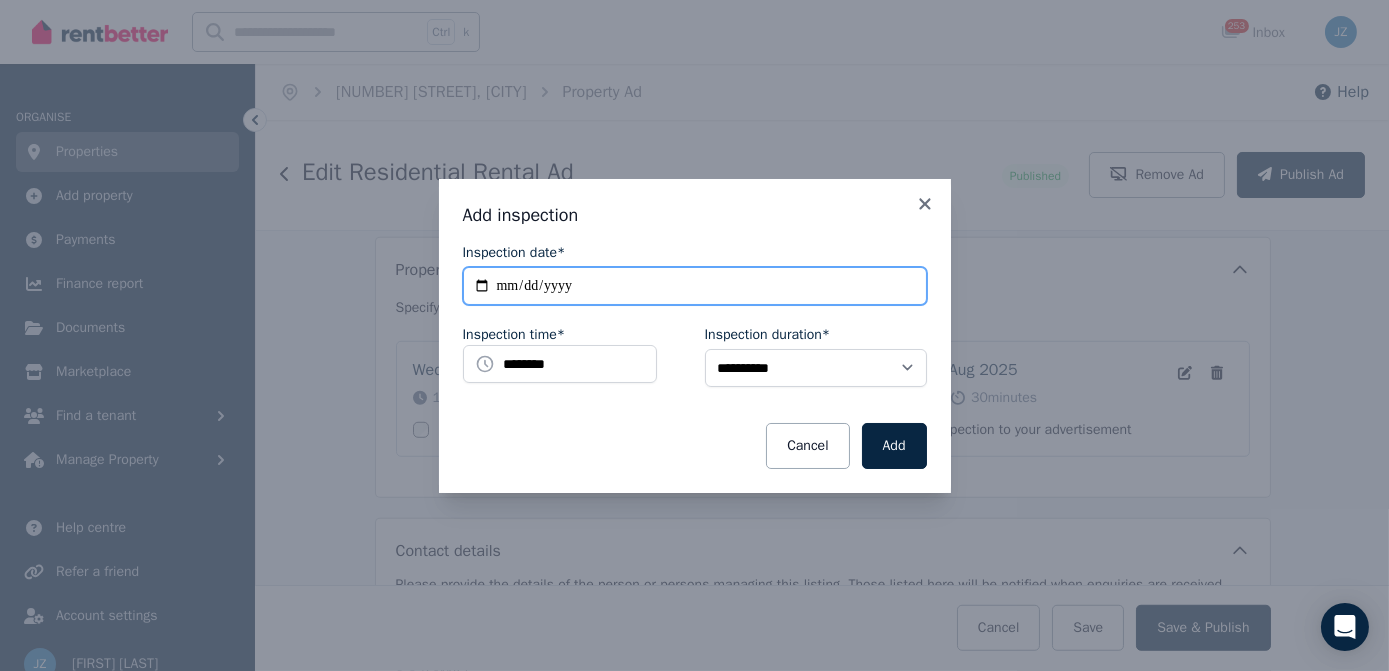 click on "**********" at bounding box center [695, 286] 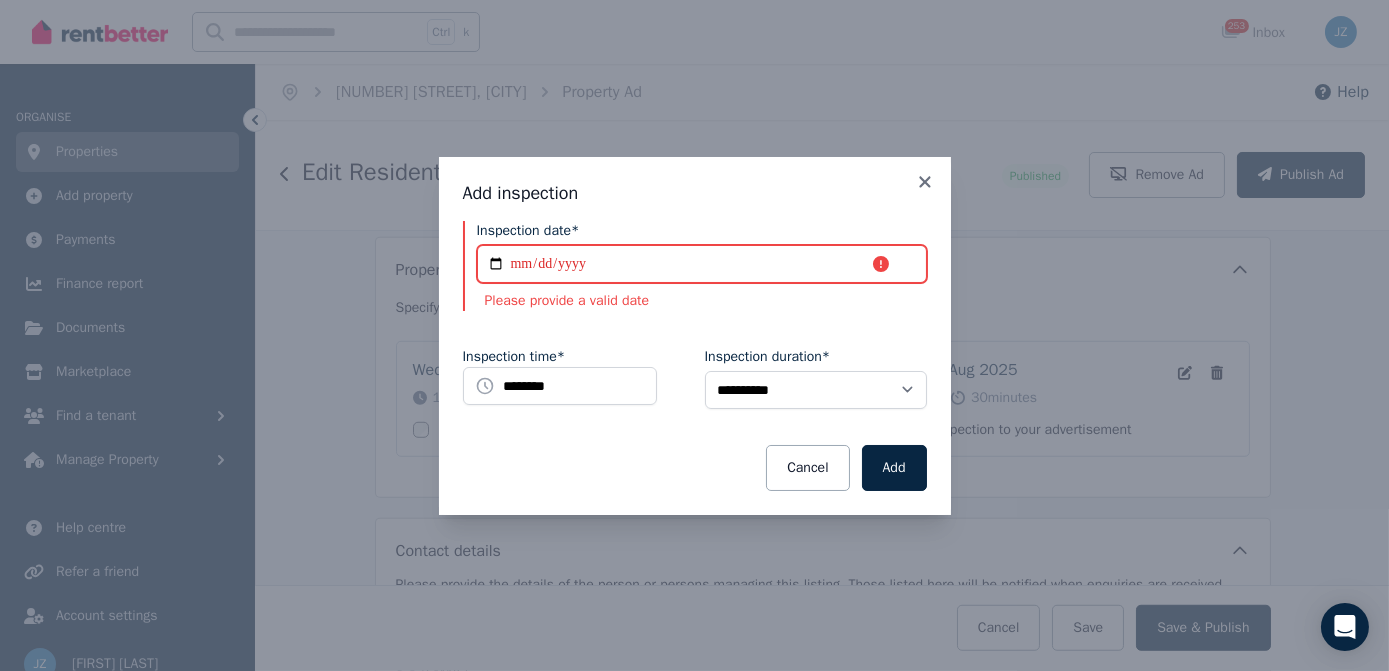 type on "**********" 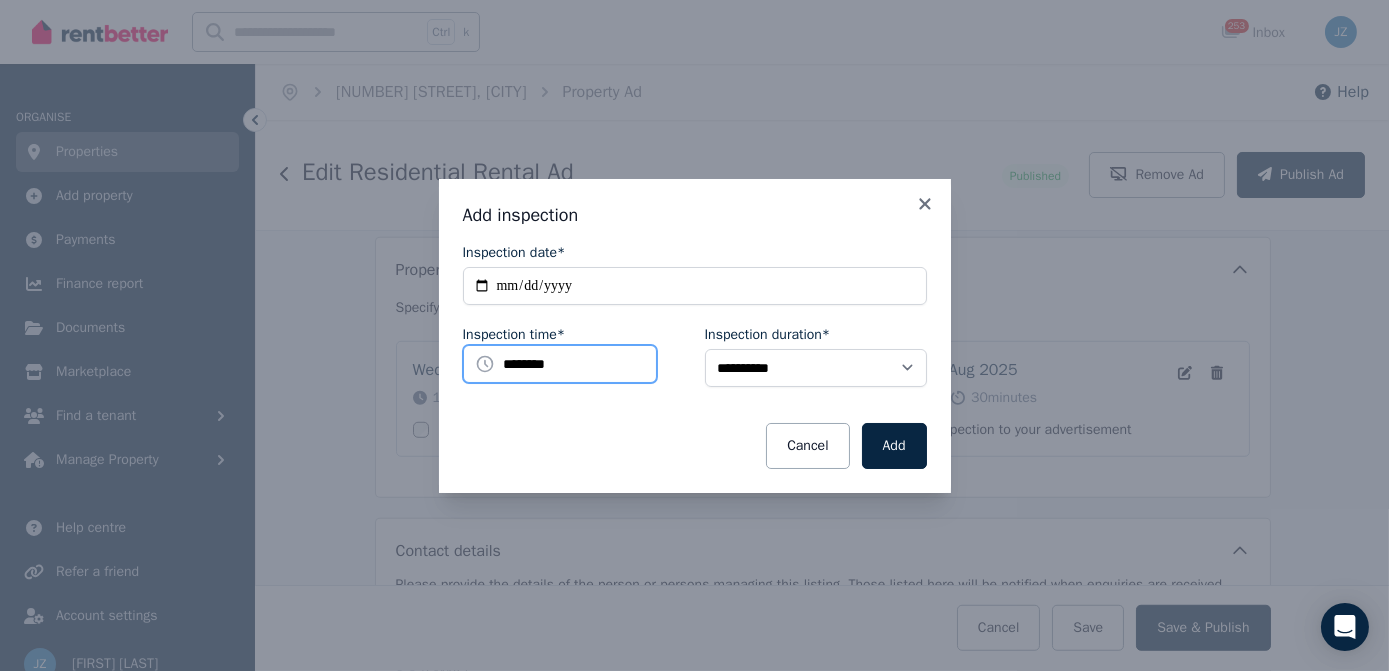 click on "********" at bounding box center (560, 364) 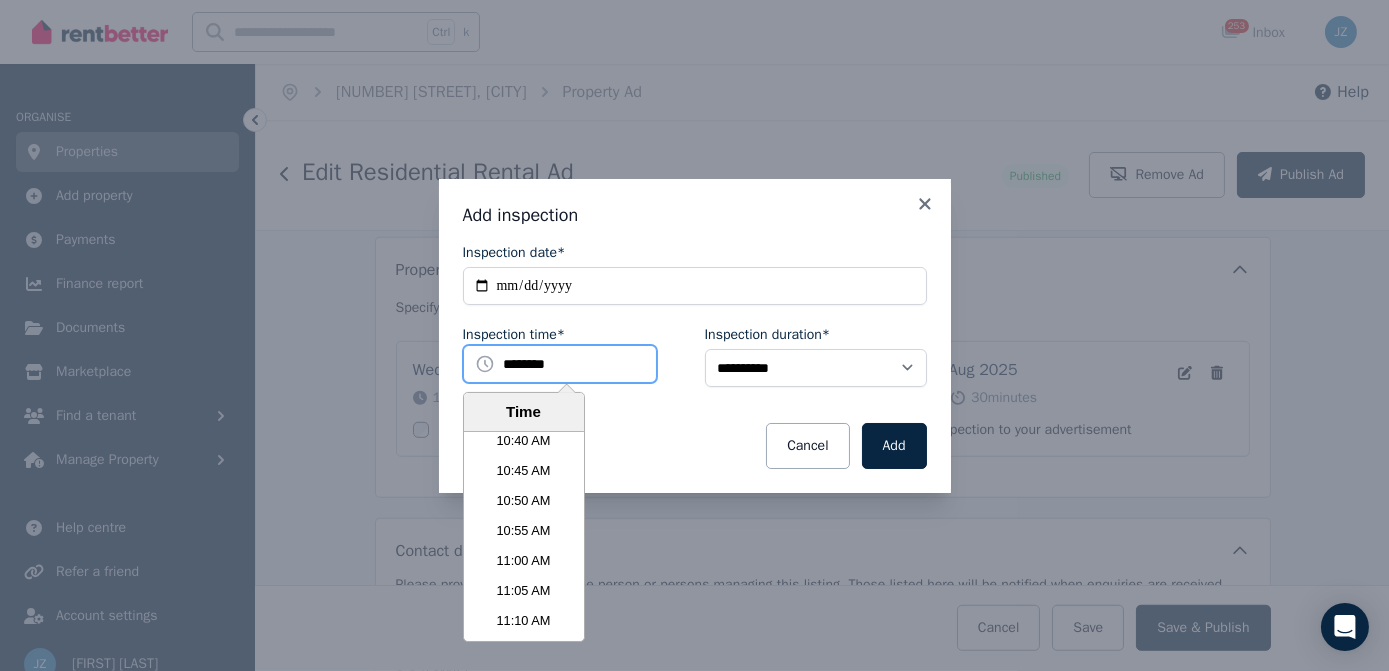 scroll, scrollTop: 3994, scrollLeft: 0, axis: vertical 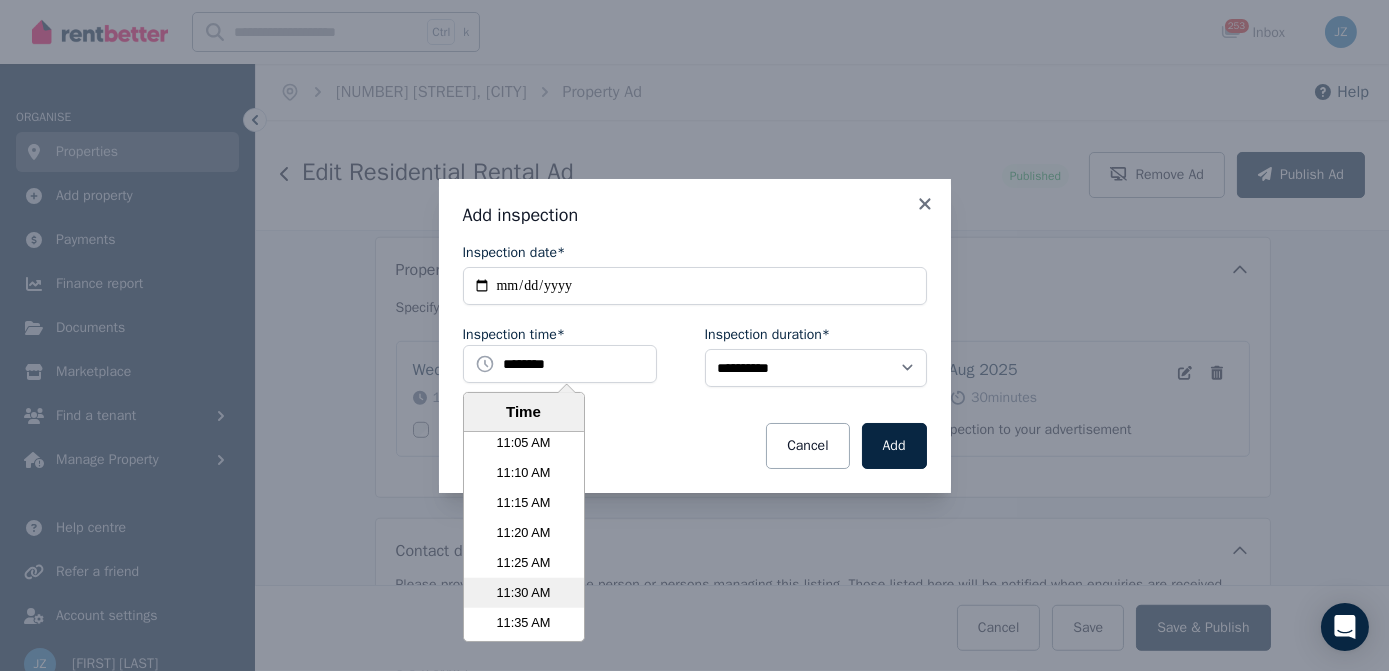 click on "11:30 AM" at bounding box center (524, 593) 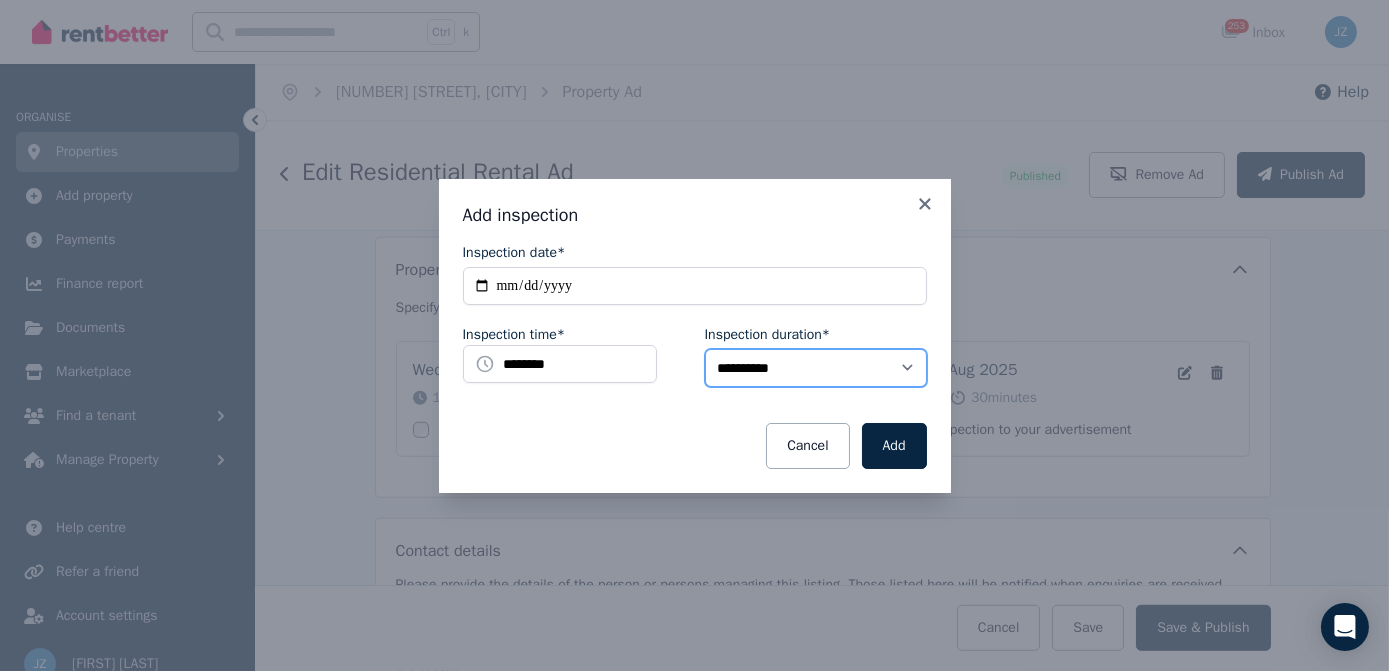 click on "**********" at bounding box center [816, 368] 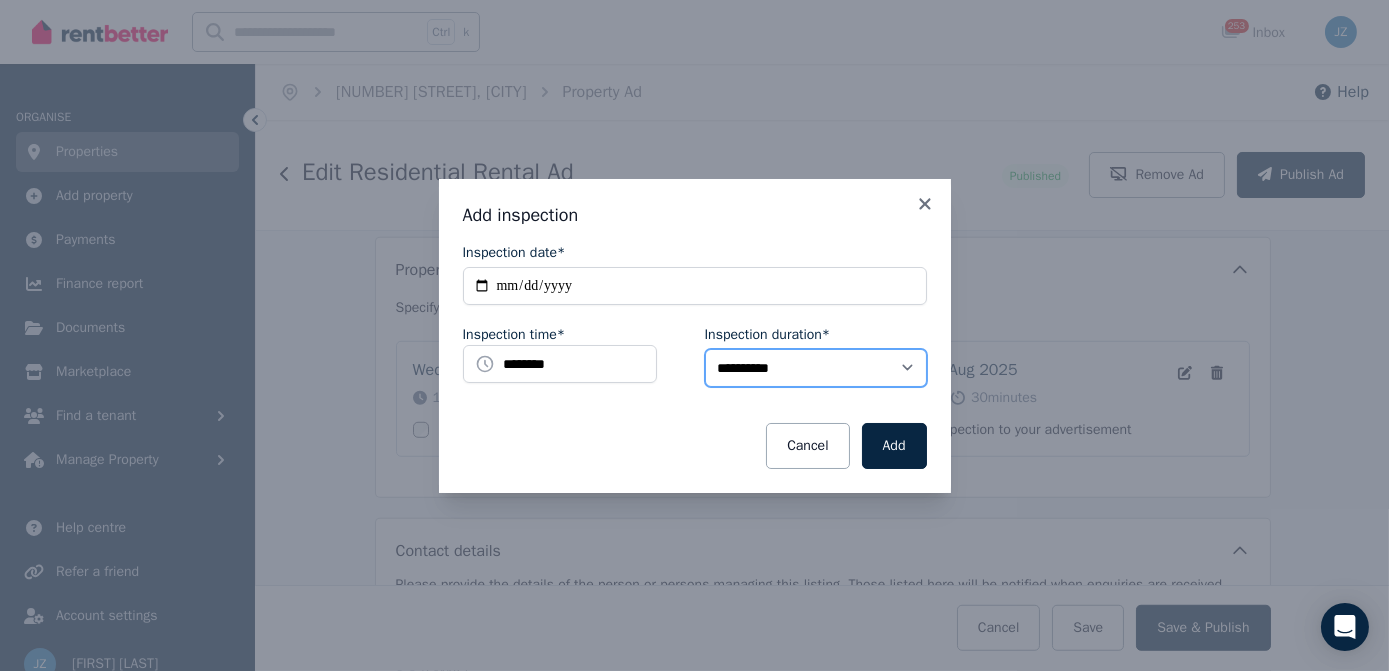 select on "**" 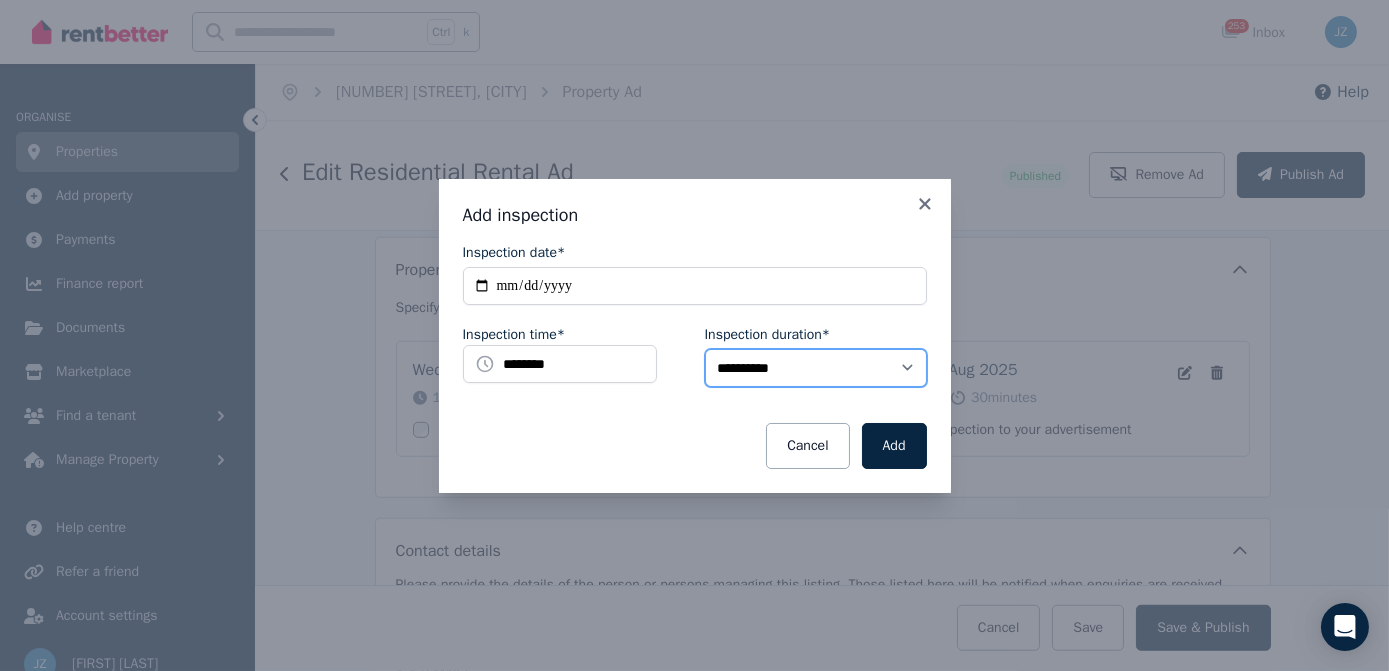 click on "**********" at bounding box center (816, 368) 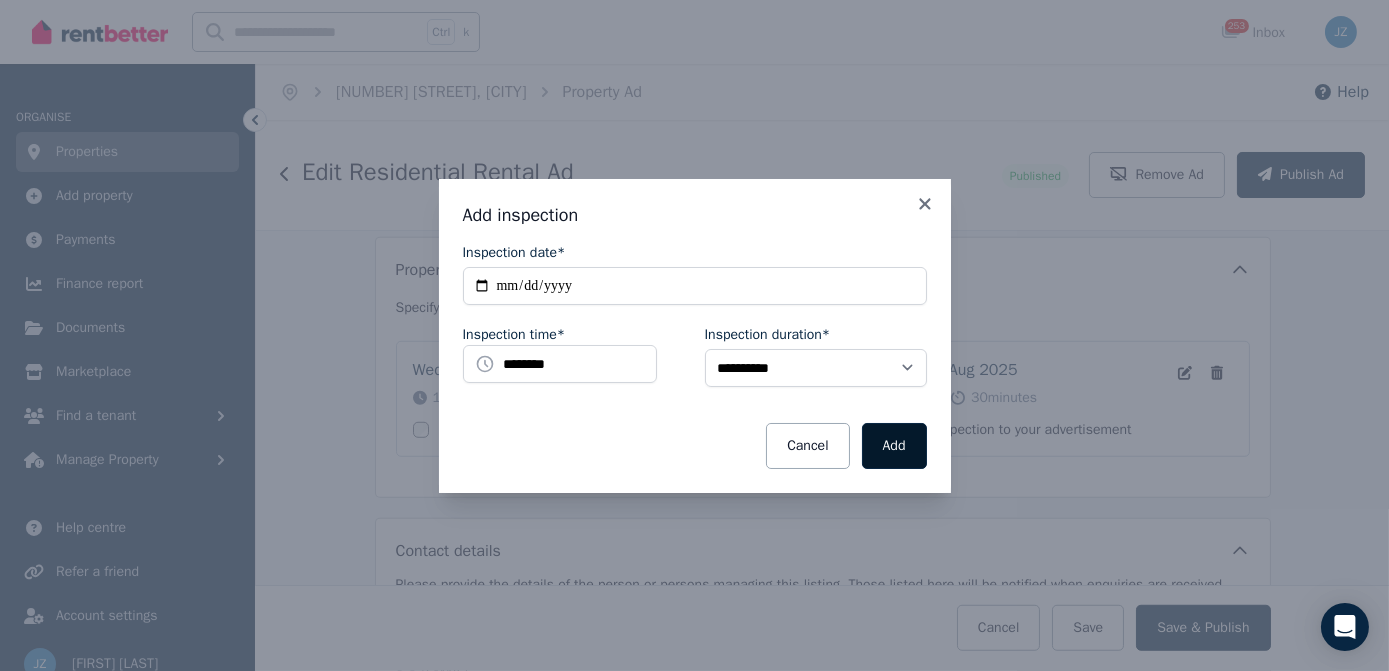 click on "Add" at bounding box center [894, 446] 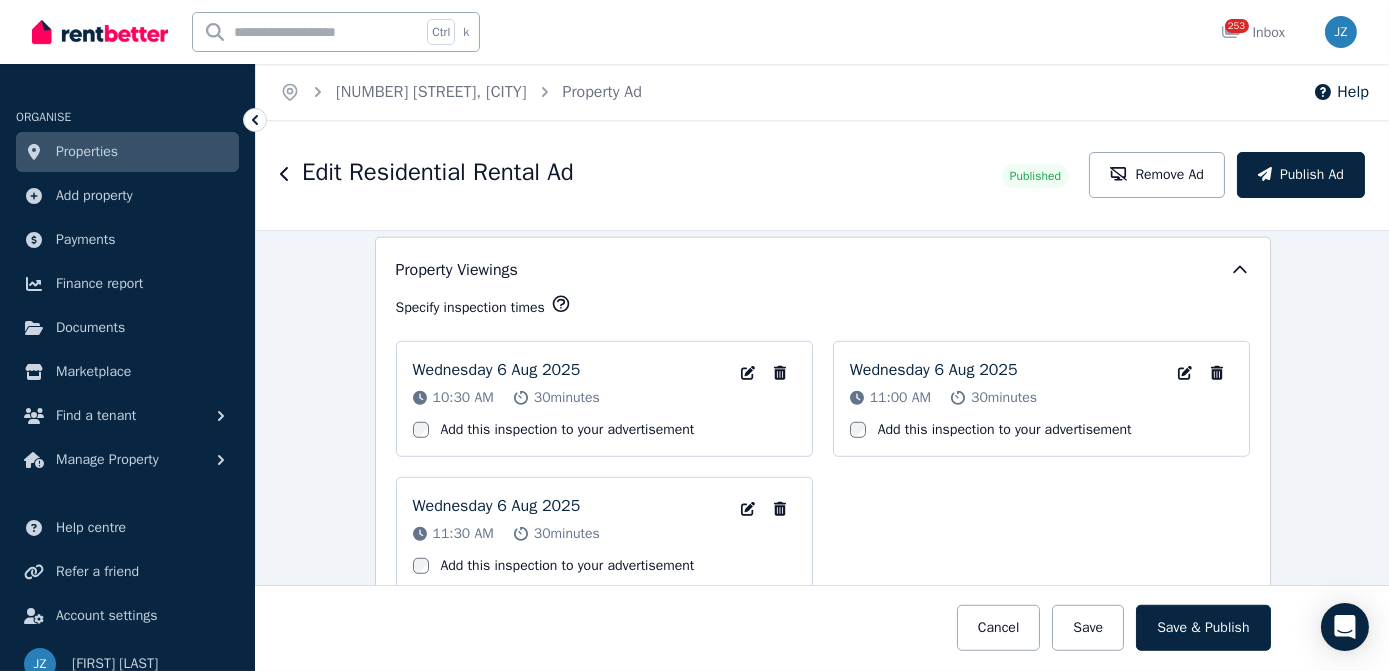 scroll, scrollTop: 3331, scrollLeft: 0, axis: vertical 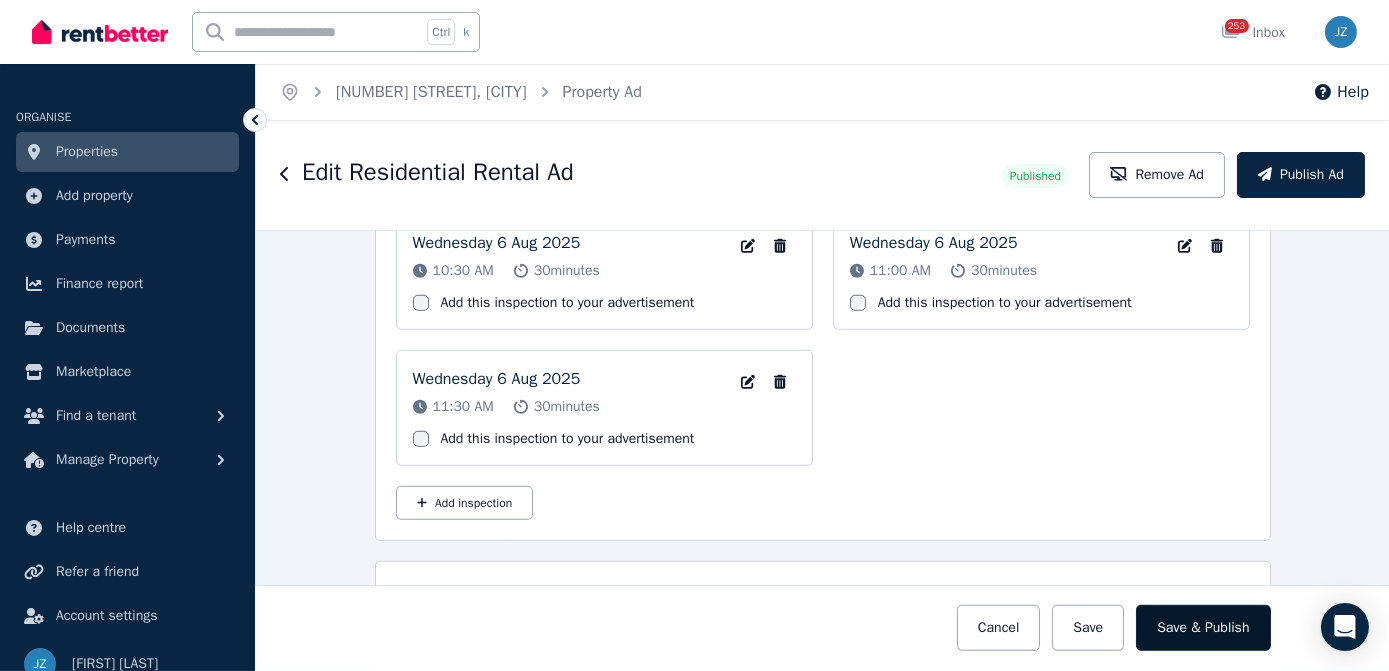 click on "Save & Publish" at bounding box center [1203, 628] 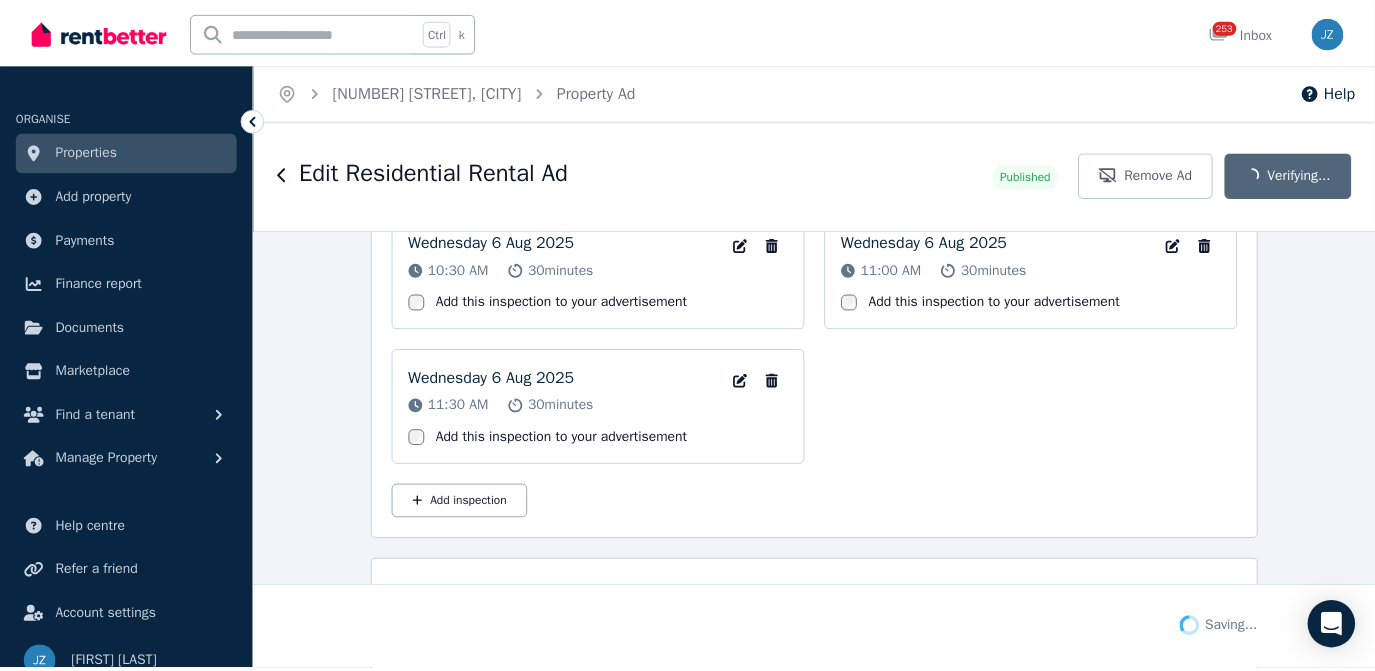 scroll, scrollTop: 3488, scrollLeft: 0, axis: vertical 